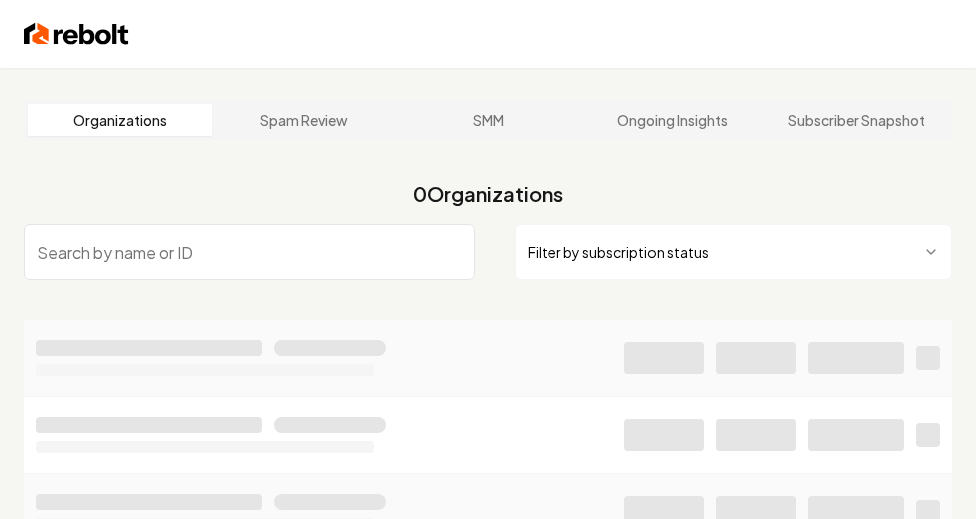 scroll, scrollTop: 0, scrollLeft: 0, axis: both 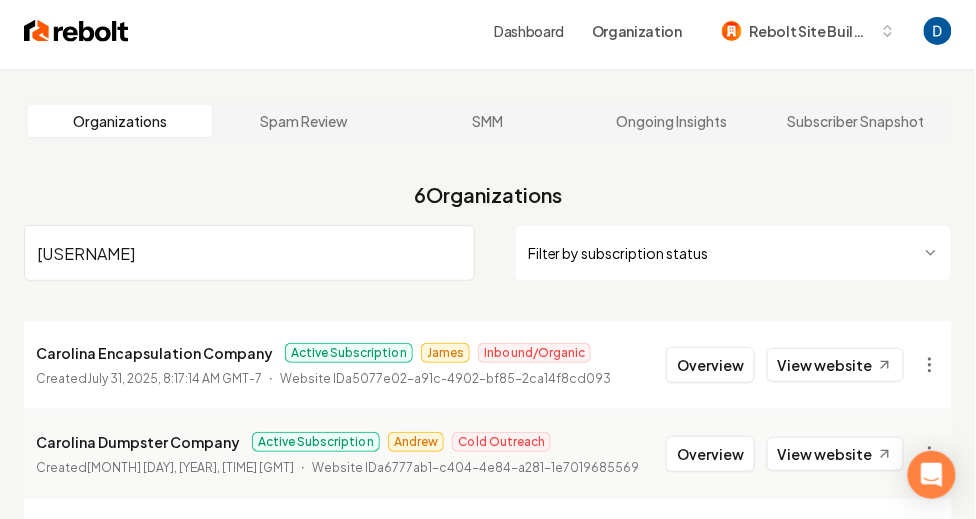 type on "caroli" 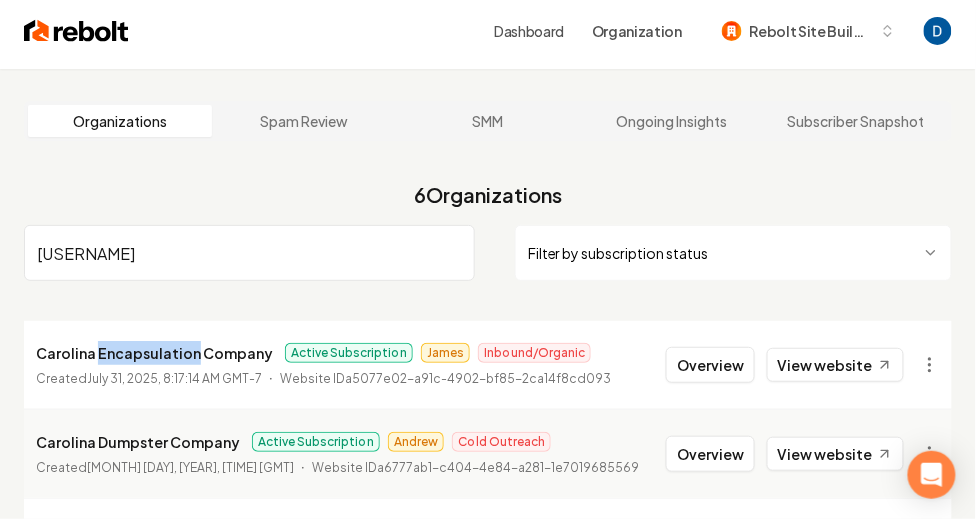 click on "Carolina Encapsulation Company" at bounding box center [154, 353] 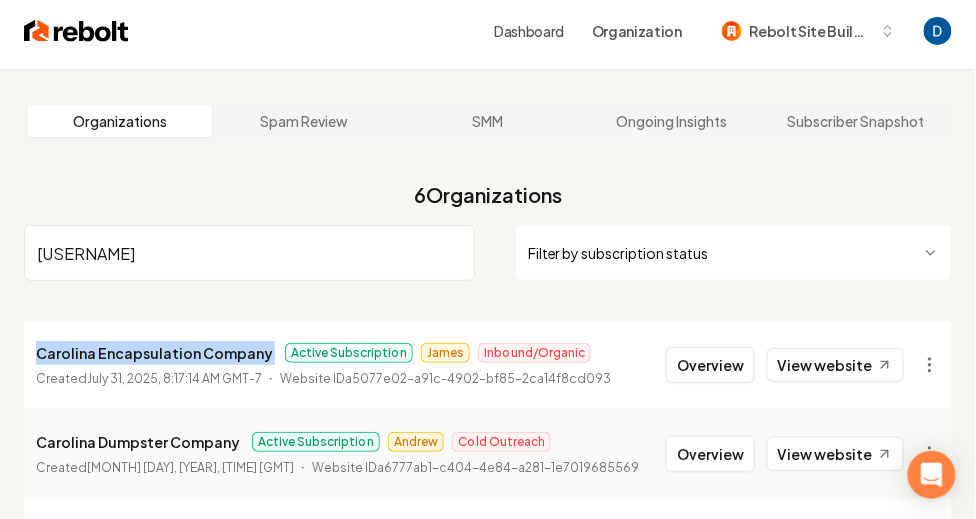 click on "Carolina Encapsulation Company" at bounding box center (154, 353) 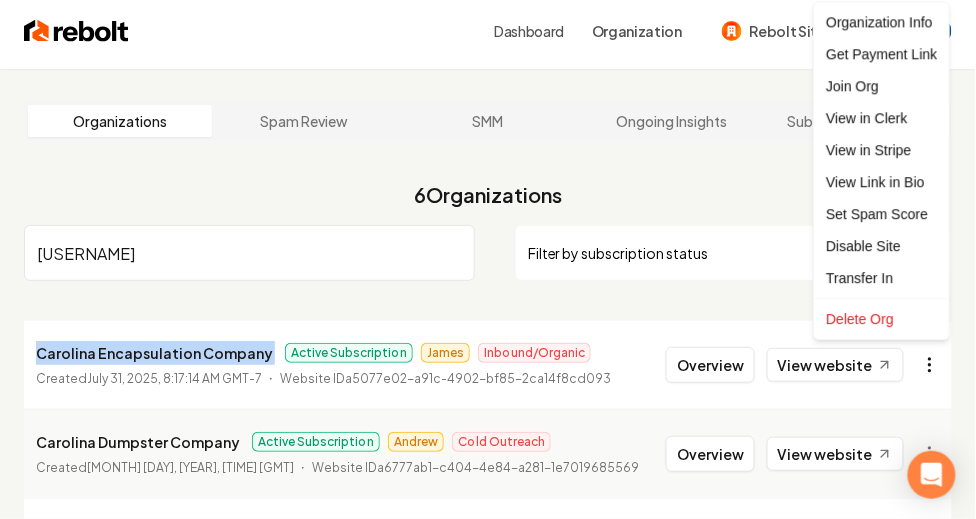 click on "Dashboard Organization Rebolt Site Builder Organizations Spam Review SMM Ongoing Insights Subscriber Snapshot 6  Organizations caroli Filter by subscription status Carolina Encapsulation Company Active Subscription James Inbound/Organic Created  July 31, 2025, 8:17:14 AM GMT-7   Website ID  a5077e02-a91c-4902-bf85-2ca14f8cd093 Overview View website Carolina Dumpster Company Active Subscription Andrew Cold Outreach Created  April 7, 2025, 4:51:17 PM GMT-7   Website ID  a6777ab1-c404-4e84-a281-1e7019685569 Overview View website Carolina Clean Exterior Services Active Subscription Andrew James Cold Outreach Created  March 6, 2025, 4:58:42 PM GMT-8   Website ID  0ac6c5b1-c173-431e-9fd5-d1152d560a18 Overview View website Carolina Gold Cleaners Active Subscription Arwin HSA Created  November 5, 2024, 3:08:21 AM GMT-8   Website ID  de52ba7e-e34a-4c0e-a92d-413c4077dd0f Overview View website South Carolina Cleaners Active Subscription Arwin HSA Created  October 8, 2024, 11:12:13 AM GMT-7   Website ID  Overview" at bounding box center (488, 252) 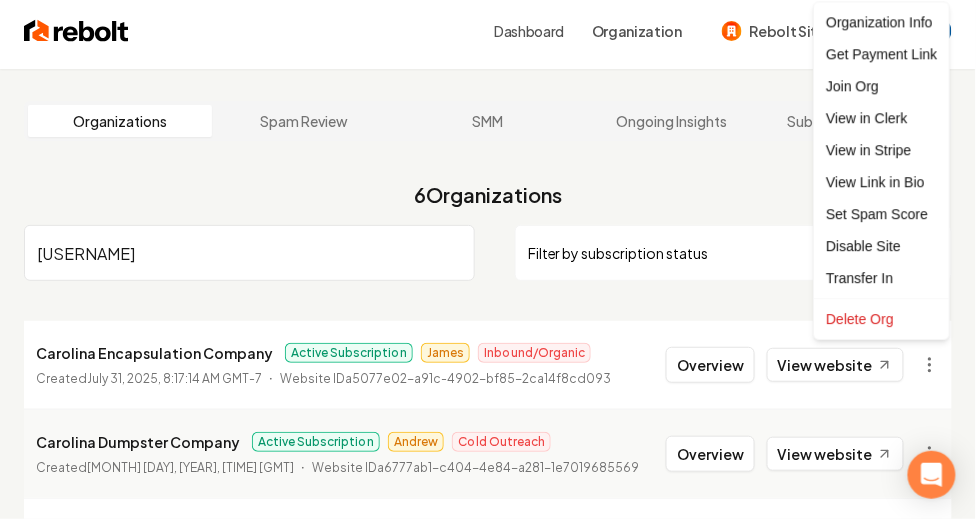 click on "Dashboard Organization Rebolt Site Builder Organizations Spam Review SMM Ongoing Insights Subscriber Snapshot 6  Organizations caroli Filter by subscription status Carolina Encapsulation Company Active Subscription James Inbound/Organic Created  July 31, 2025, 8:17:14 AM GMT-7   Website ID  a5077e02-a91c-4902-bf85-2ca14f8cd093 Overview View website Carolina Dumpster Company Active Subscription Andrew Cold Outreach Created  April 7, 2025, 4:51:17 PM GMT-7   Website ID  a6777ab1-c404-4e84-a281-1e7019685569 Overview View website Carolina Clean Exterior Services Active Subscription Andrew James Cold Outreach Created  March 6, 2025, 4:58:42 PM GMT-8   Website ID  0ac6c5b1-c173-431e-9fd5-d1152d560a18 Overview View website Carolina Gold Cleaners Active Subscription Arwin HSA Created  November 5, 2024, 3:08:21 AM GMT-8   Website ID  de52ba7e-e34a-4c0e-a92d-413c4077dd0f Overview View website South Carolina Cleaners Active Subscription Arwin HSA Created  October 8, 2024, 11:12:13 AM GMT-7   Website ID  Overview" at bounding box center (488, 252) 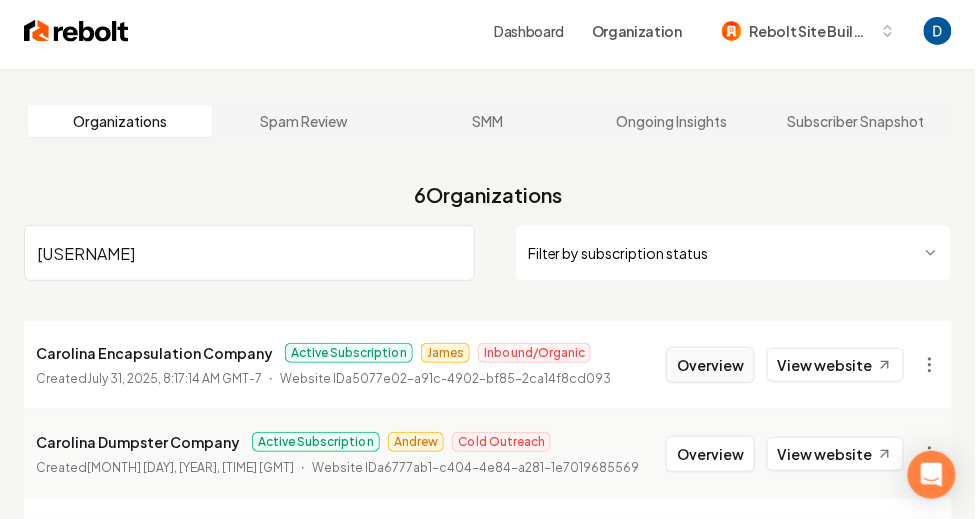 click on "Overview" at bounding box center [710, 365] 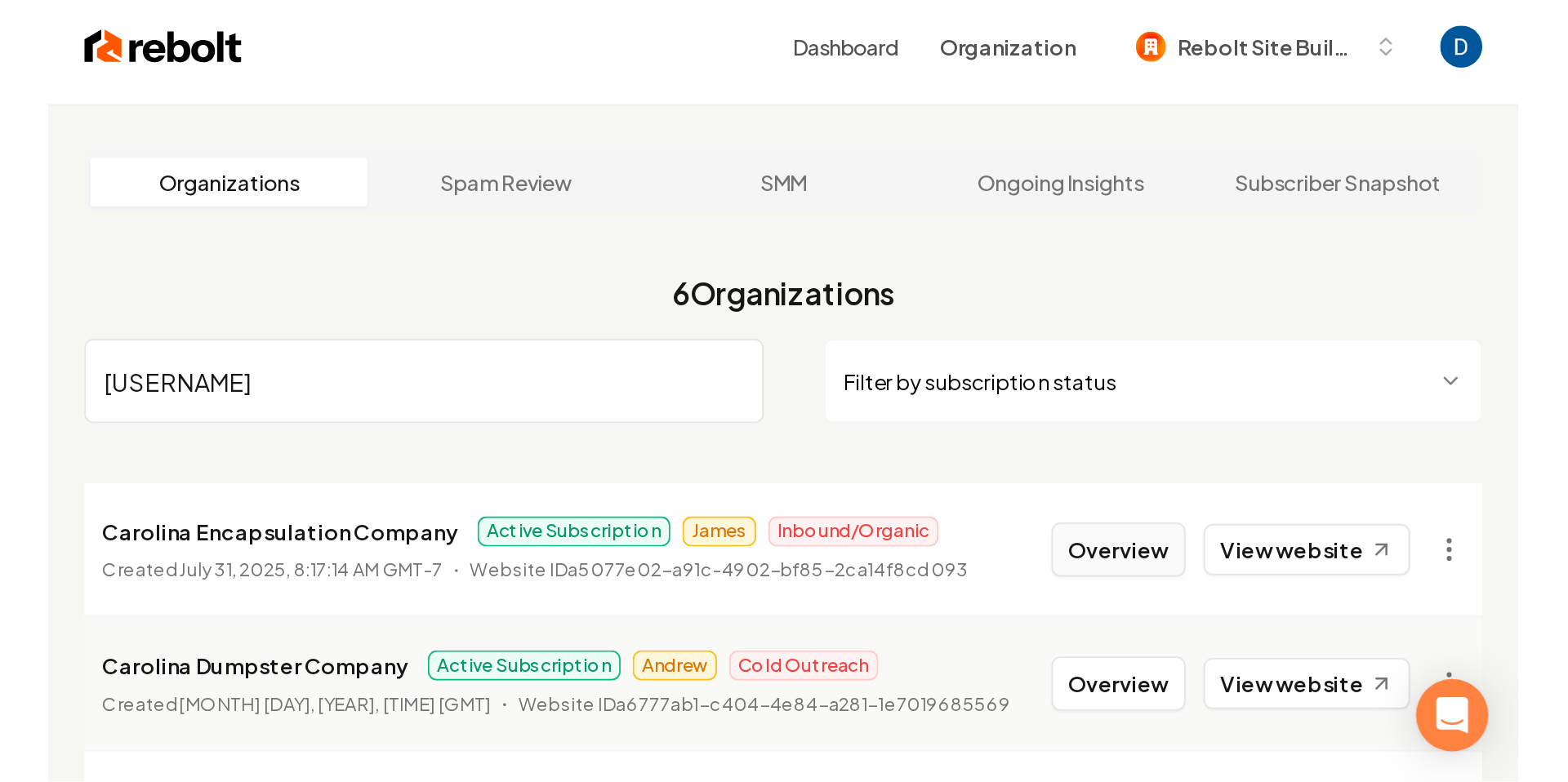 scroll, scrollTop: 0, scrollLeft: 0, axis: both 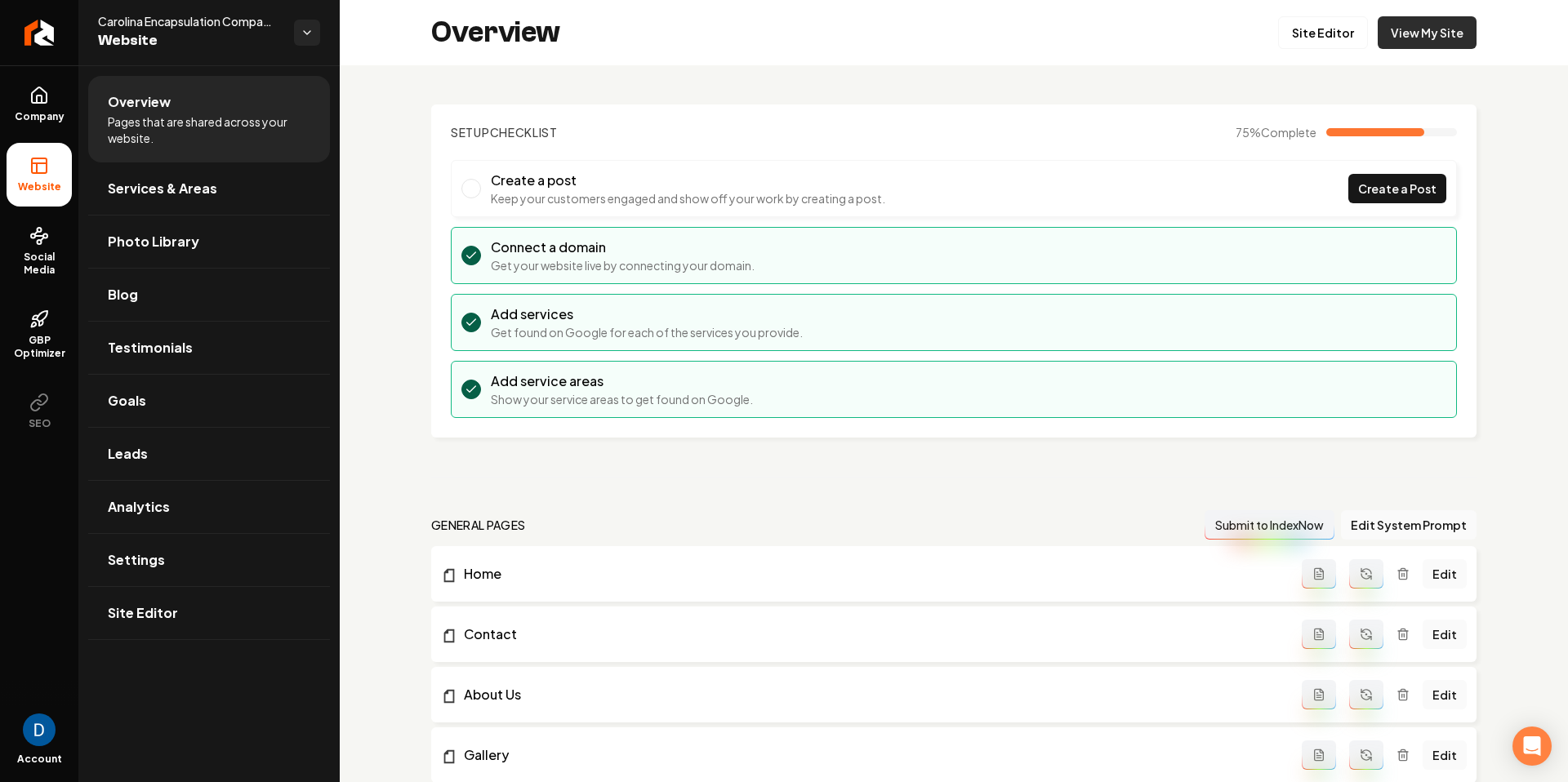 click on "View My Site" at bounding box center (1427, 33) 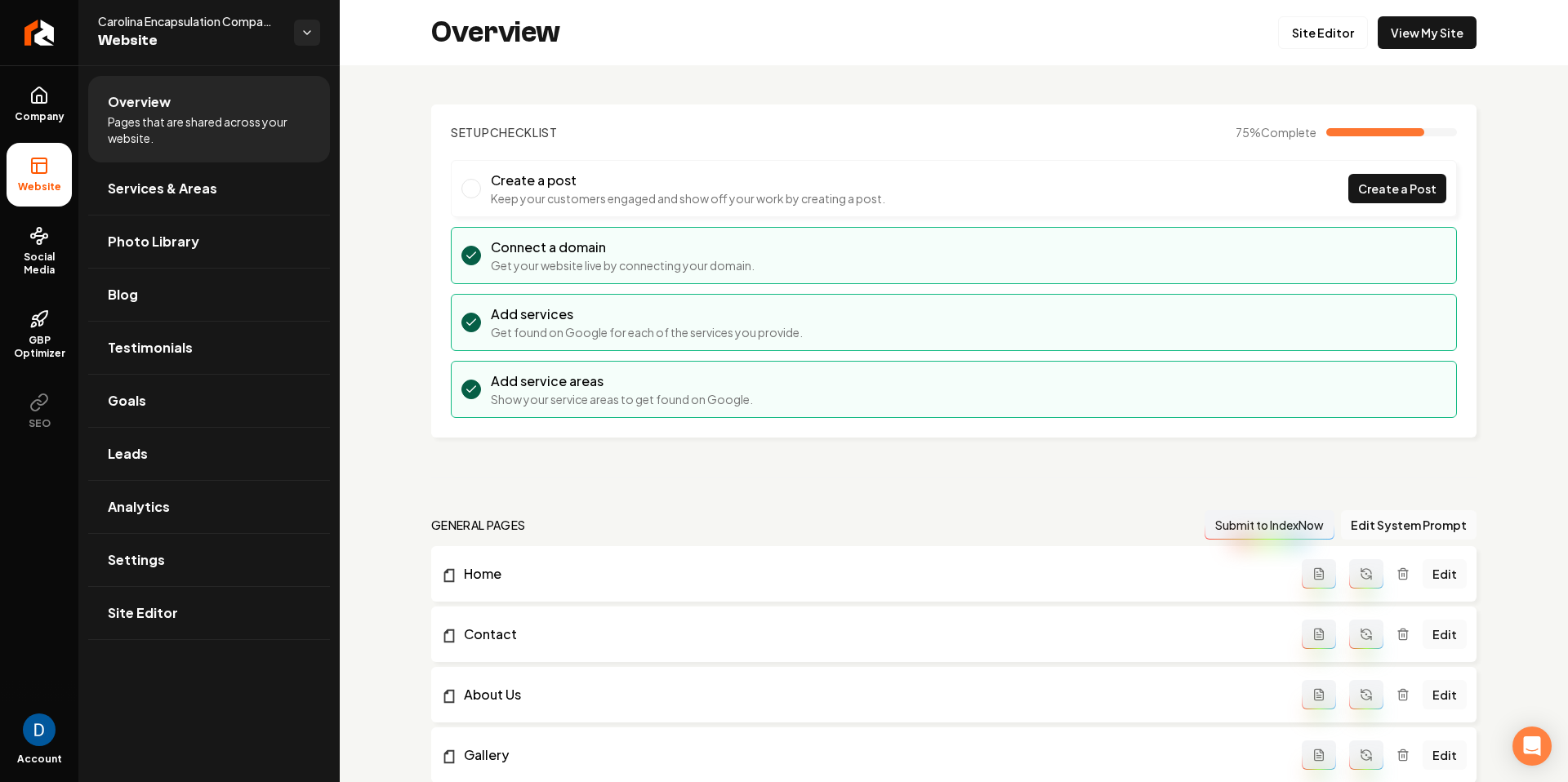click on "Carolina Encapsulation Company" at bounding box center (189, 21) 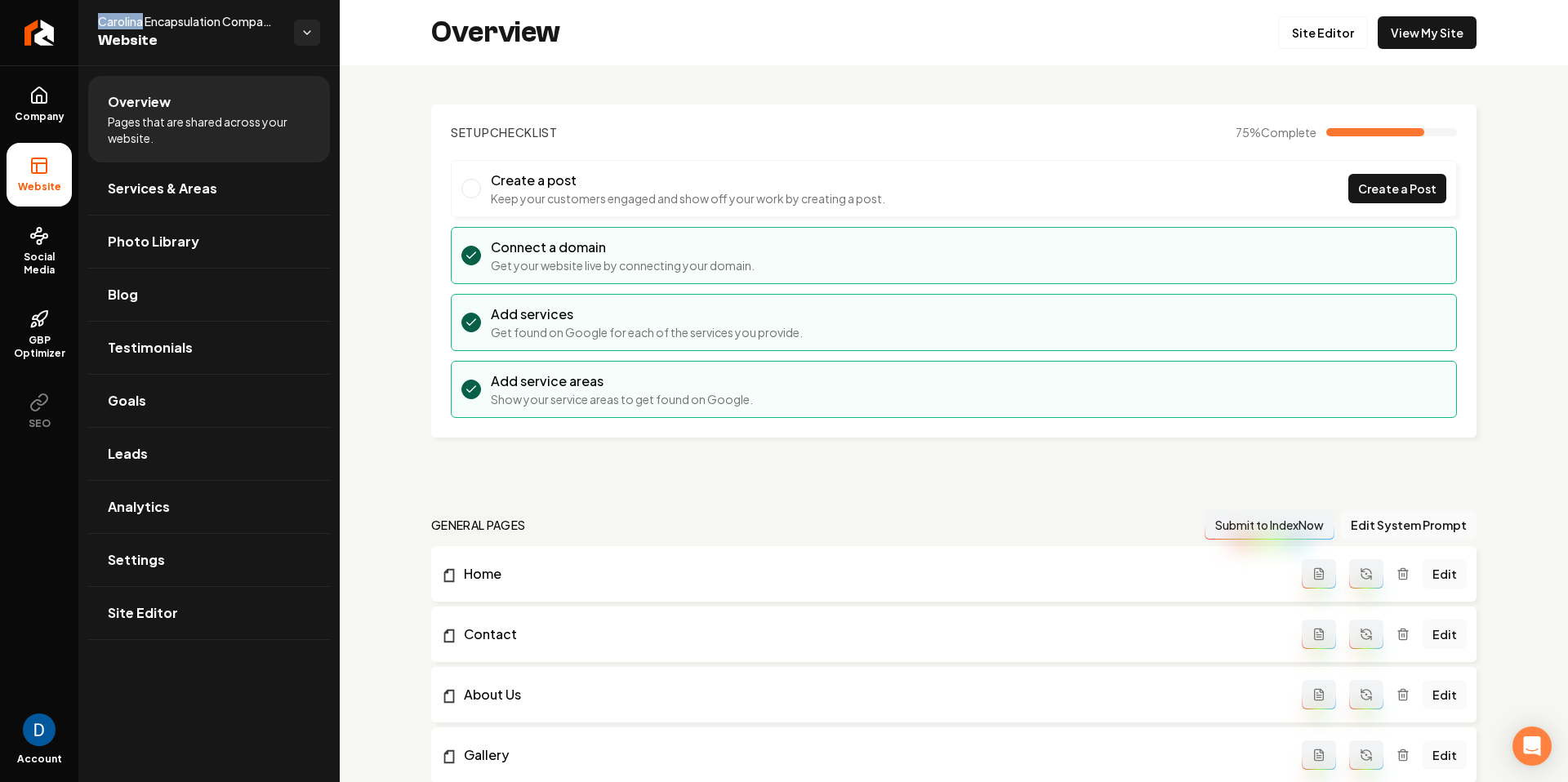 click on "Carolina Encapsulation Company" at bounding box center (189, 21) 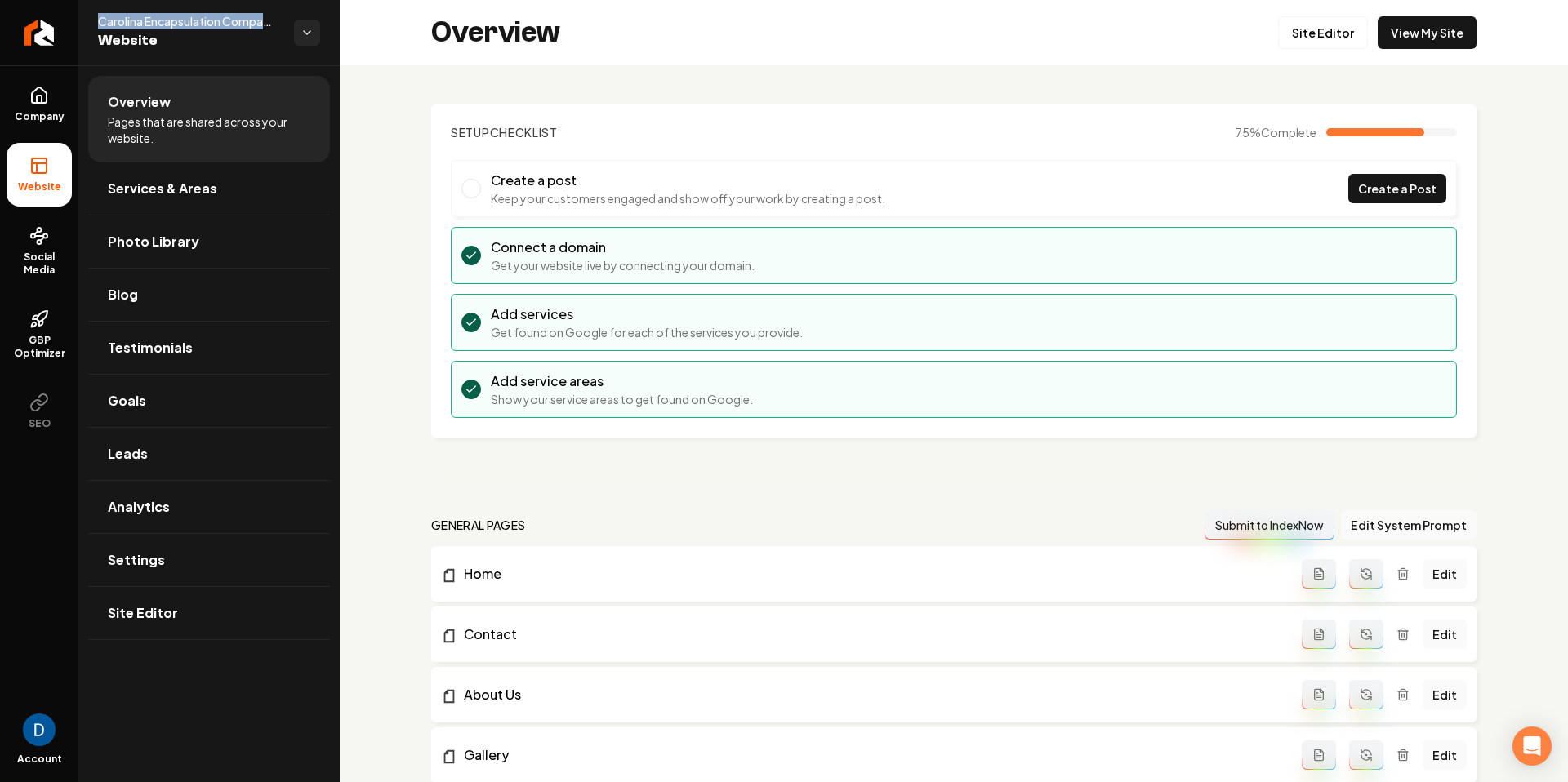 copy on "Carolina Encapsulation Company" 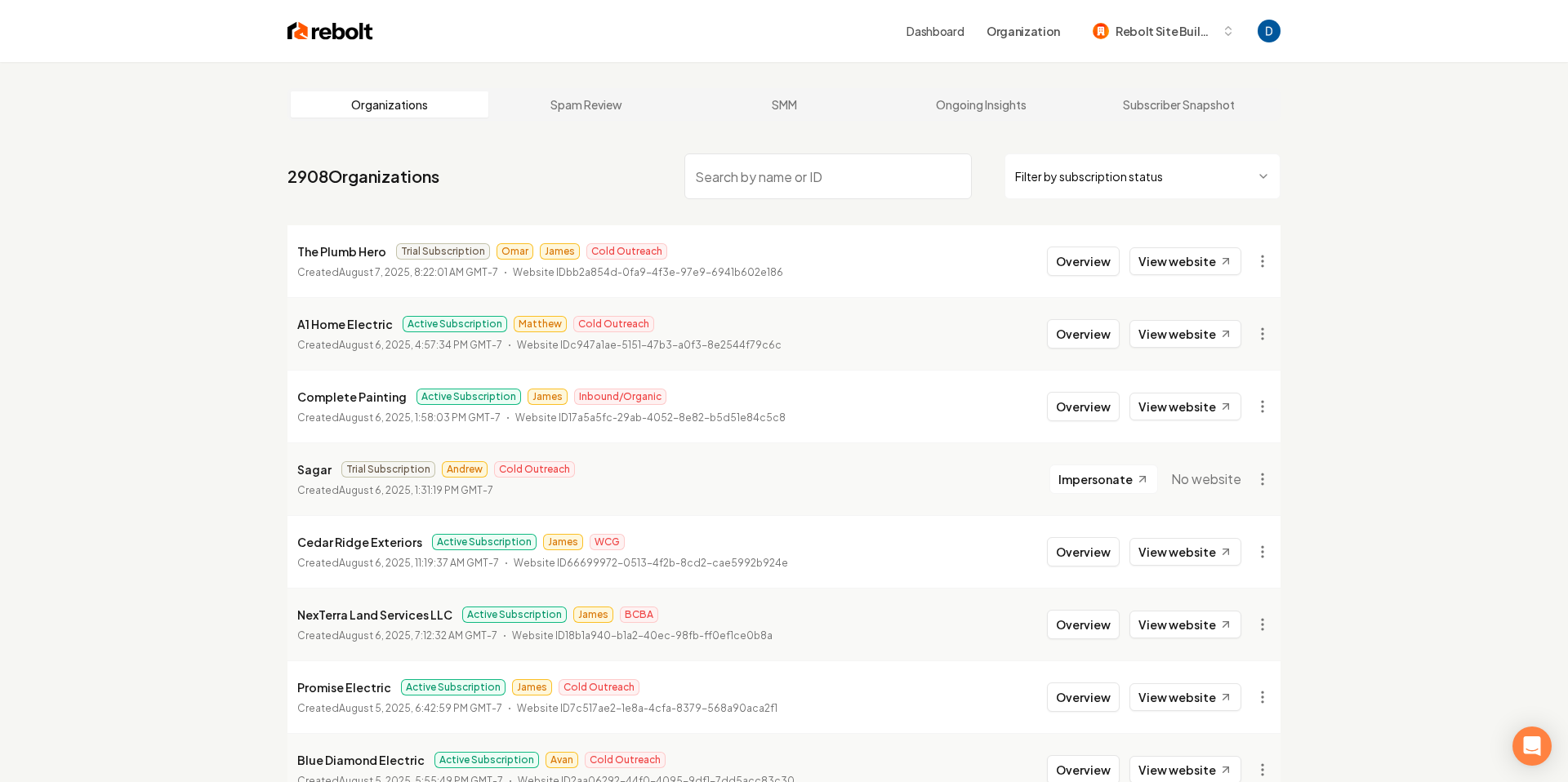 scroll, scrollTop: 0, scrollLeft: 0, axis: both 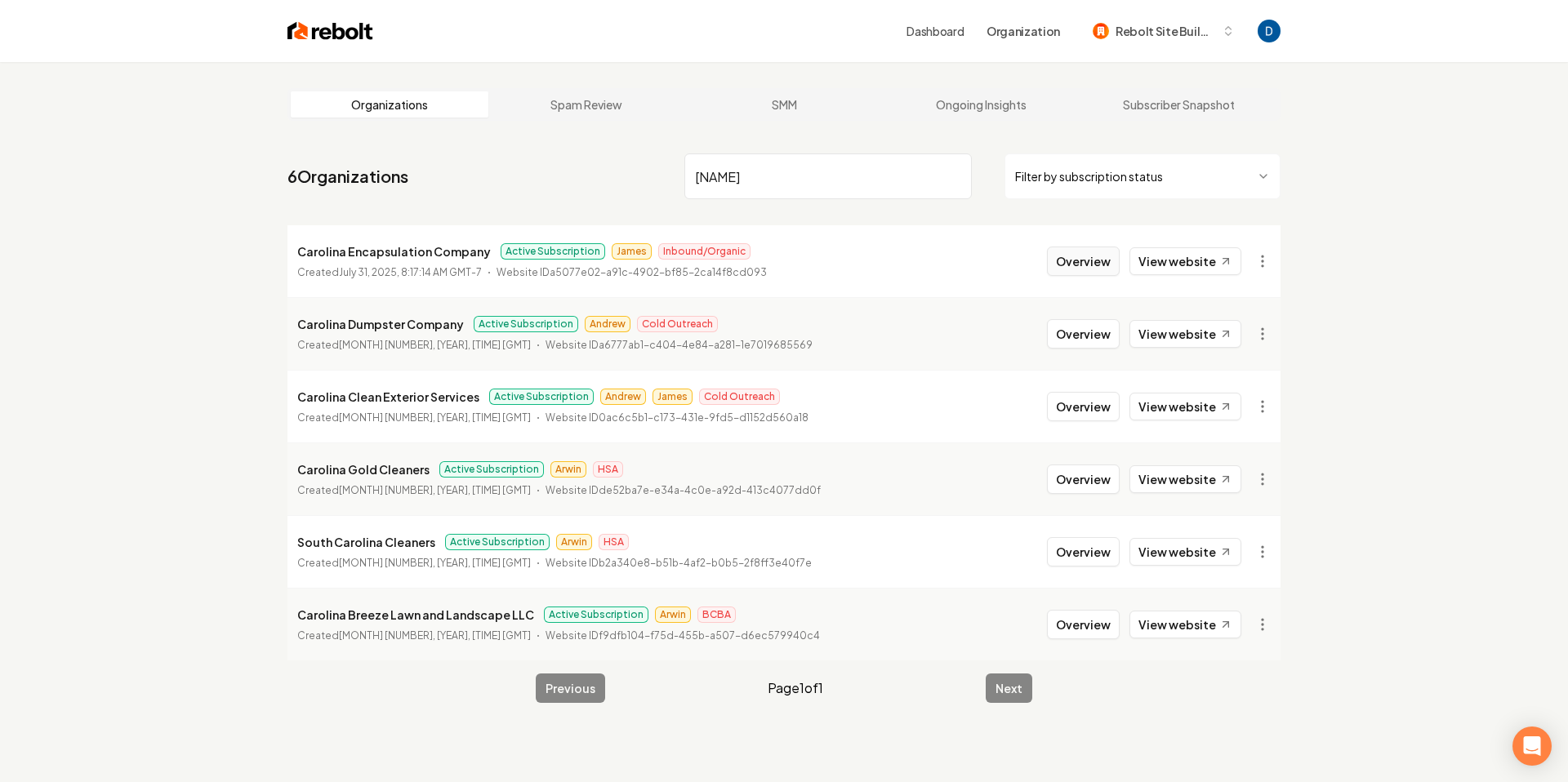 type on "Carol" 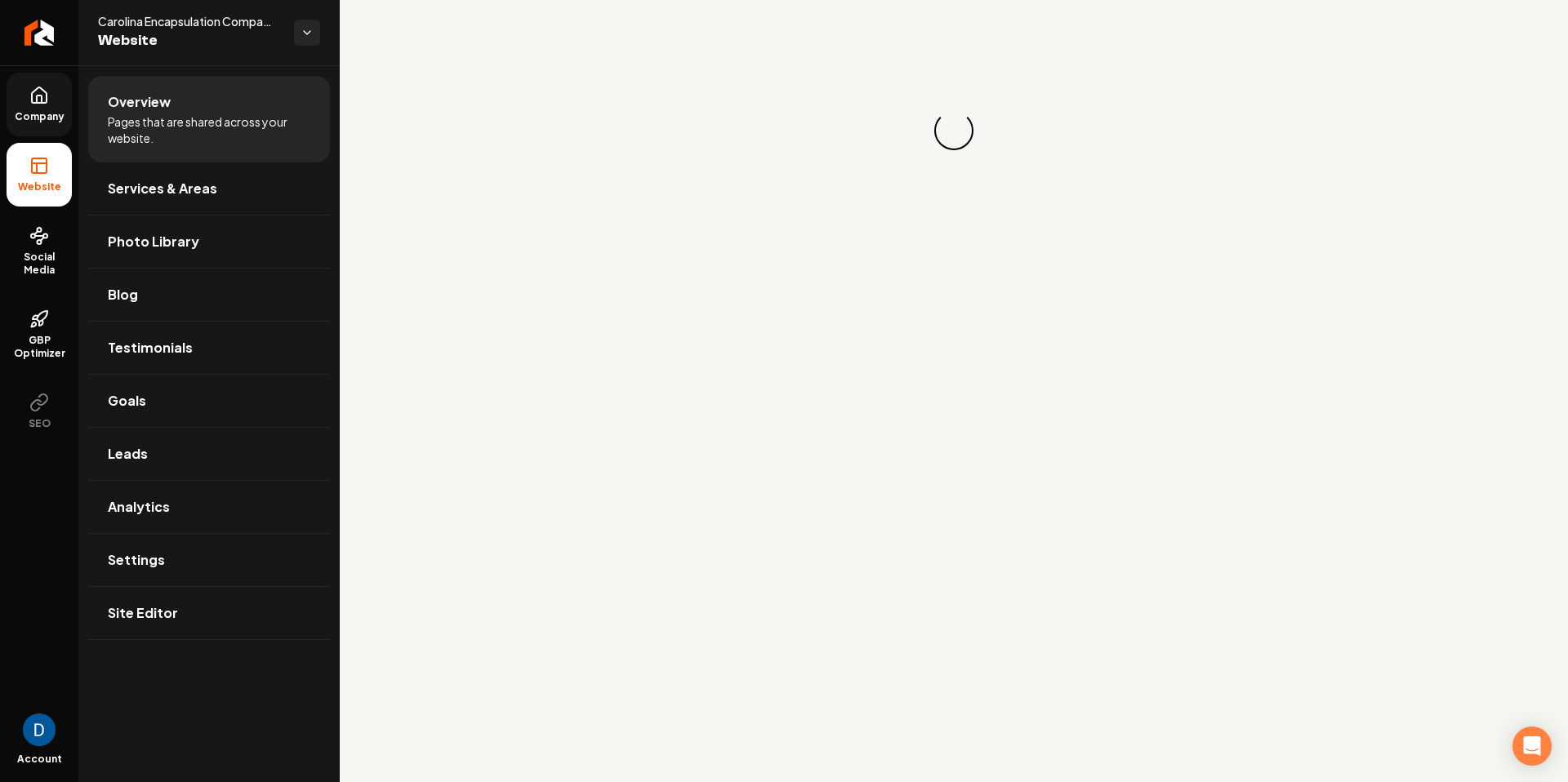 click 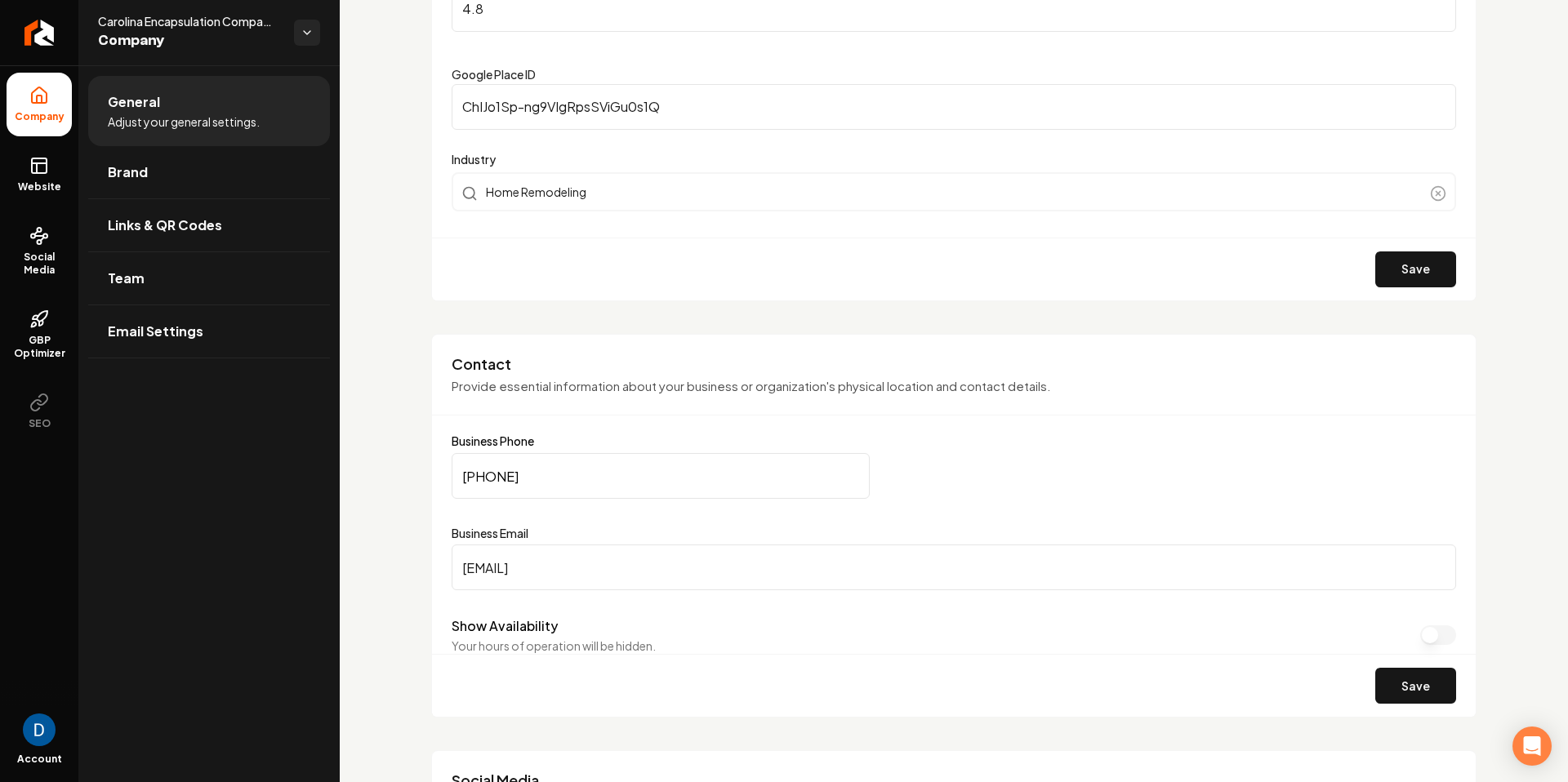 scroll, scrollTop: 625, scrollLeft: 0, axis: vertical 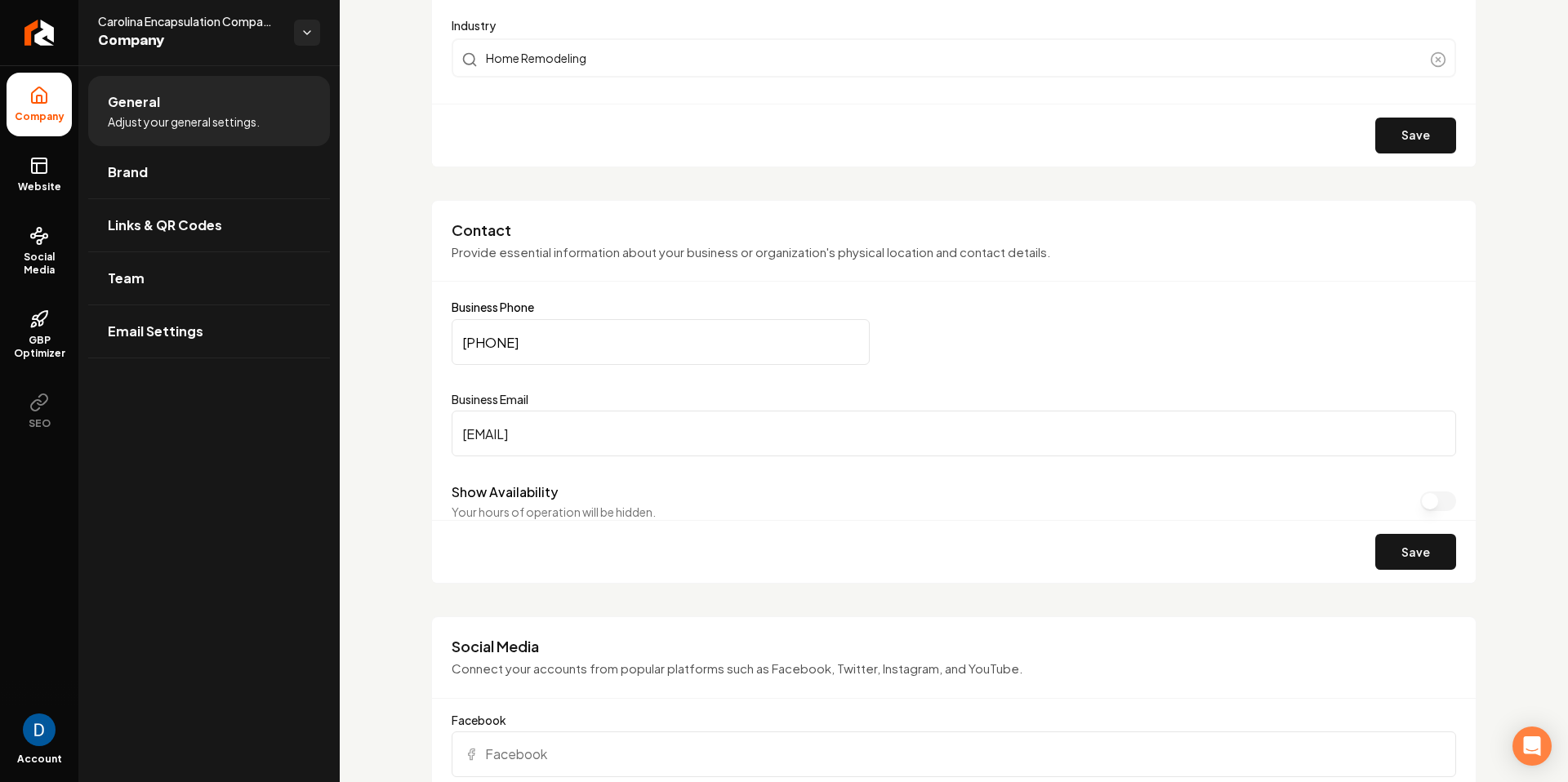 click on "(704) 957-2017" at bounding box center (661, 342) 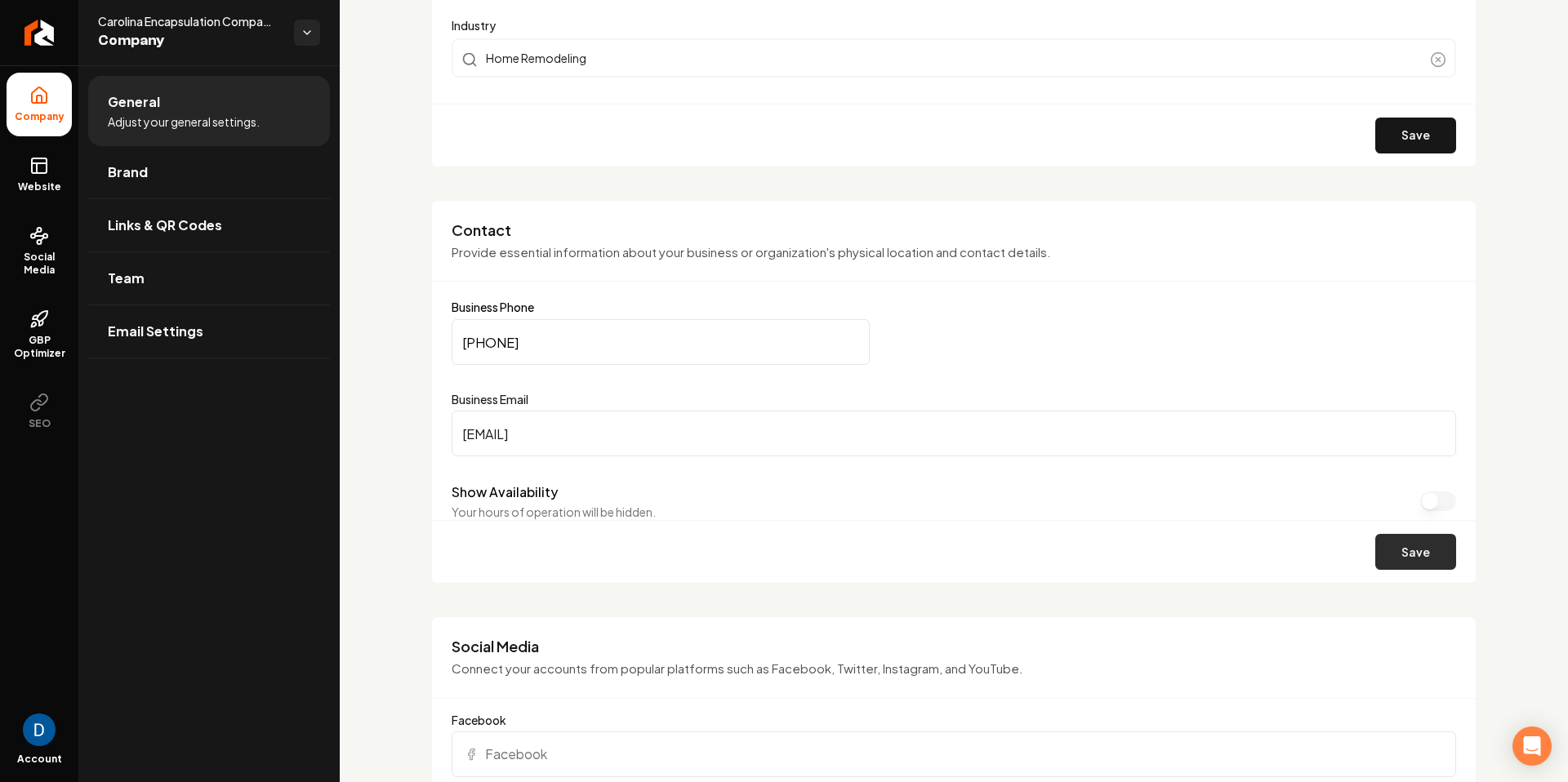 type on "(919) 478-5610" 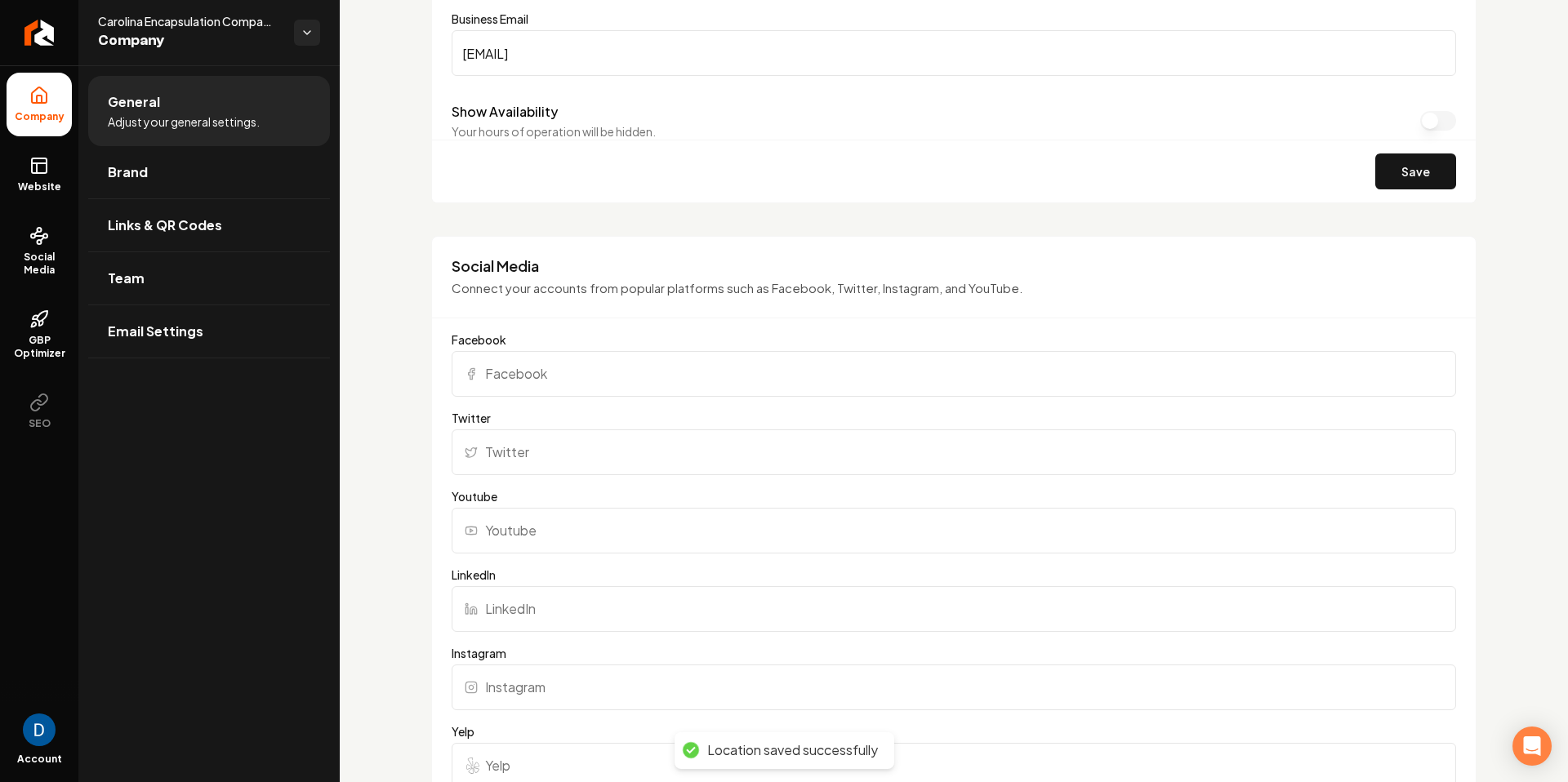 scroll, scrollTop: 1089, scrollLeft: 0, axis: vertical 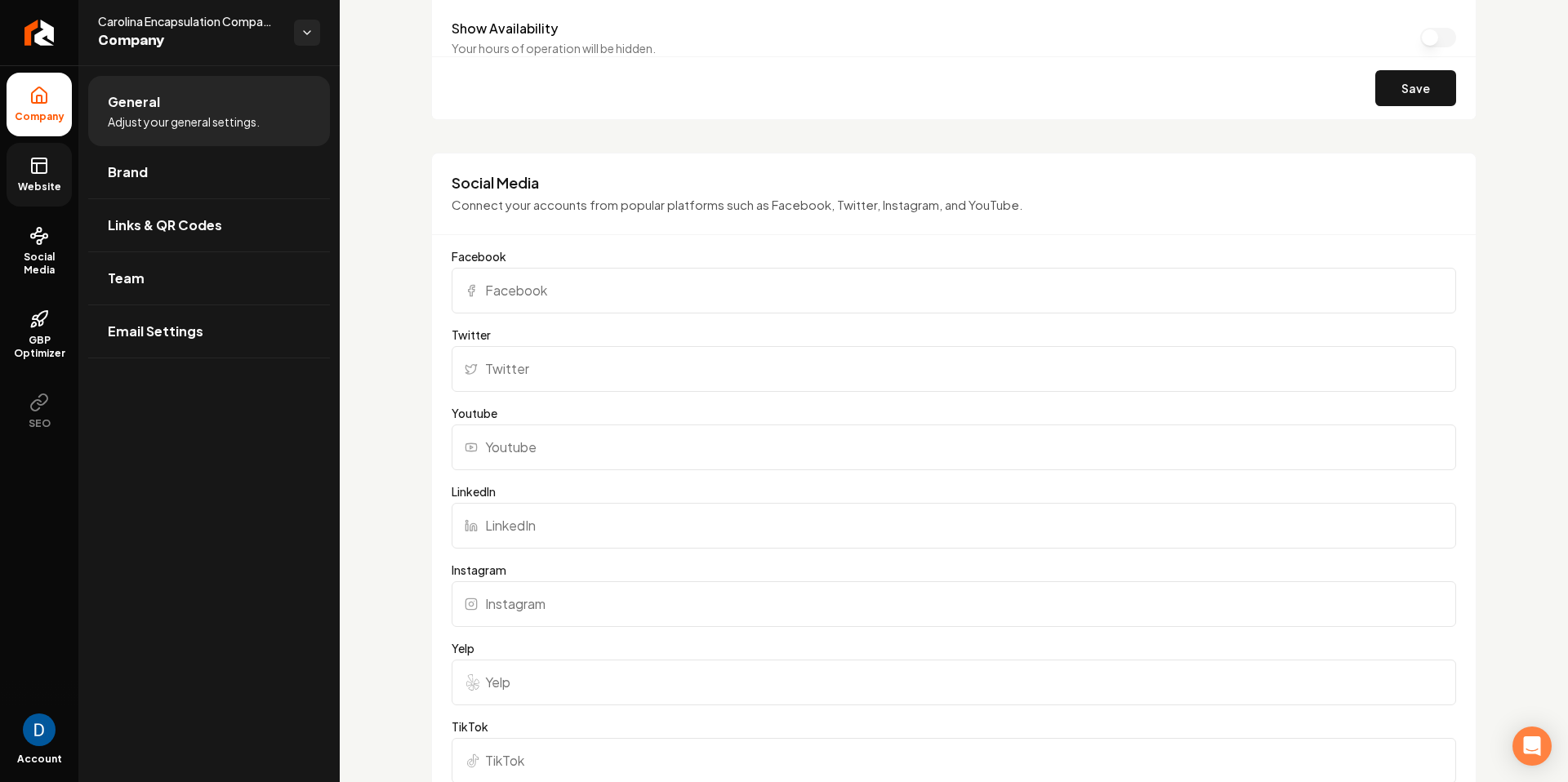 click on "Website" at bounding box center (39, 175) 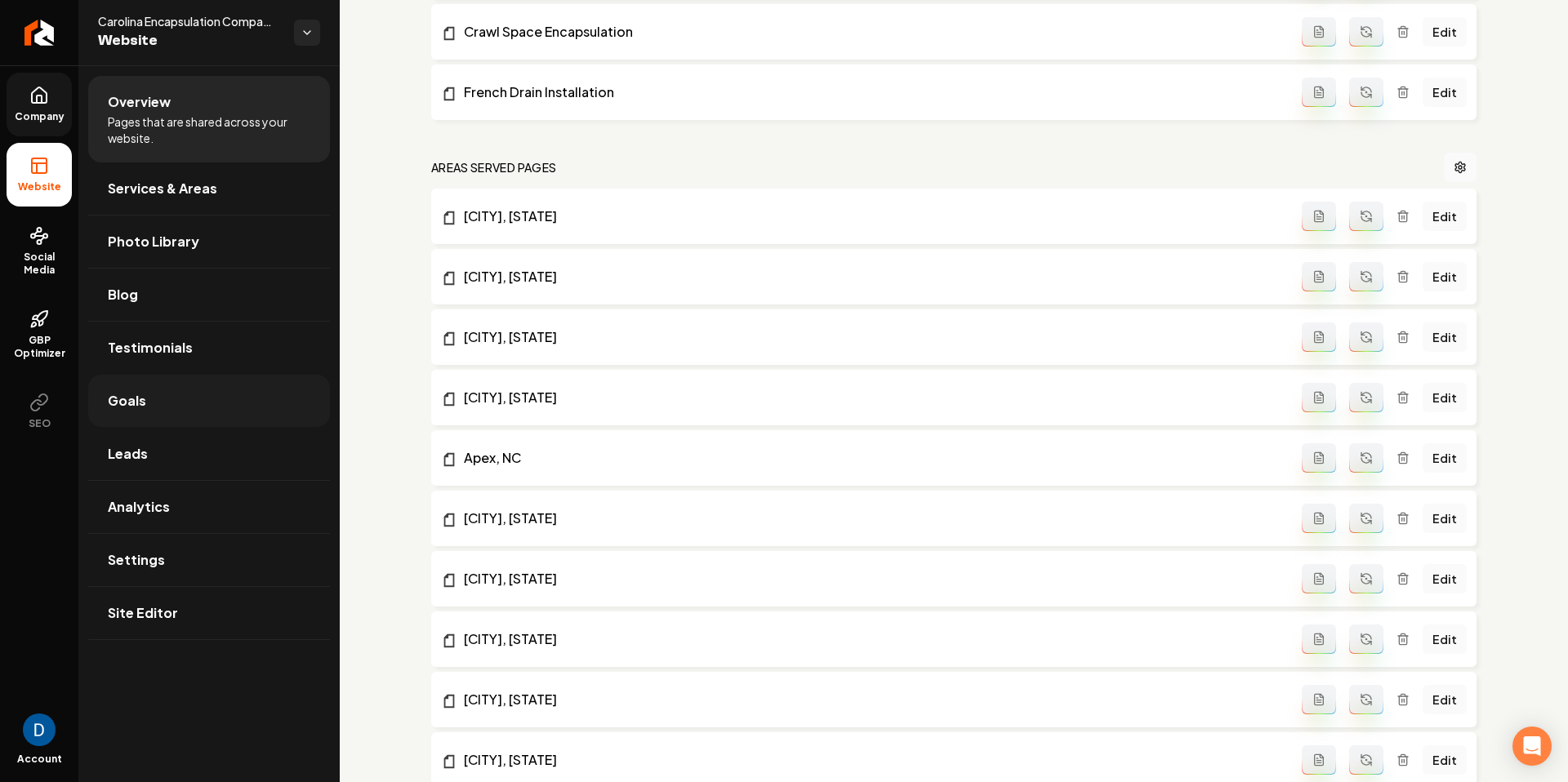 click on "Goals" at bounding box center (209, 401) 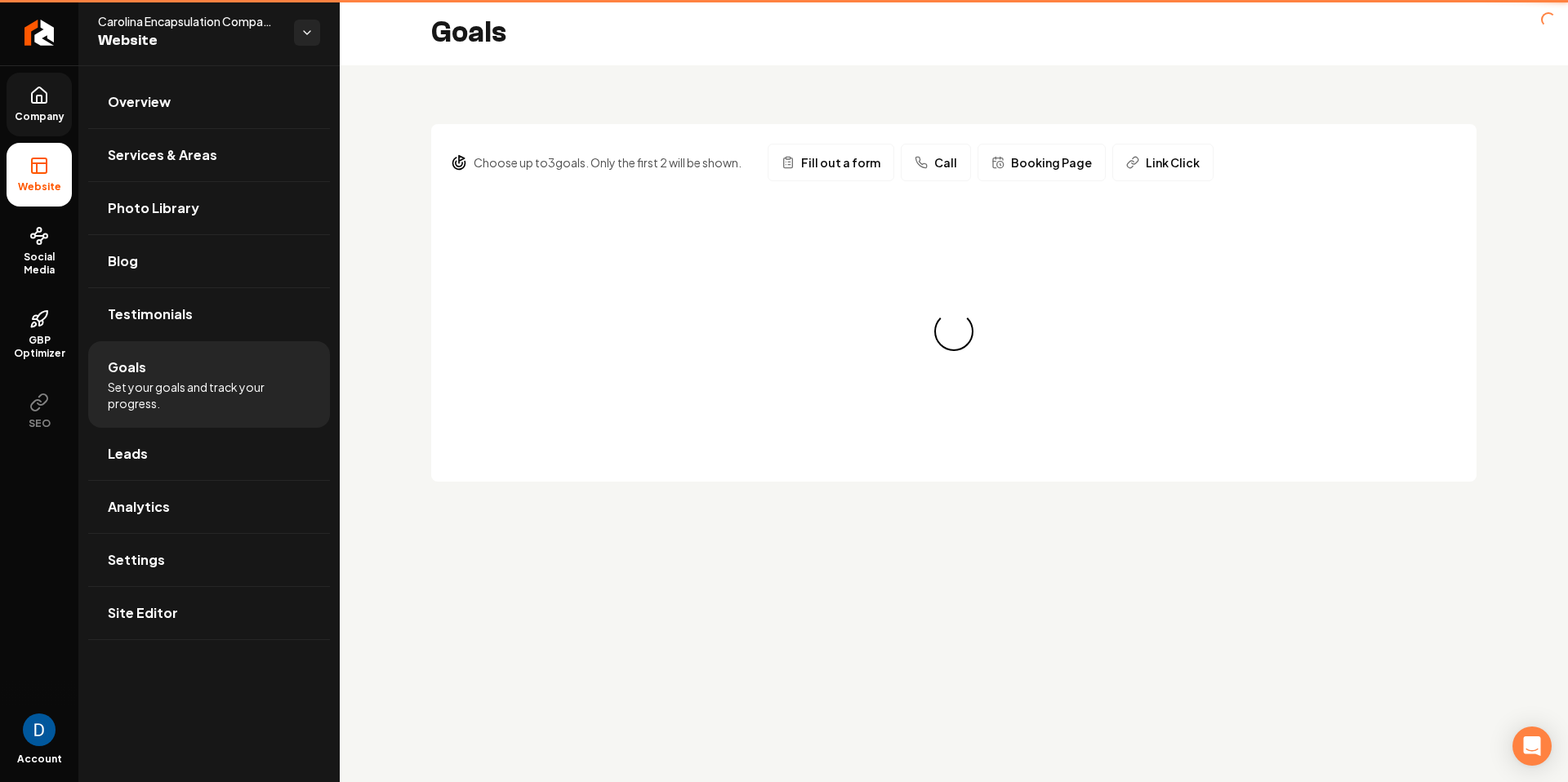 scroll, scrollTop: 0, scrollLeft: 0, axis: both 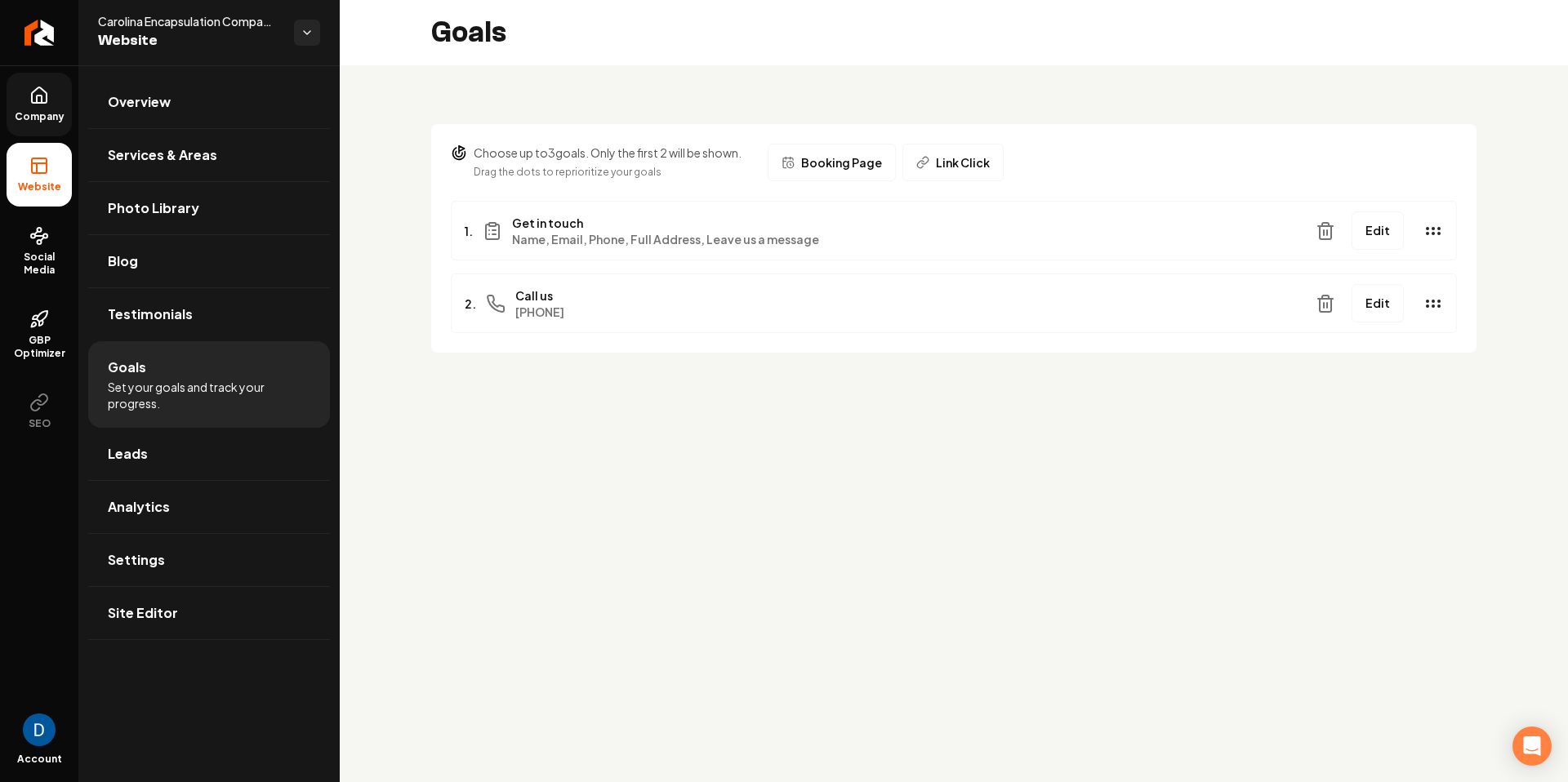 click on "Edit" at bounding box center (1378, 303) 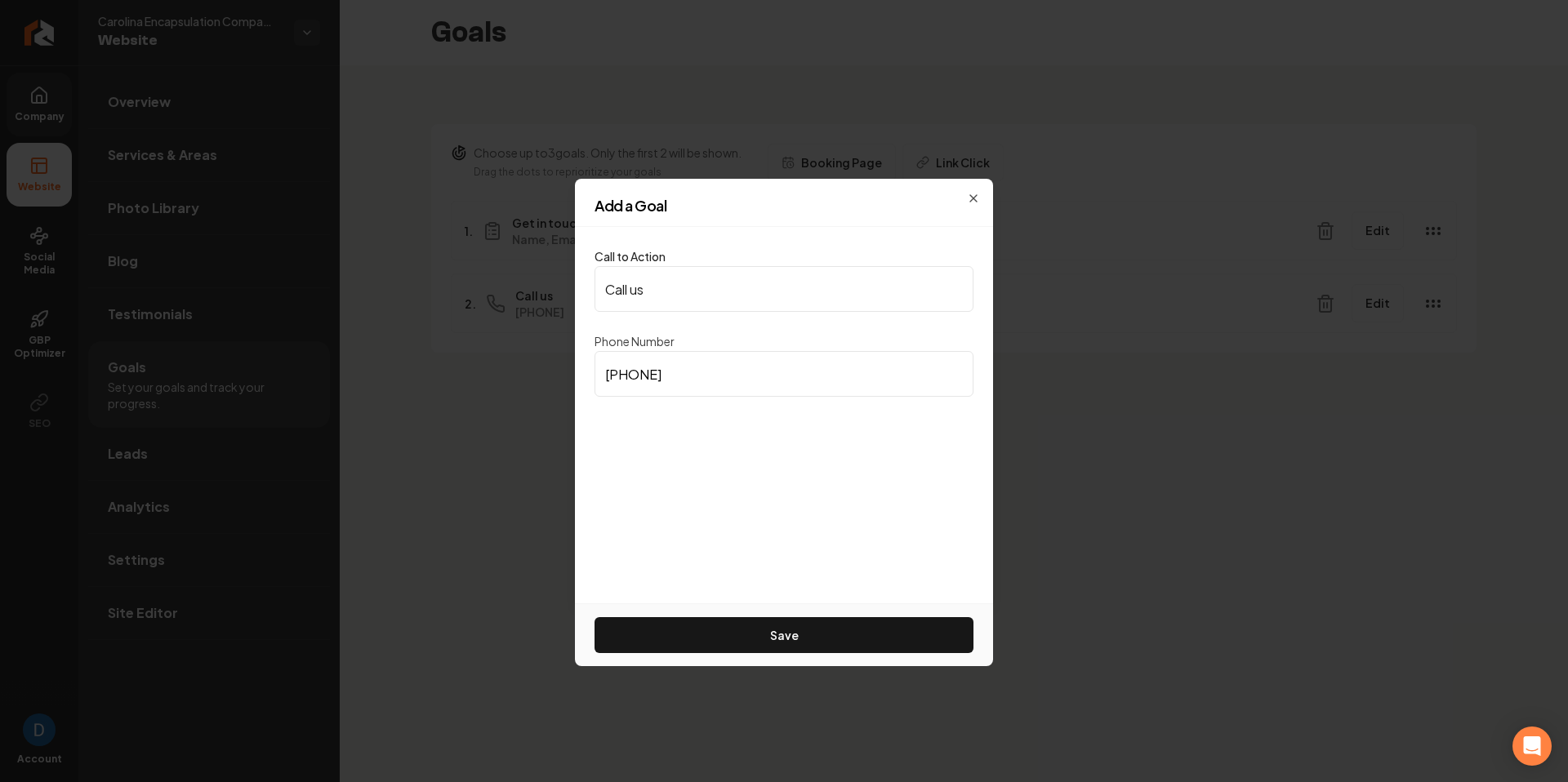 click on "(704) 957-2017" at bounding box center (784, 374) 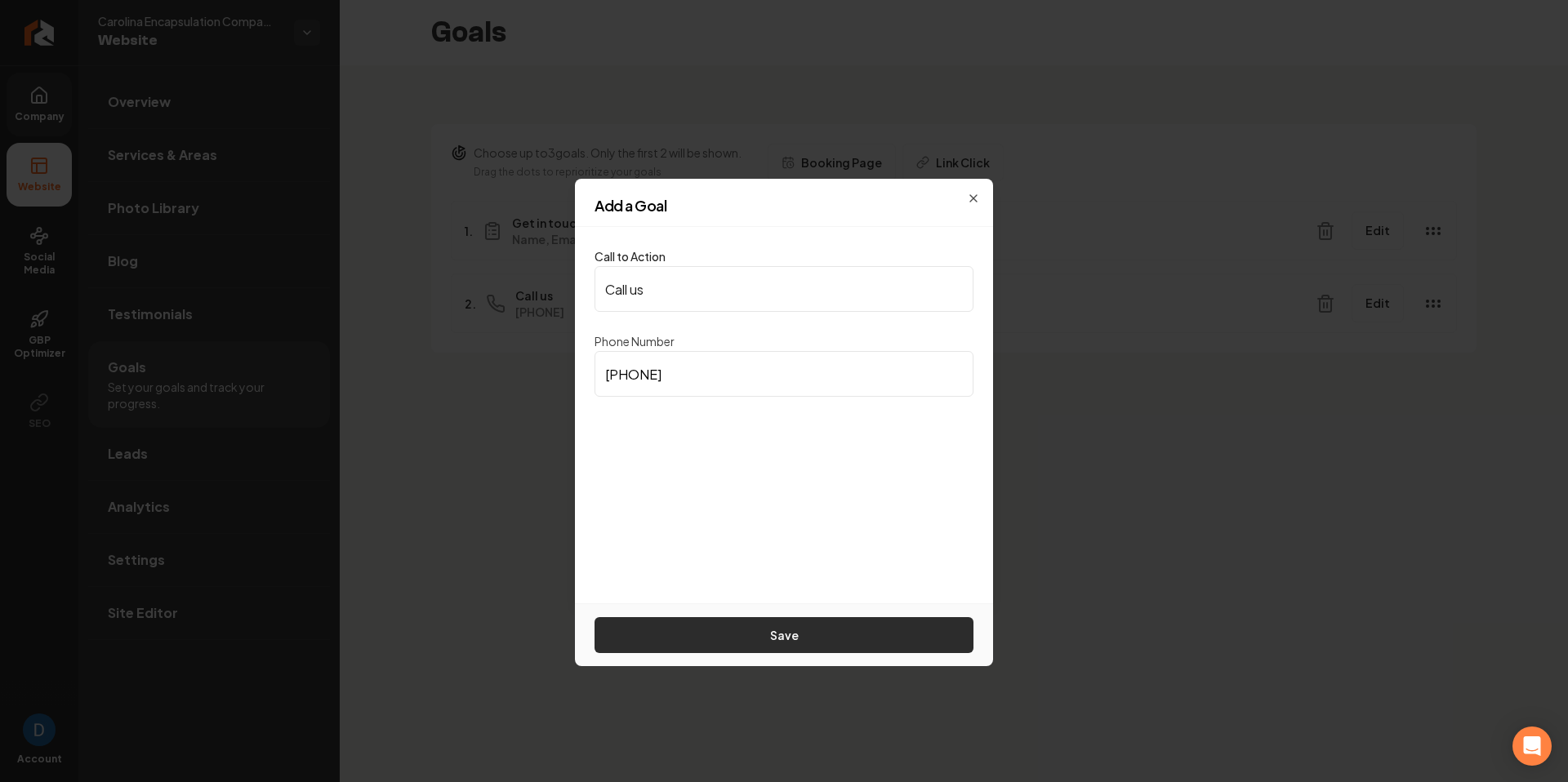 paste on "919) 478-5610" 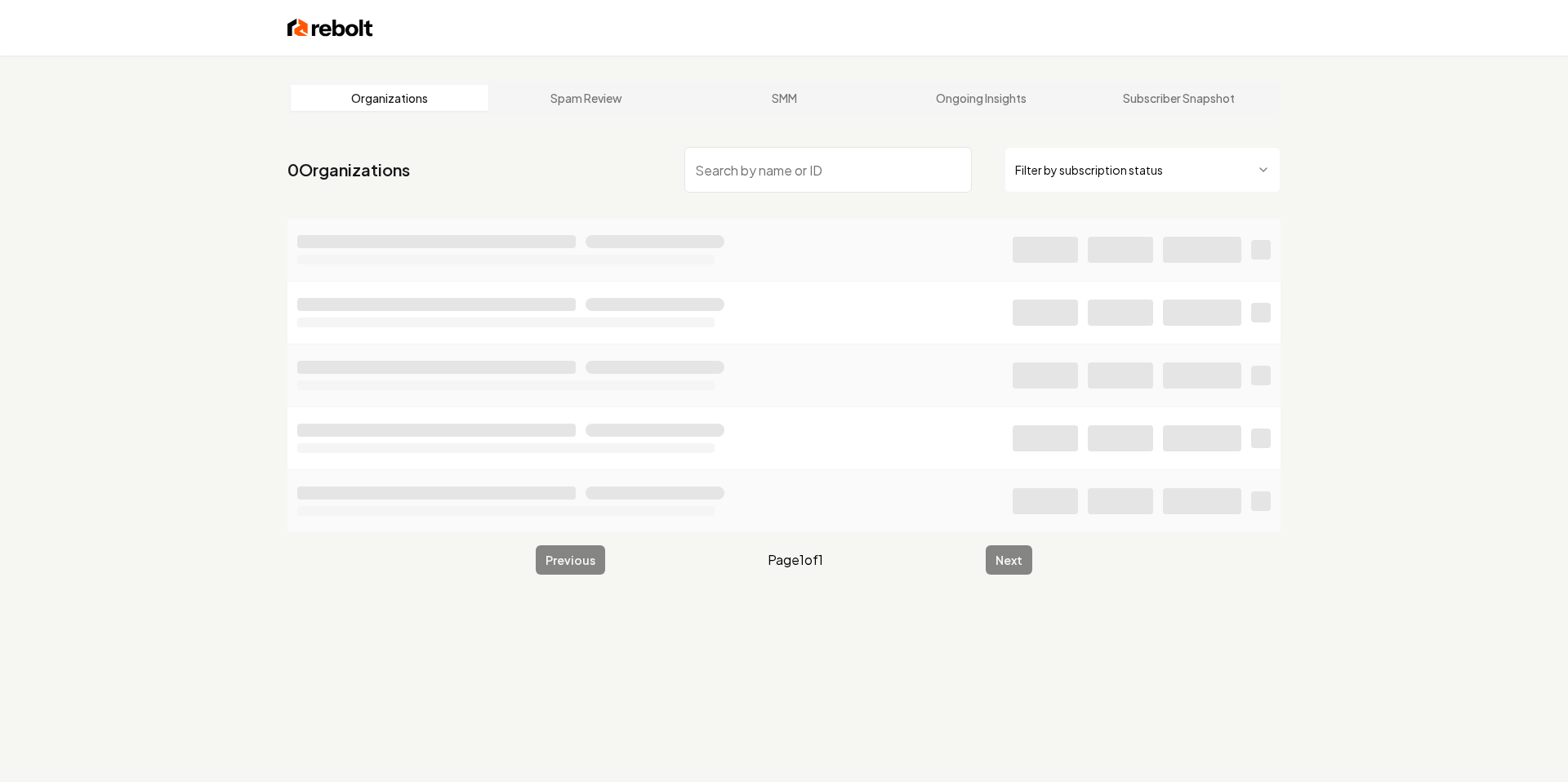 scroll, scrollTop: 0, scrollLeft: 0, axis: both 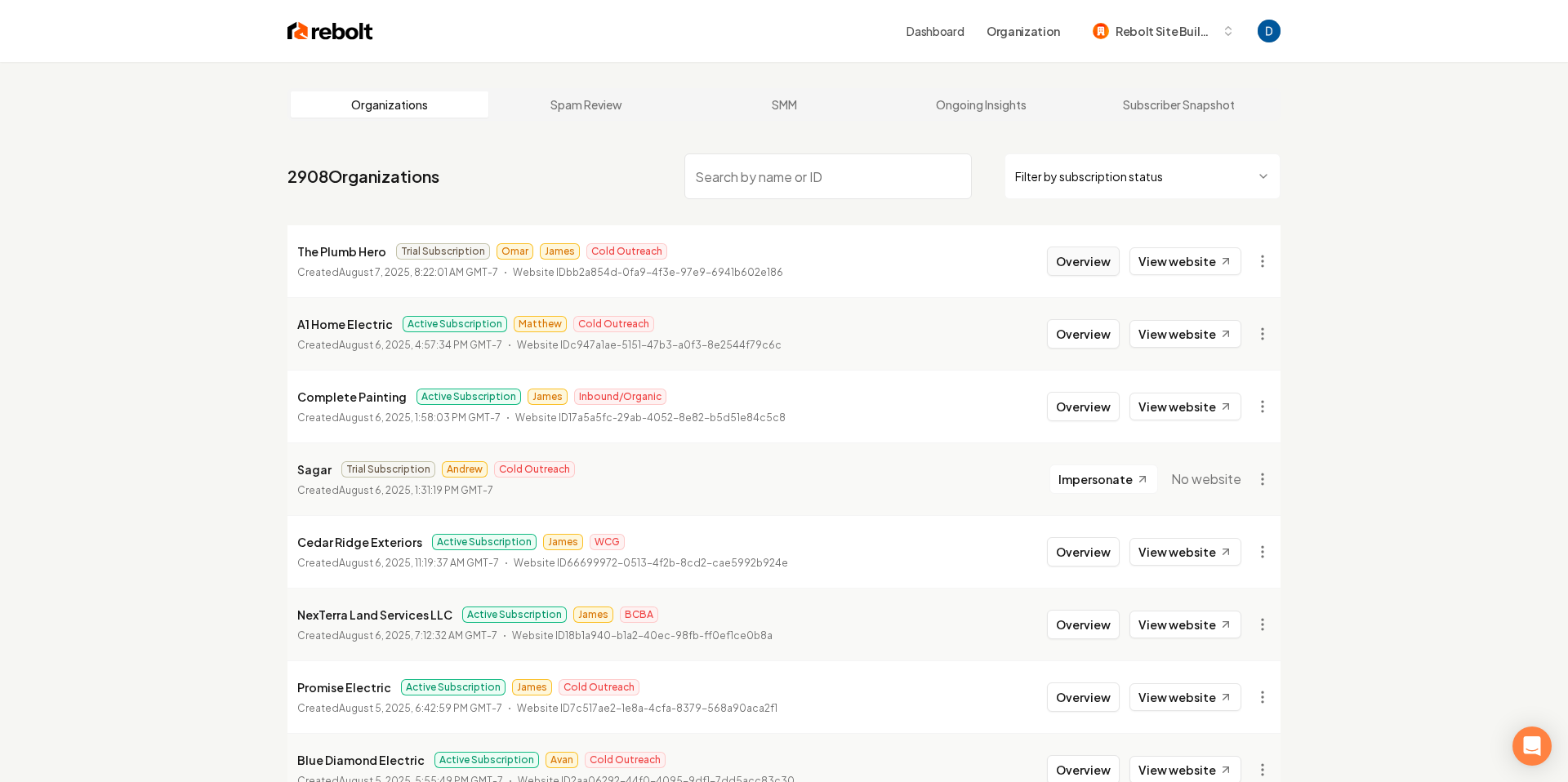 click on "Overview" at bounding box center (1083, 261) 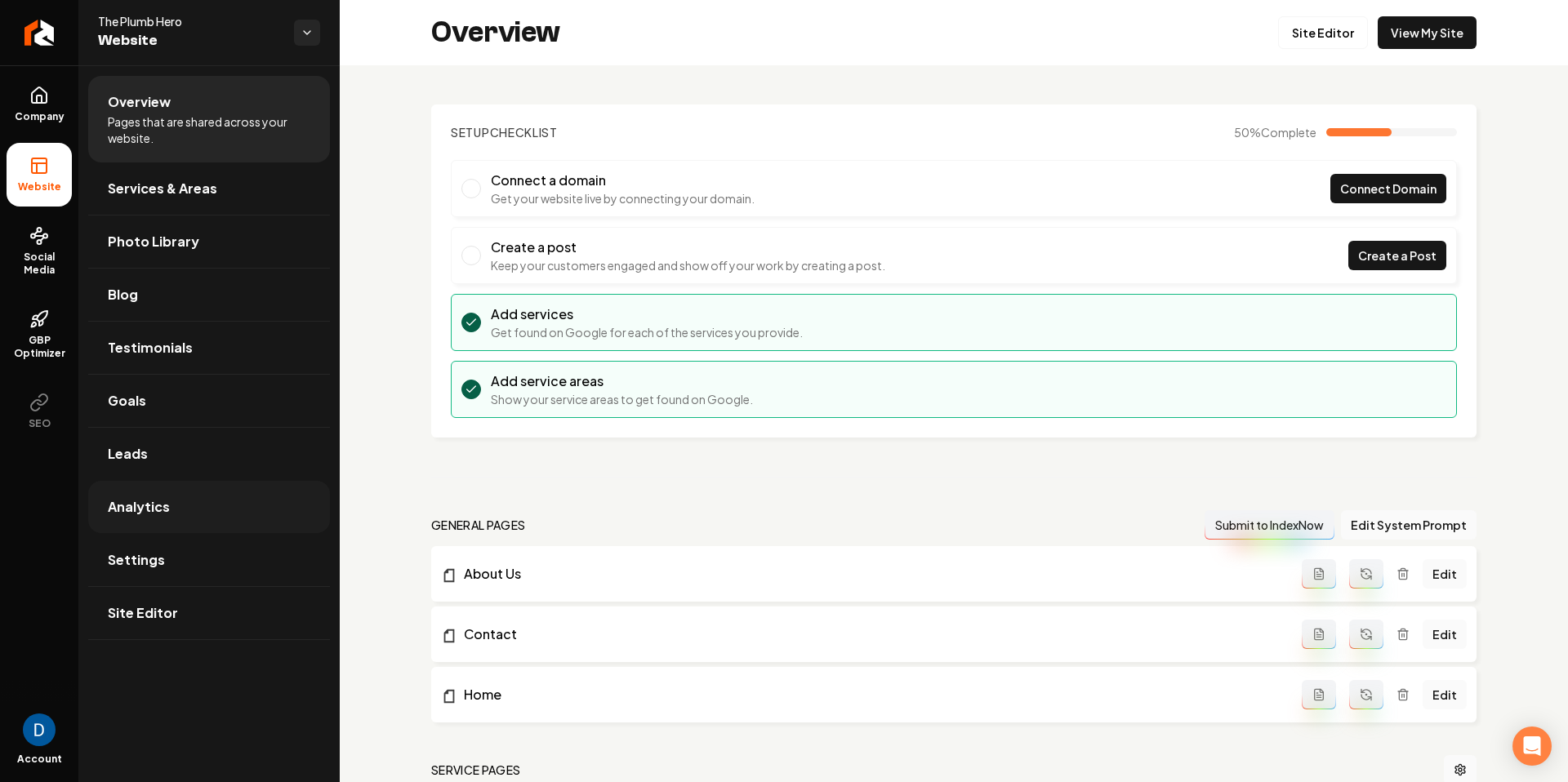 click on "Analytics" at bounding box center (139, 507) 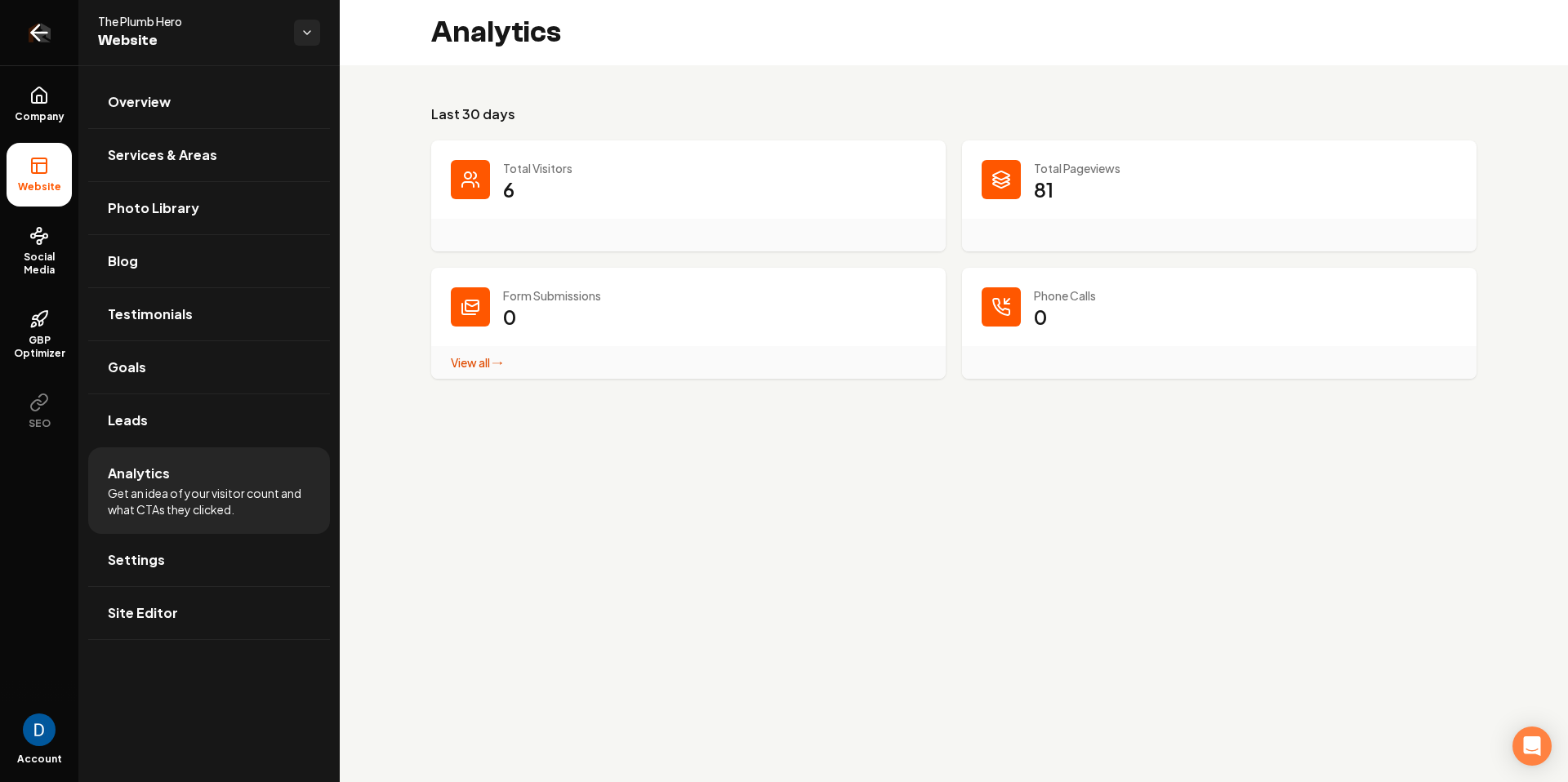 click 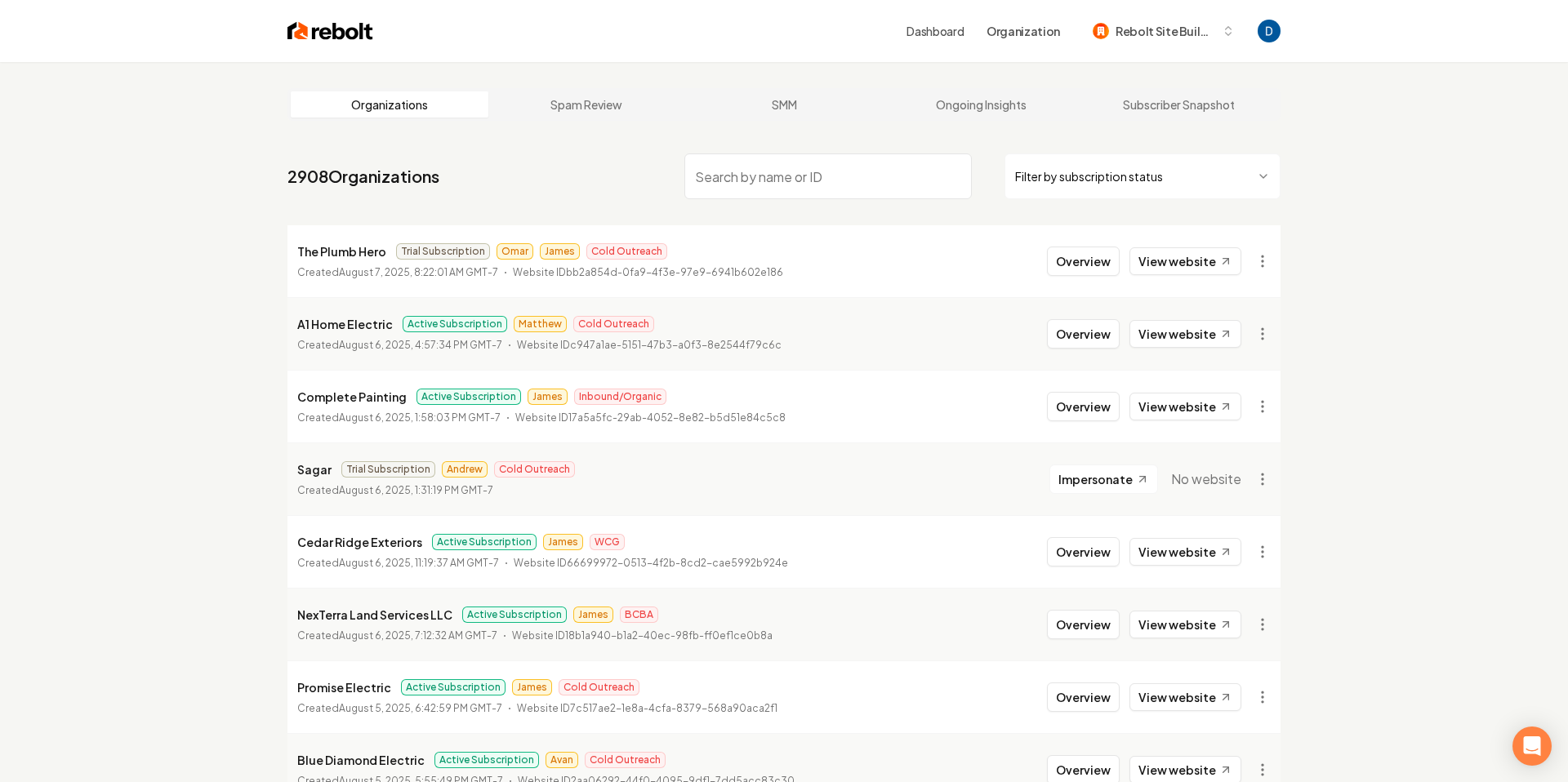 click on "Dashboard Organization Rebolt Site Builder Organizations Spam Review SMM Ongoing Insights Subscriber Snapshot 2908  Organizations Filter by subscription status The Plumb Hero Trial Subscription Omar James Cold Outreach Created  August 7, 2025, 8:22:01 AM GMT-7   Website ID  bb2a854d-0fa9-4f3e-97e9-6941b602e186 Overview View website A1 Home Electric Active Subscription Matthew Cold Outreach Created  August 6, 2025, 4:57:34 PM GMT-7   Website ID  c947a1ae-5151-47b3-a0f3-8e2544f79c6c Overview View website Complete Painting Active Subscription James Inbound/Organic Created  August 6, 2025, 1:58:03 PM GMT-7   Website ID  17a5a5fc-29ab-4052-8e82-b5d51e84c5c8 Overview View website Sagar Trial Subscription Andrew Cold Outreach Created  August 6, 2025, 1:31:19 PM GMT-7 Impersonate No website Cedar Ridge Exteriors Active Subscription James WCG Created  August 6, 2025, 11:19:37 AM GMT-7   Website ID  66699972-0513-4f2b-8cd2-cae5992b924e Overview View website NexTerra Land Services LLC Active Subscription James BCBA" at bounding box center [784, 391] 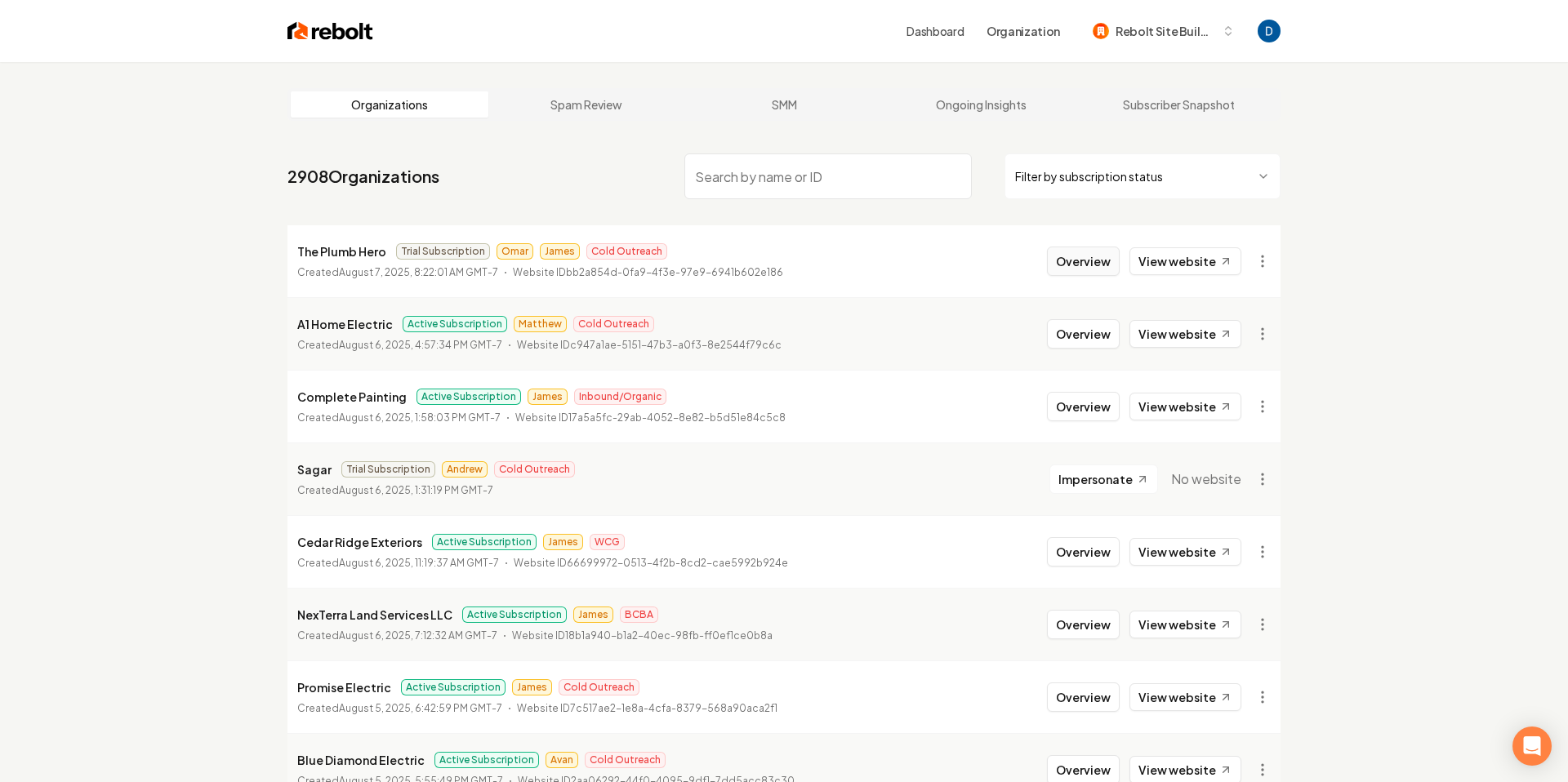 click on "Overview" at bounding box center (1083, 261) 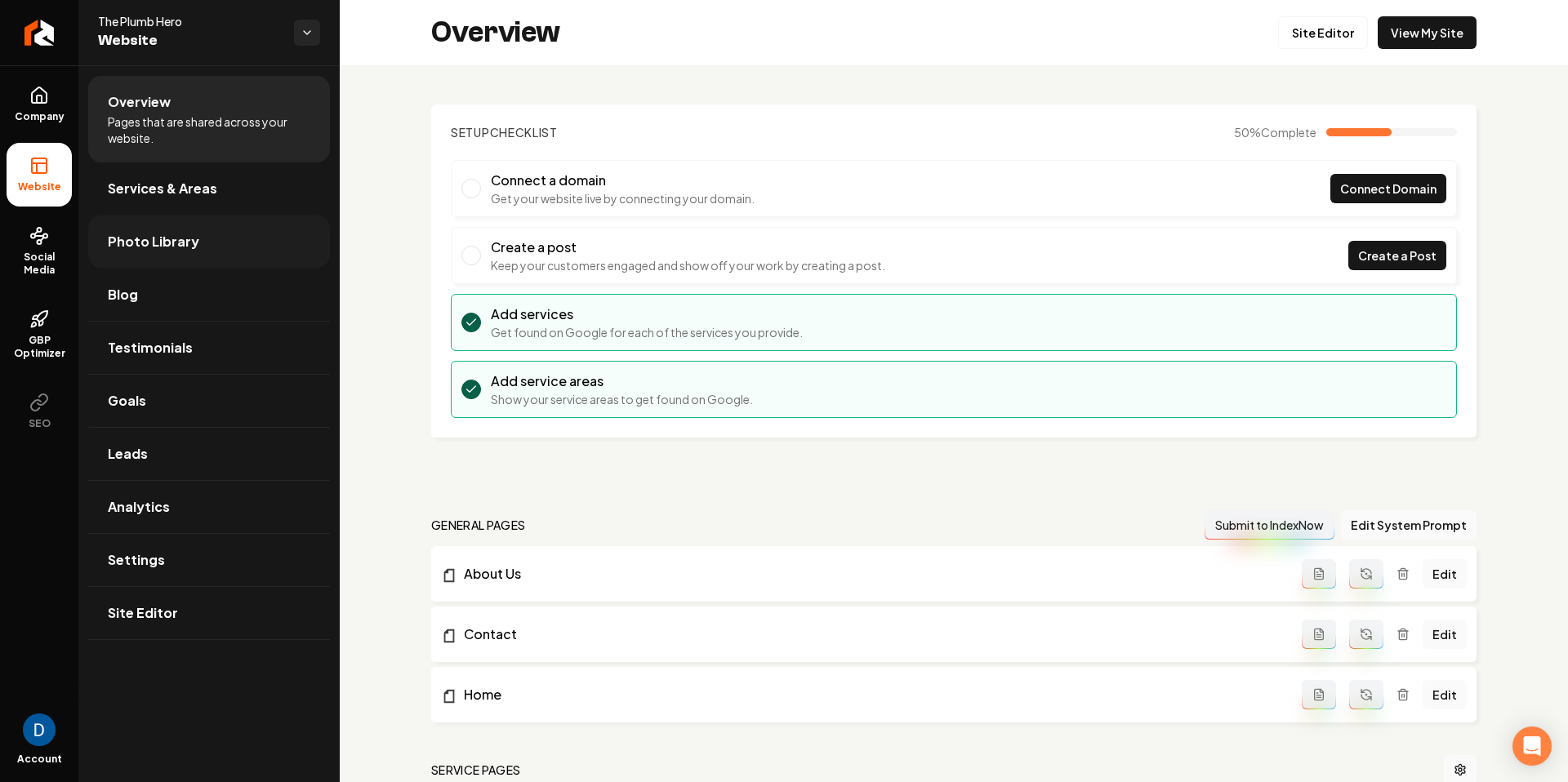 click on "Photo Library" at bounding box center [154, 242] 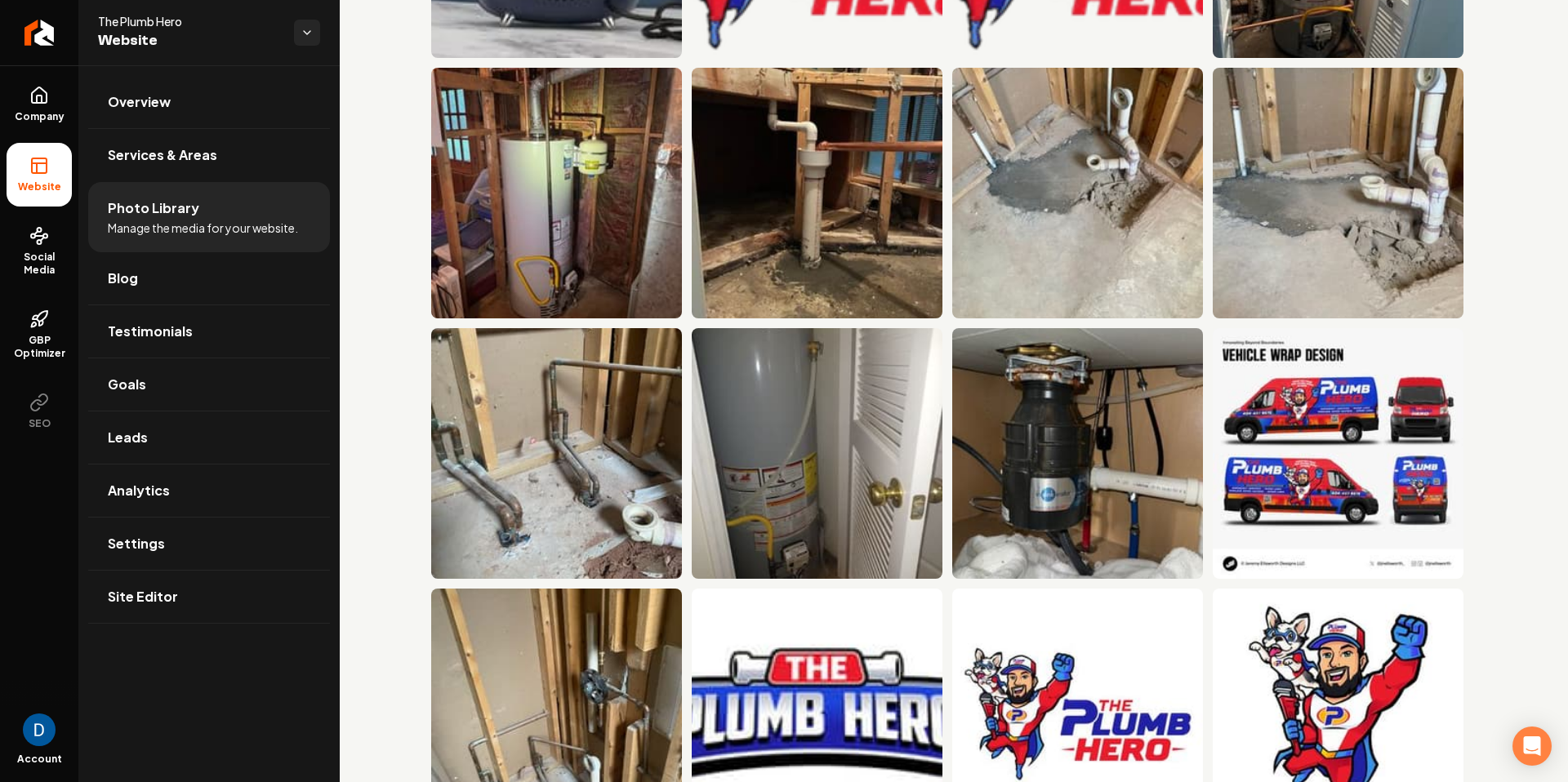 scroll, scrollTop: 0, scrollLeft: 0, axis: both 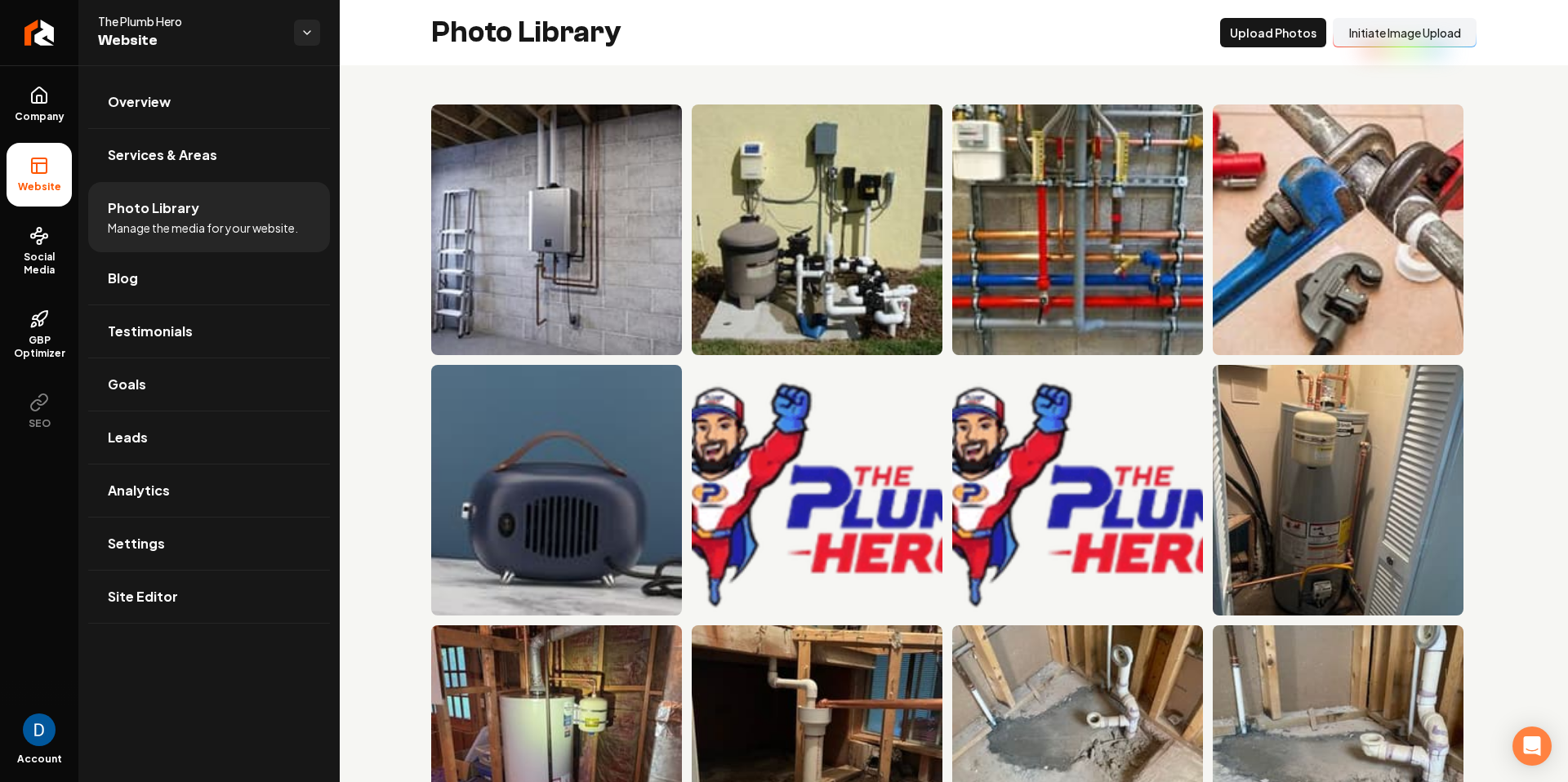 drag, startPoint x: 1081, startPoint y: 71, endPoint x: 1178, endPoint y: 78, distance: 97.25225 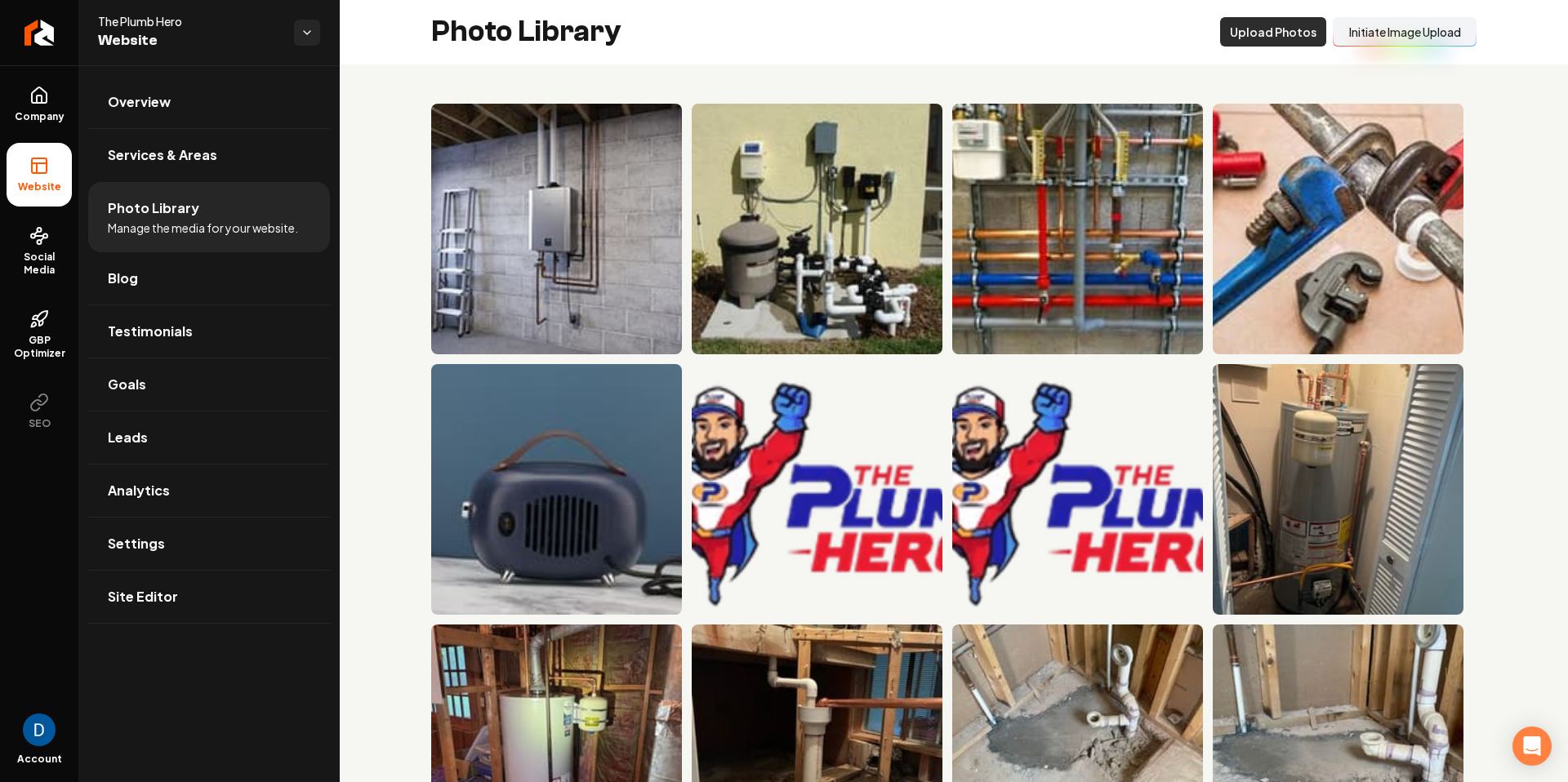 click on "Upload Photos" at bounding box center (1273, 32) 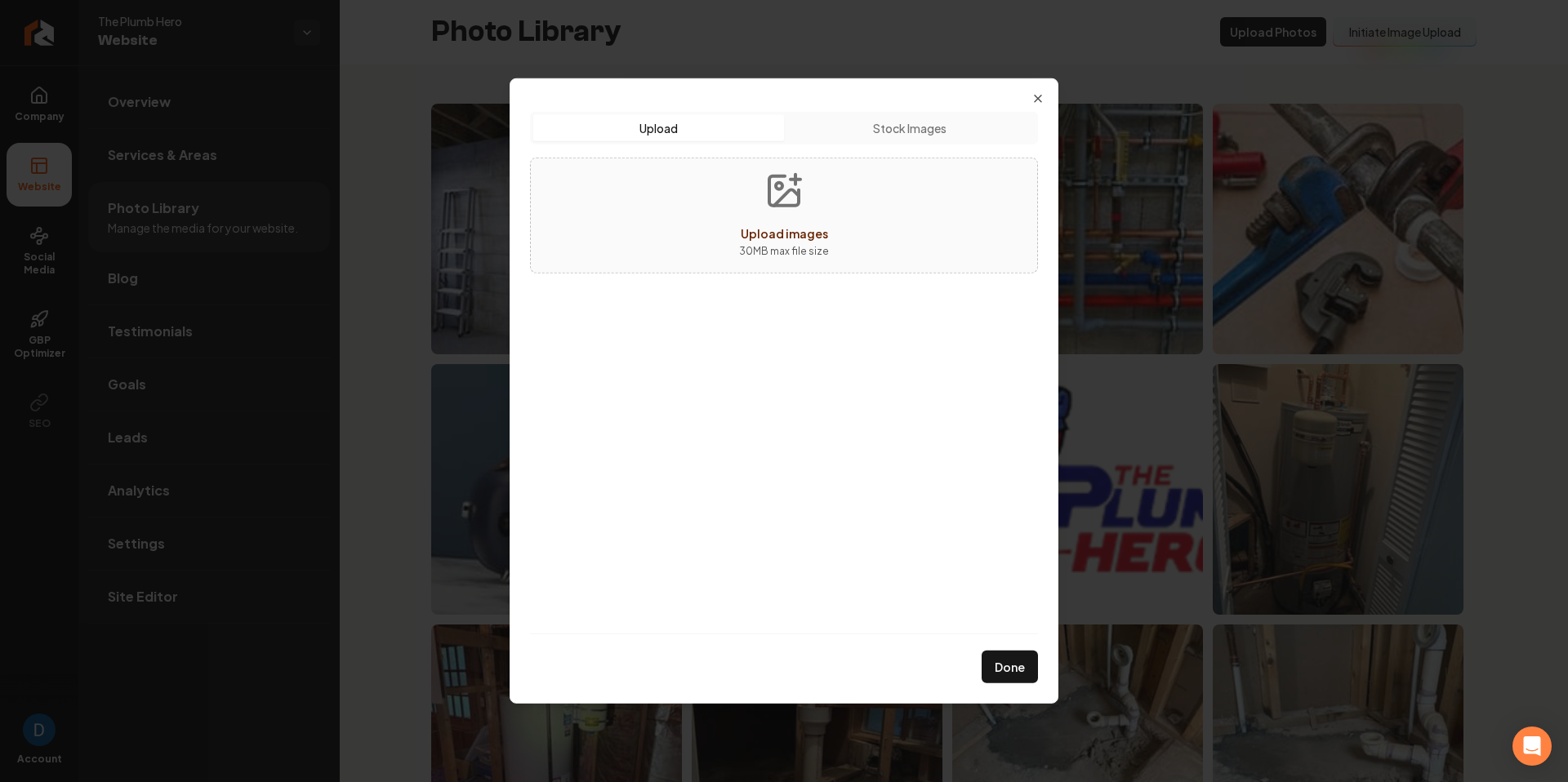 click on "Stock Images" at bounding box center [909, 128] 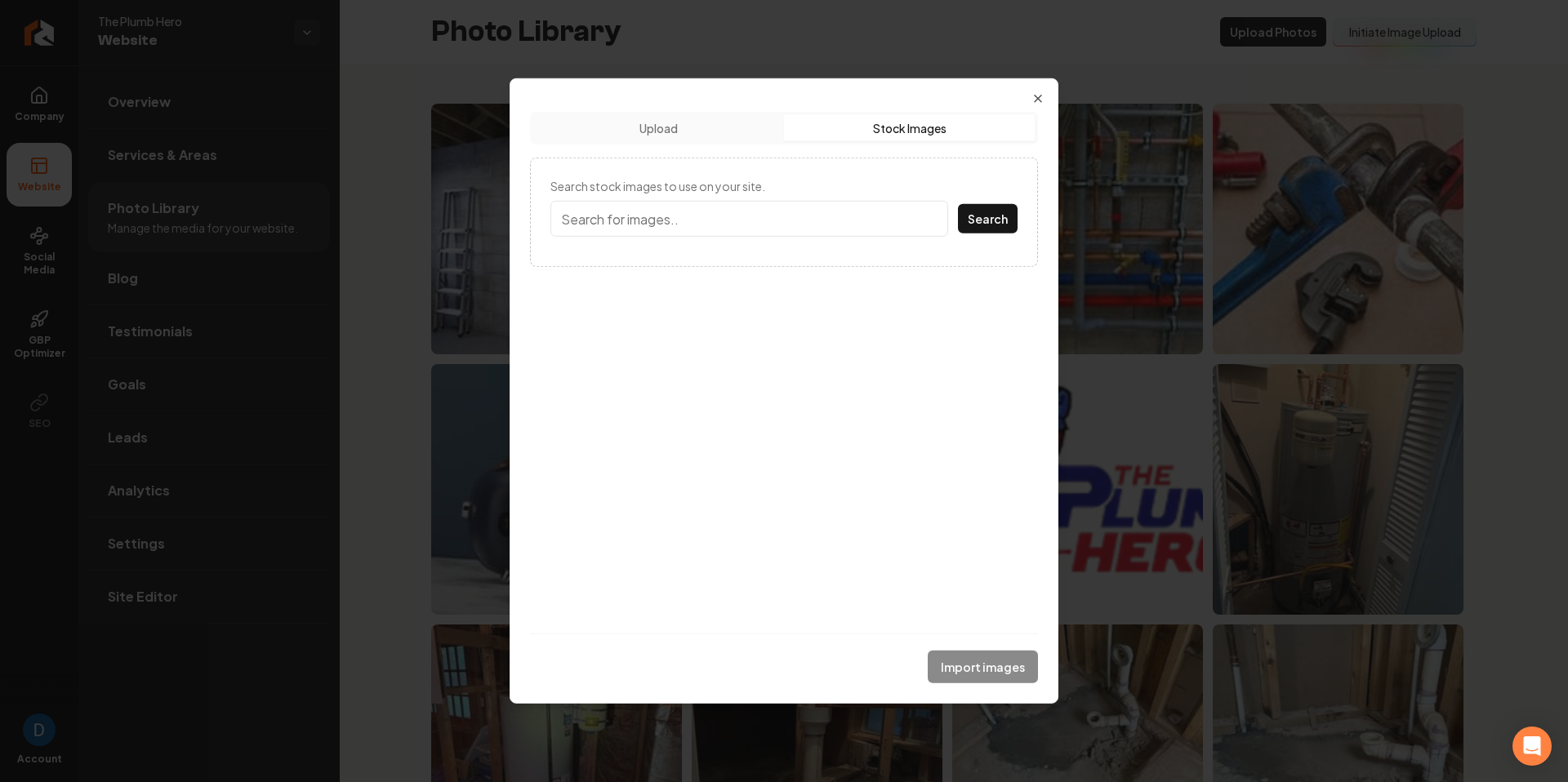 click on "Upload" at bounding box center [658, 128] 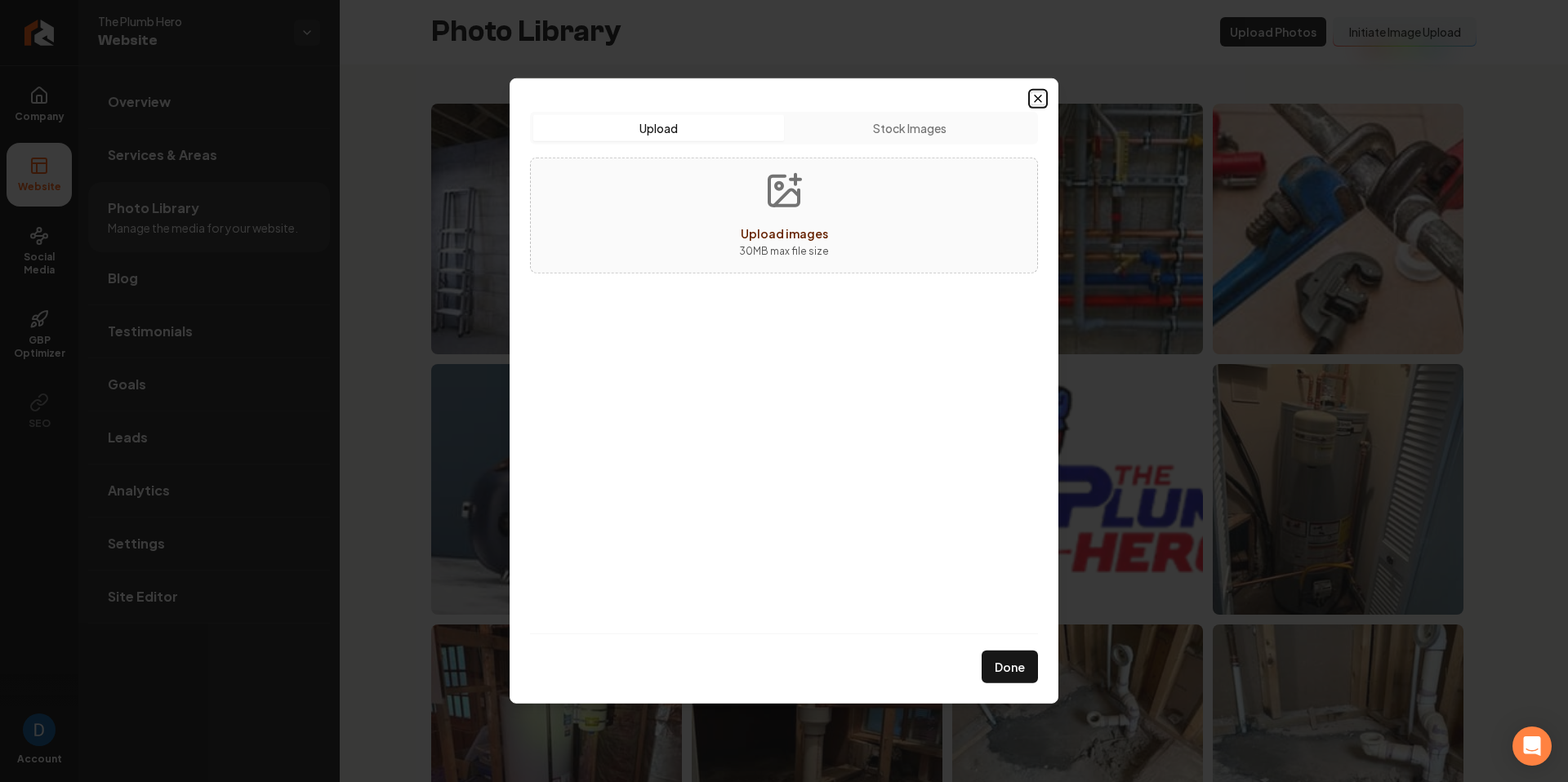 click 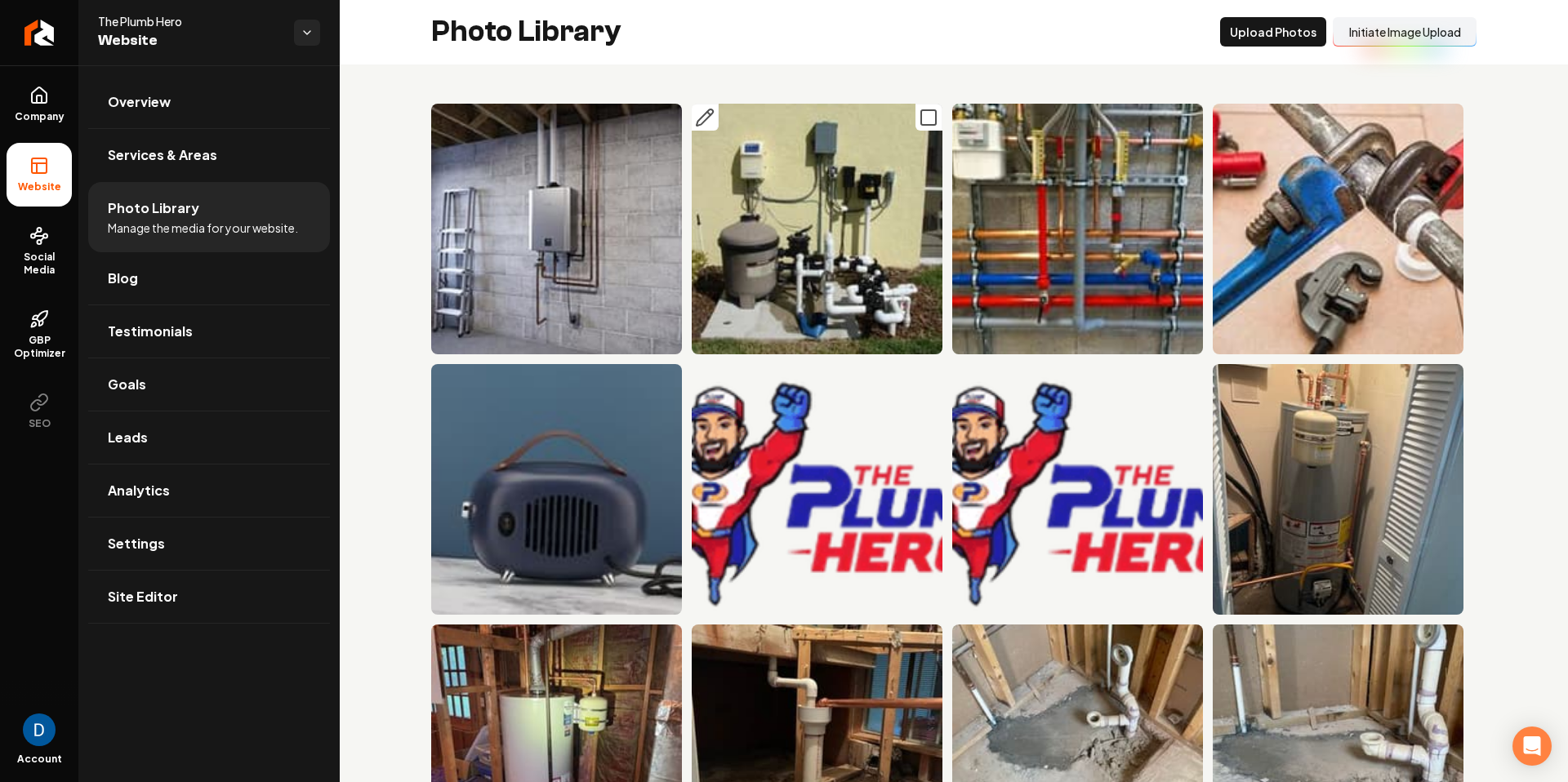 scroll, scrollTop: 7, scrollLeft: 0, axis: vertical 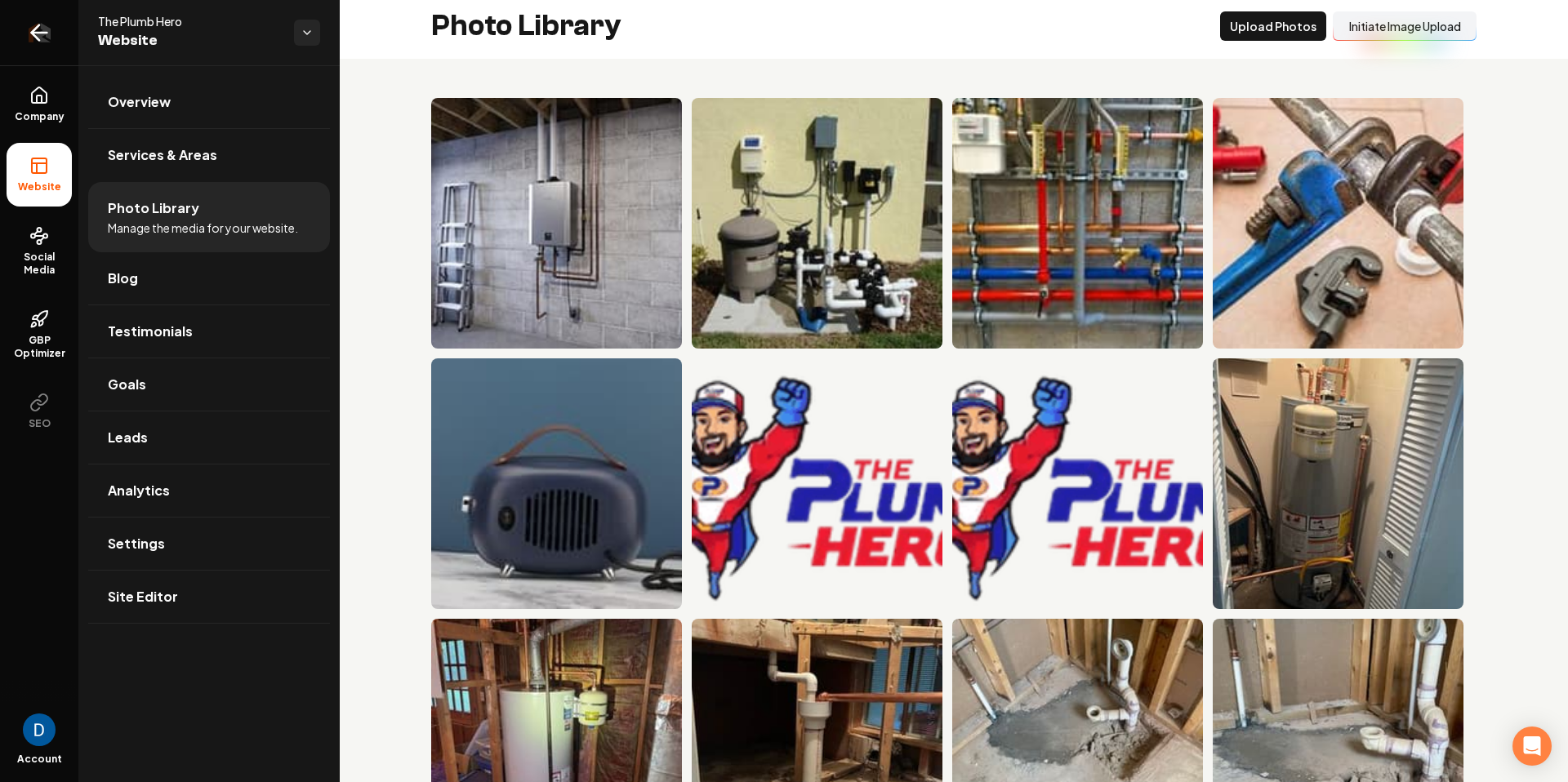 click at bounding box center [39, 33] 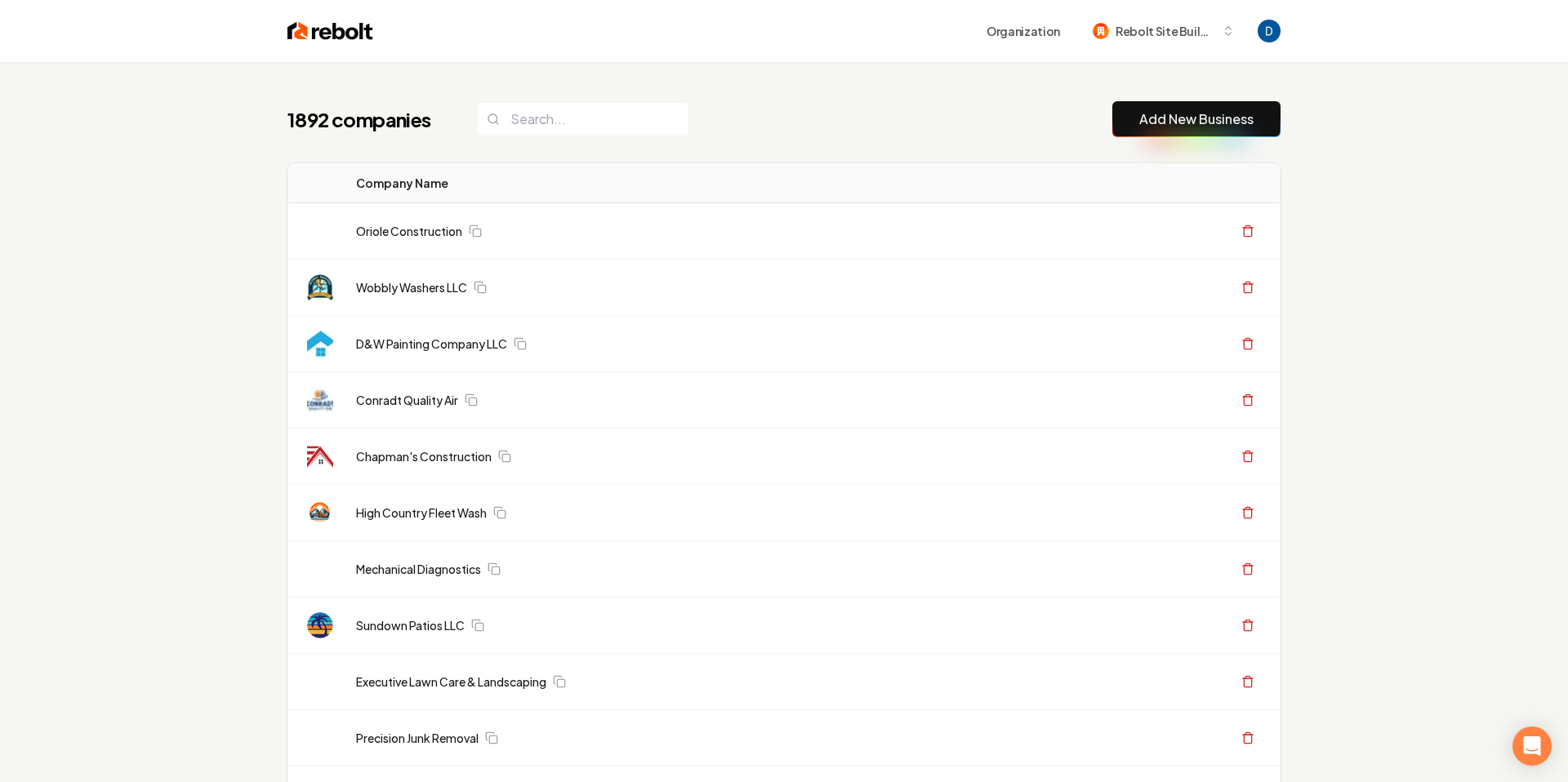 click on "Organization Rebolt Site Builder" at bounding box center (784, 31) 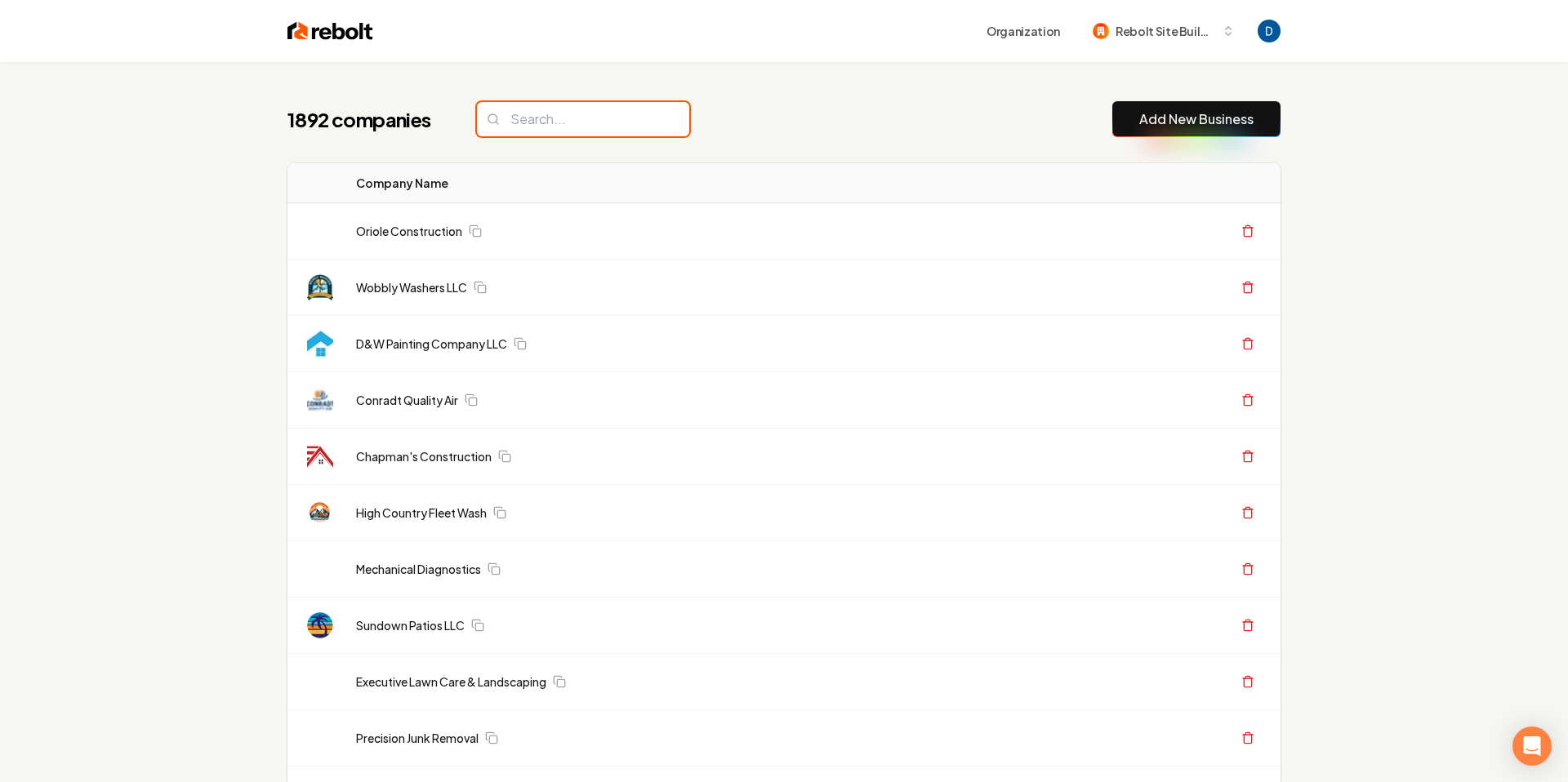 click at bounding box center [583, 119] 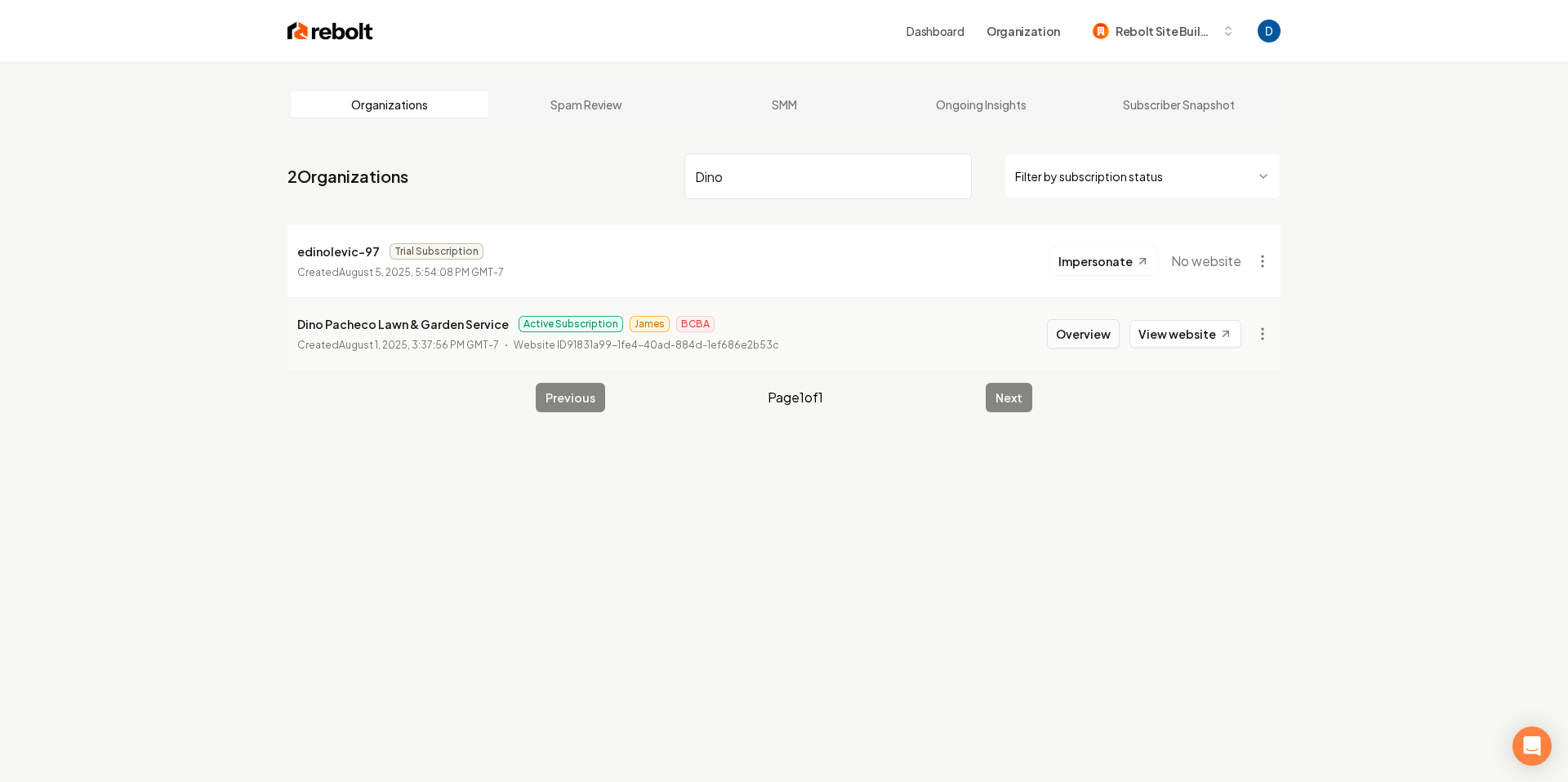 type on "Dino" 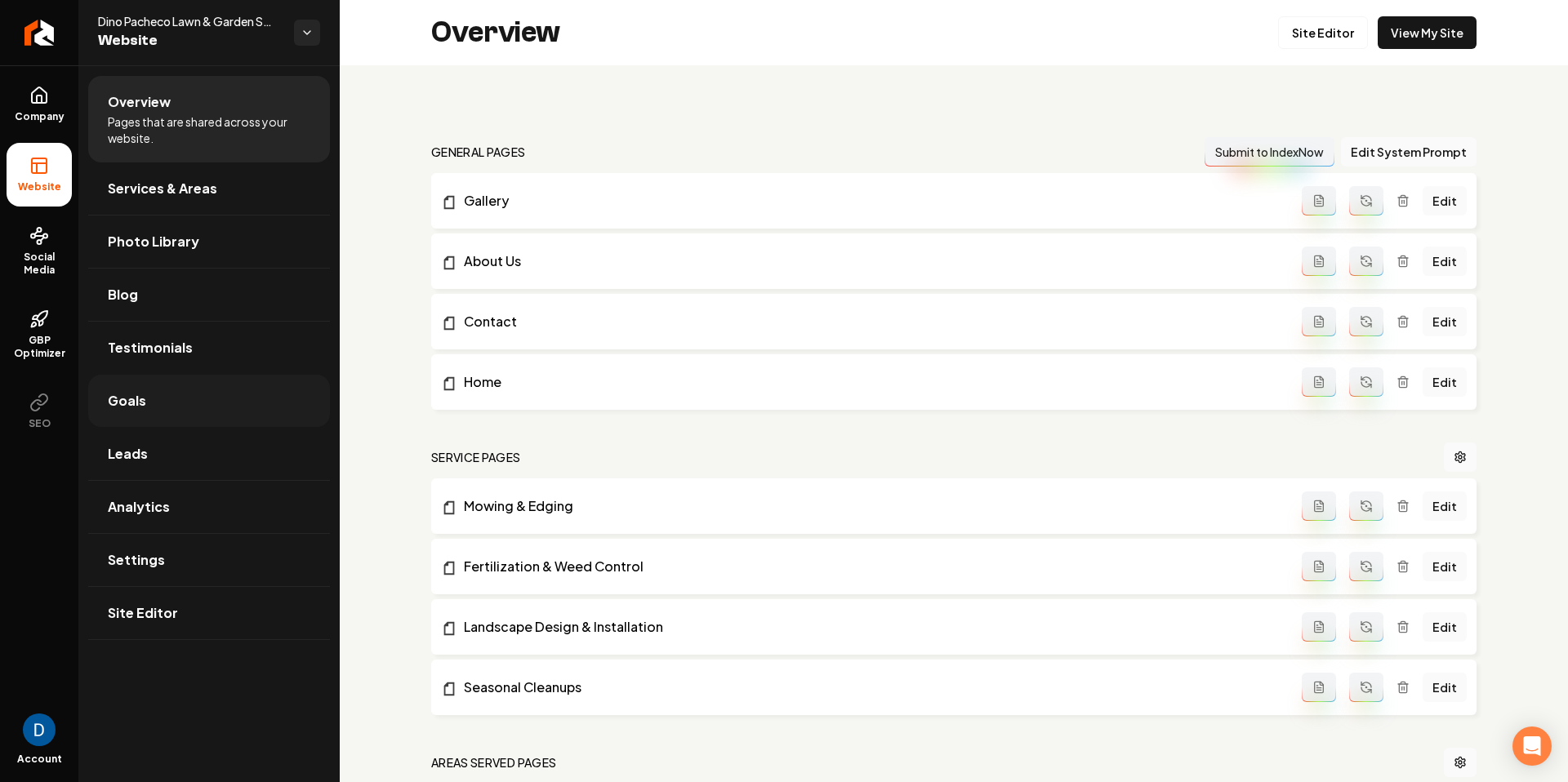 click on "Goals" at bounding box center [209, 401] 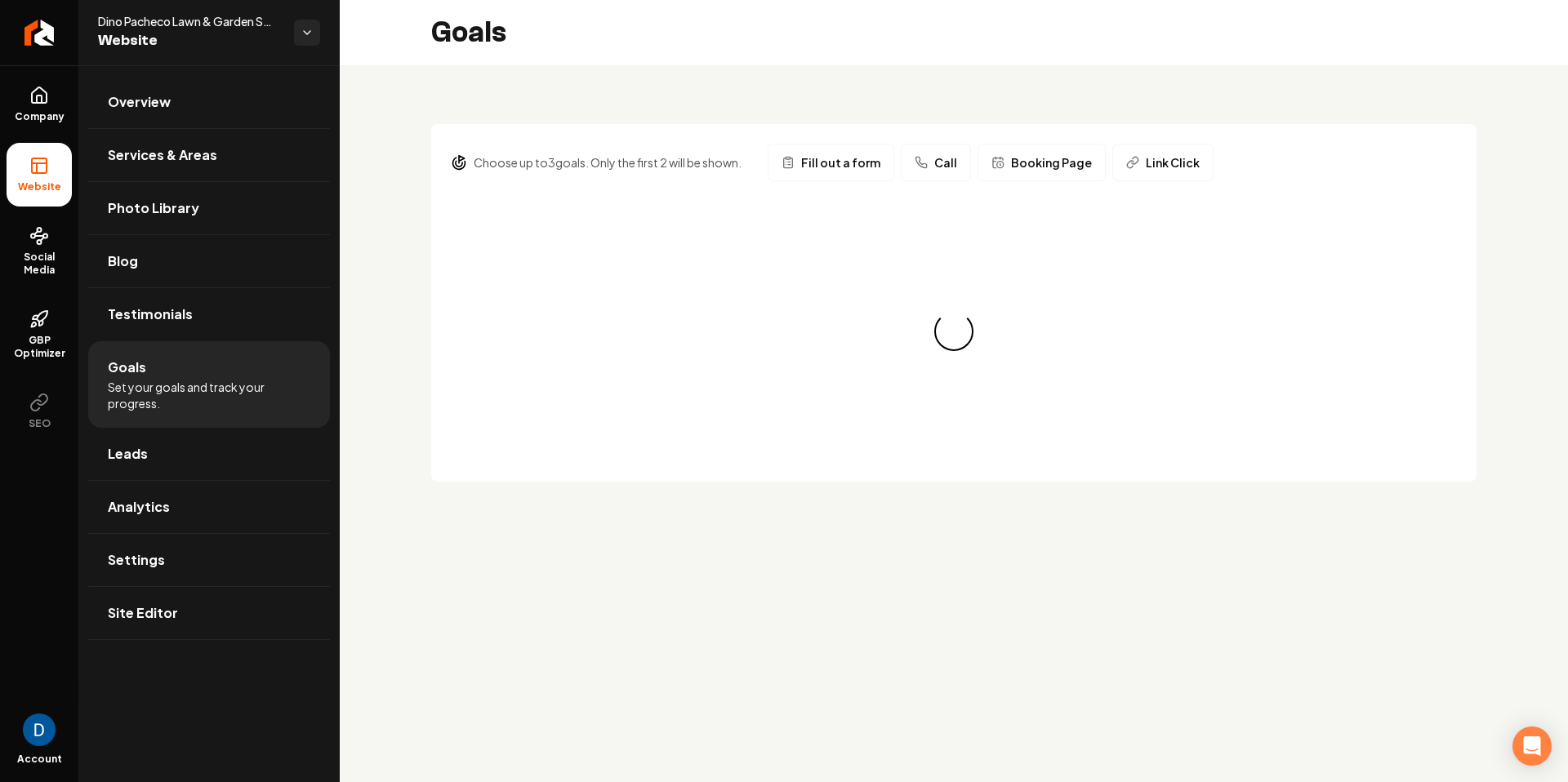 click on "Goals Set your goals and track your progress." at bounding box center [209, 384] 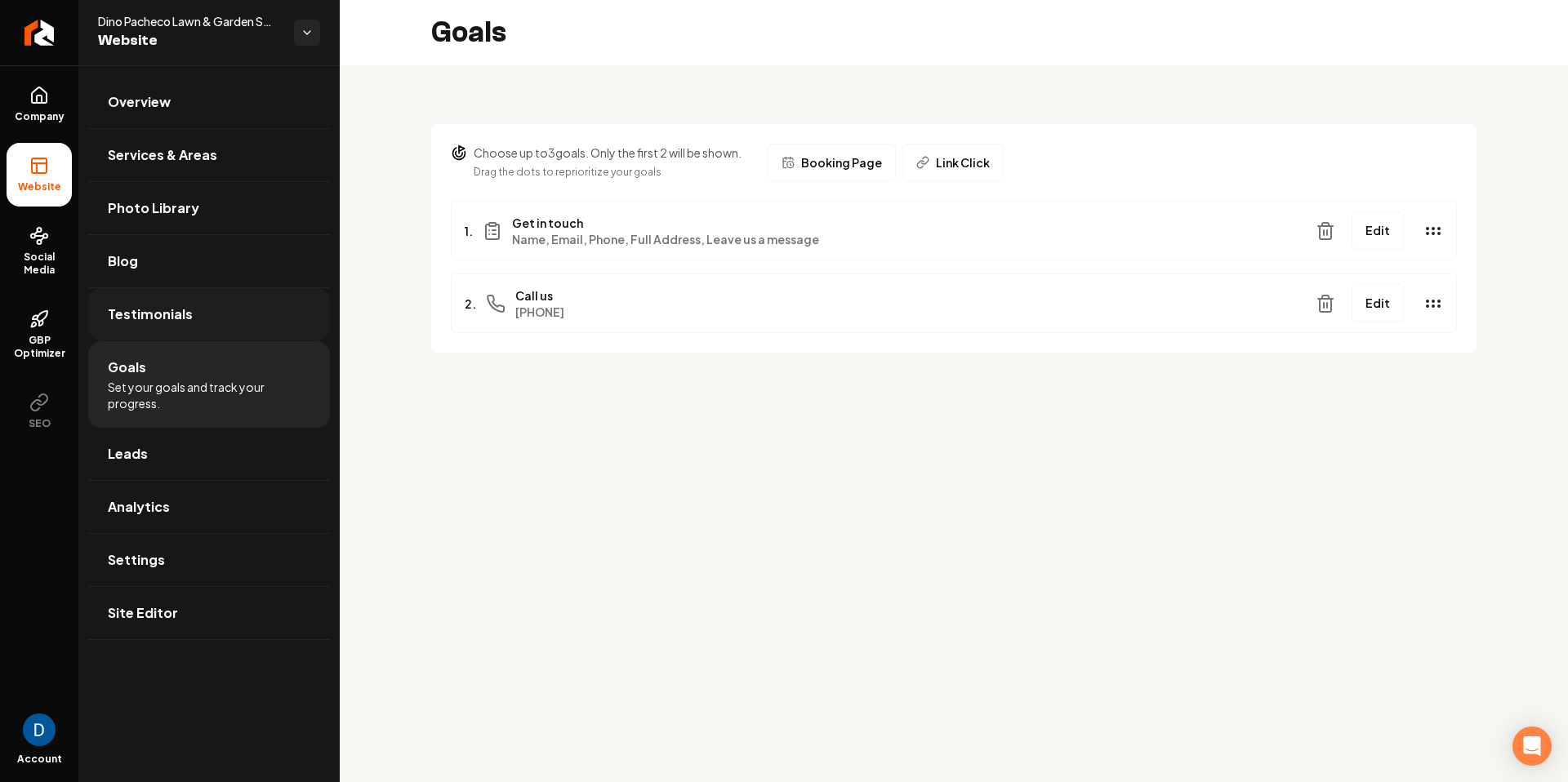 click on "Testimonials" at bounding box center (209, 314) 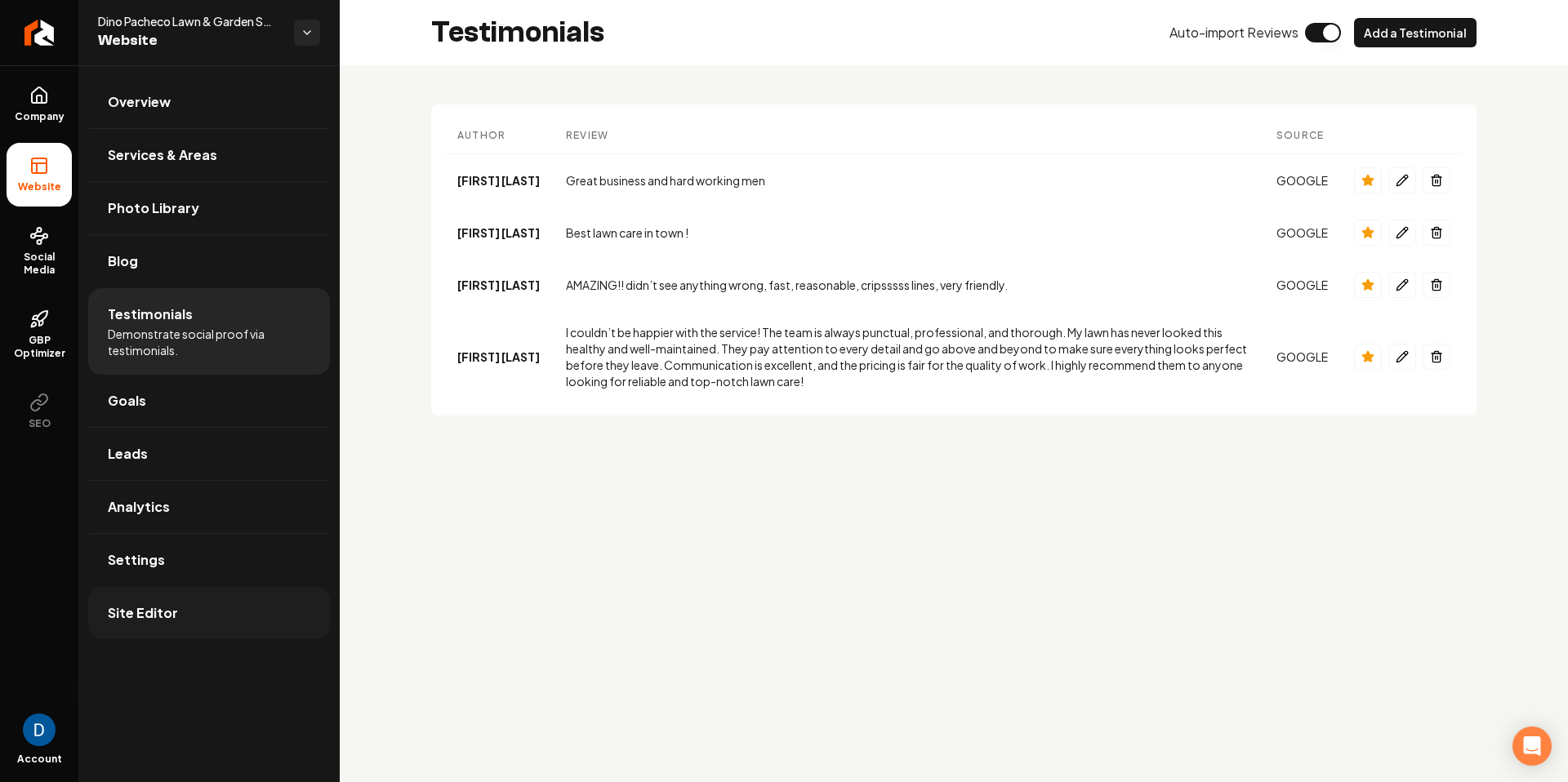 click on "Site Editor" at bounding box center (143, 613) 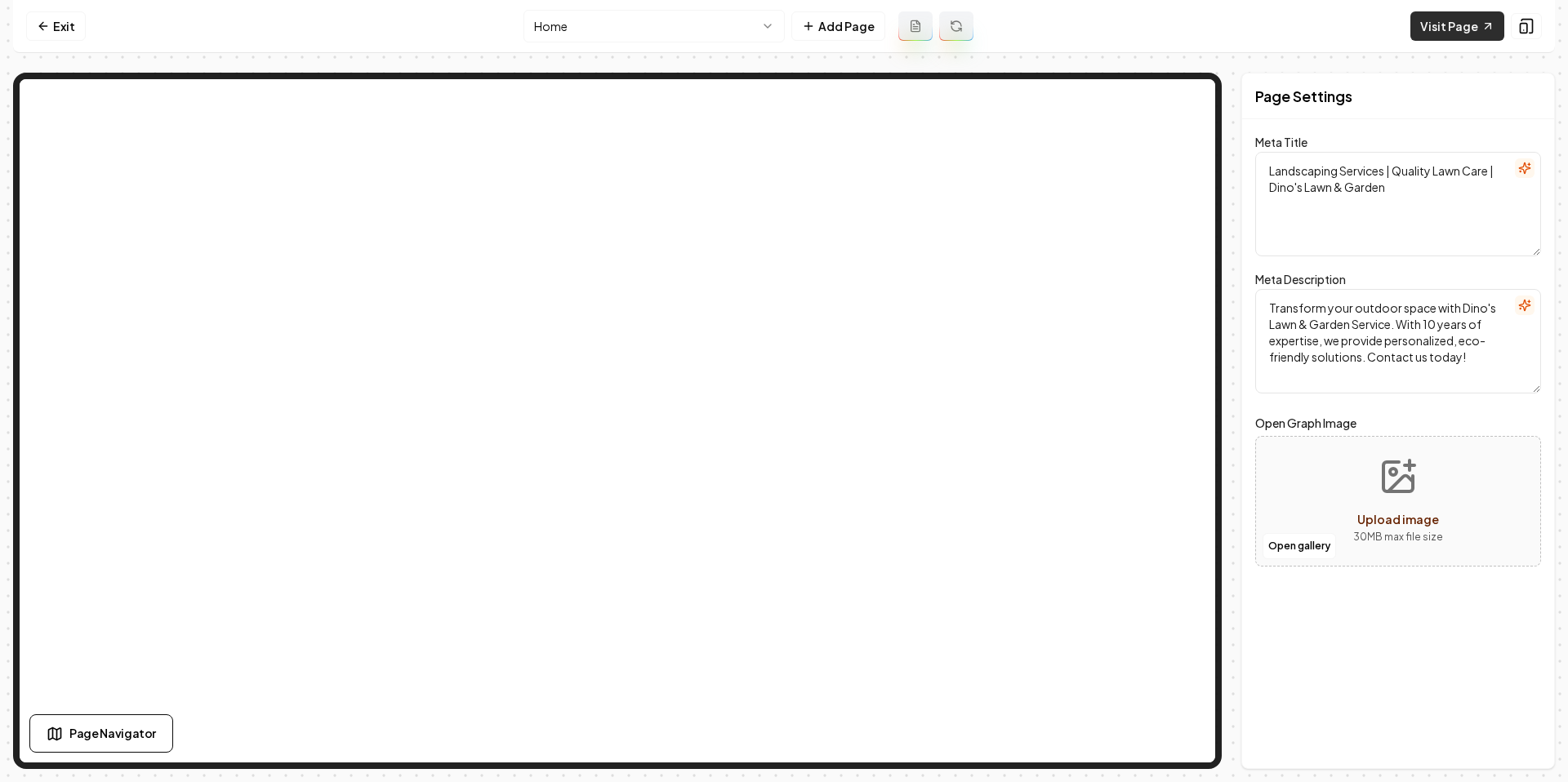 click on "Visit Page" at bounding box center (1457, 26) 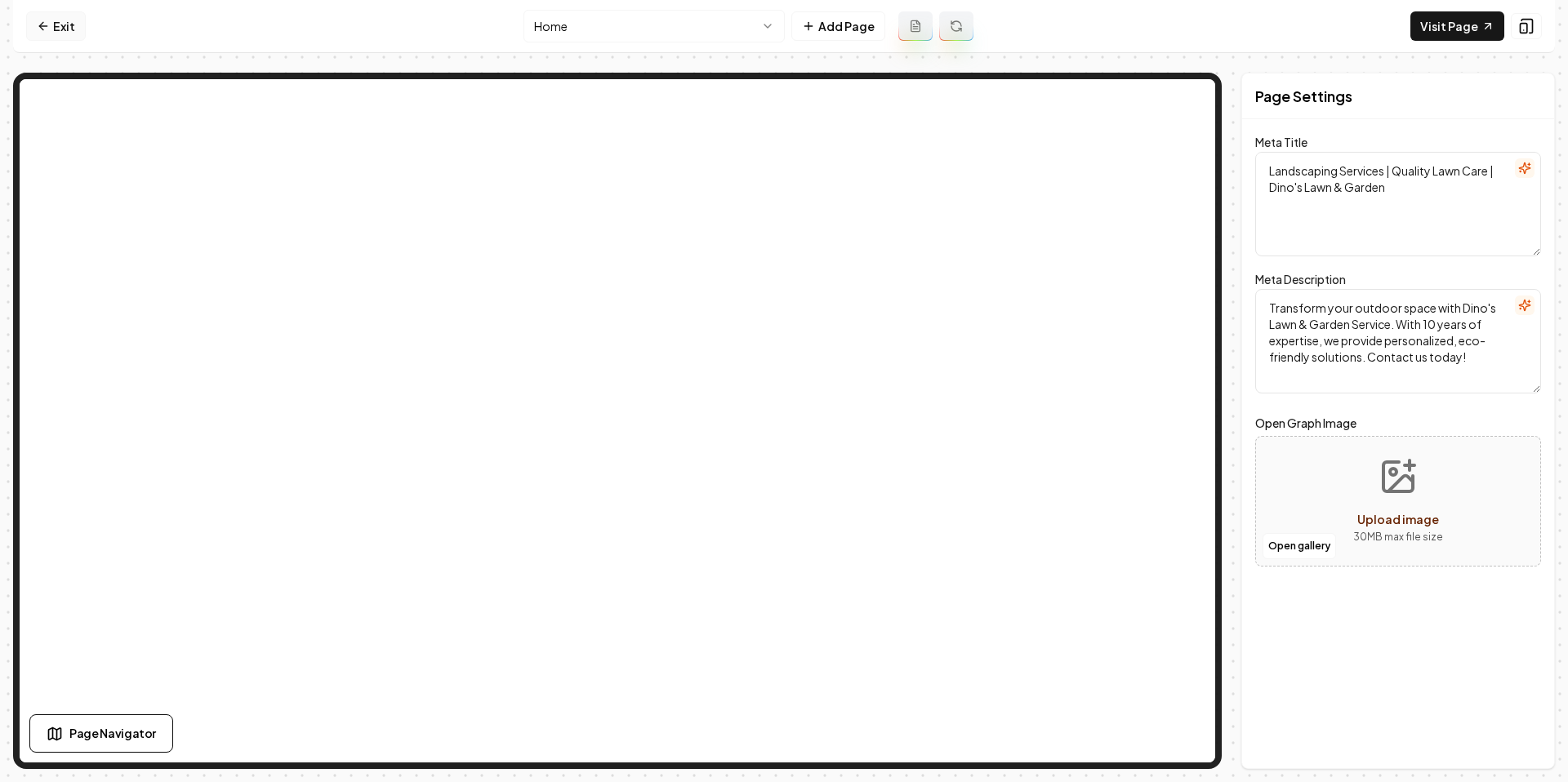 click on "Exit" at bounding box center [56, 26] 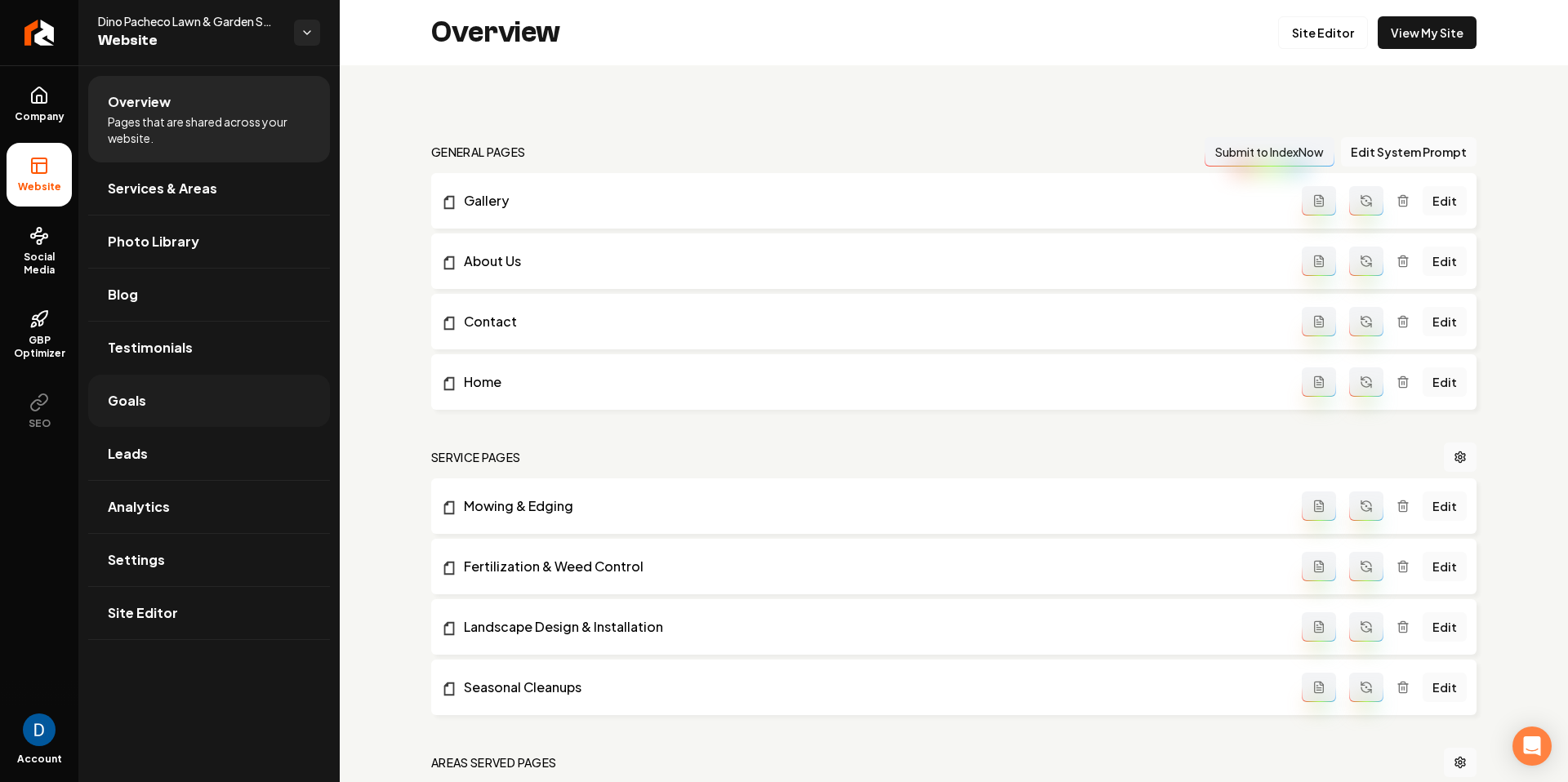 click on "Goals" at bounding box center (209, 401) 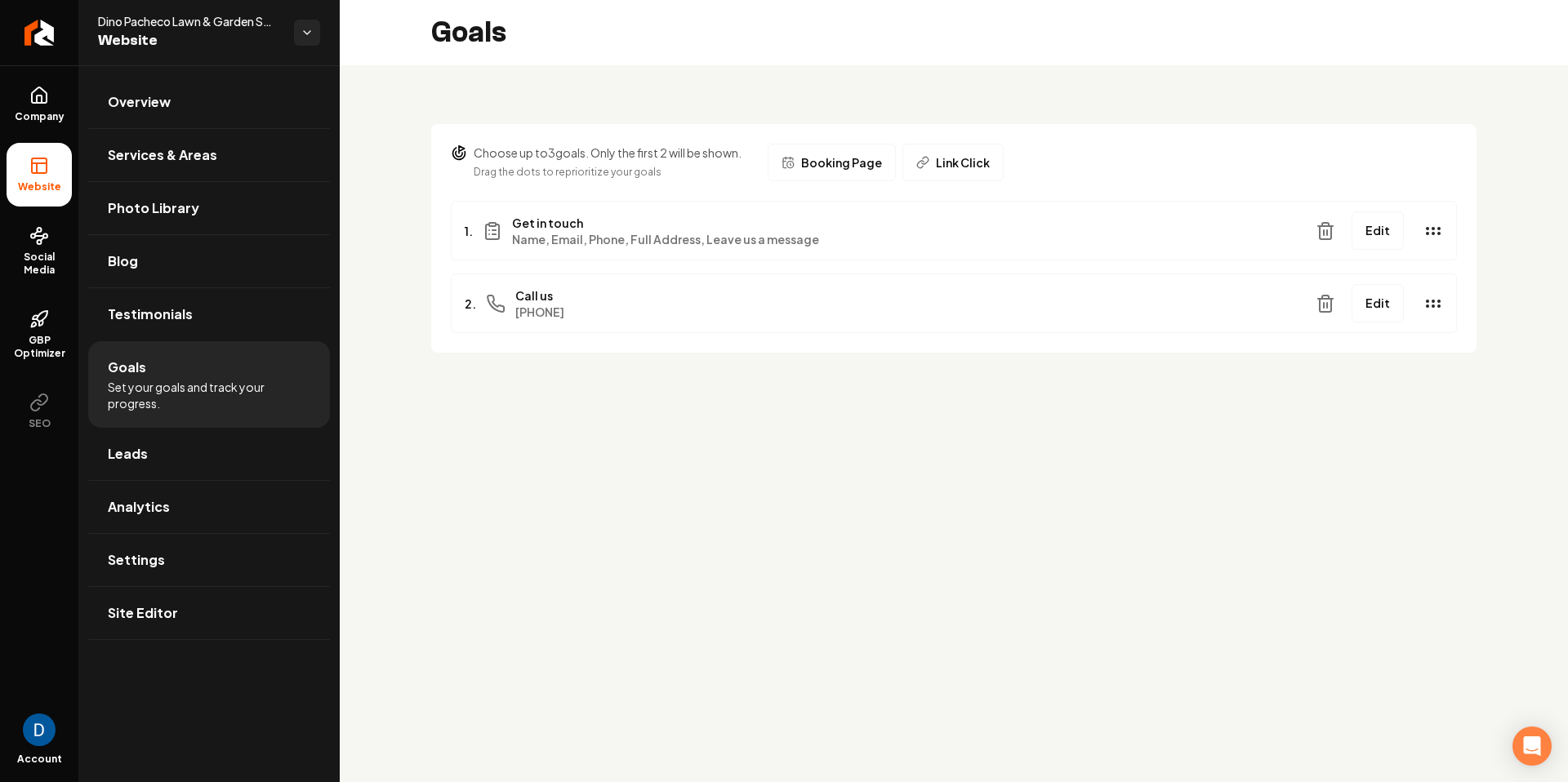 click on "Goals Set your goals and track your progress." at bounding box center [209, 384] 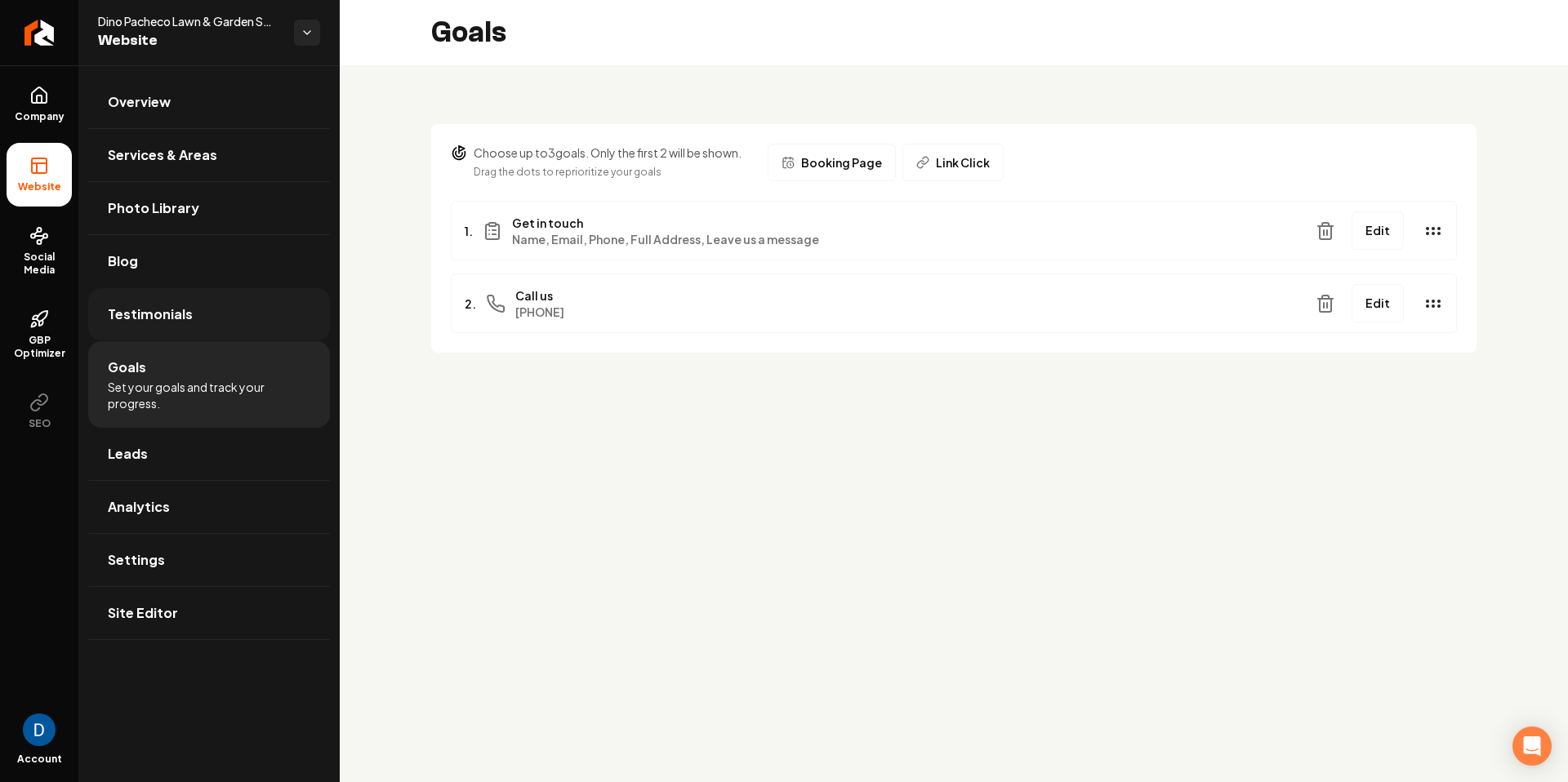 click on "Testimonials" at bounding box center [209, 314] 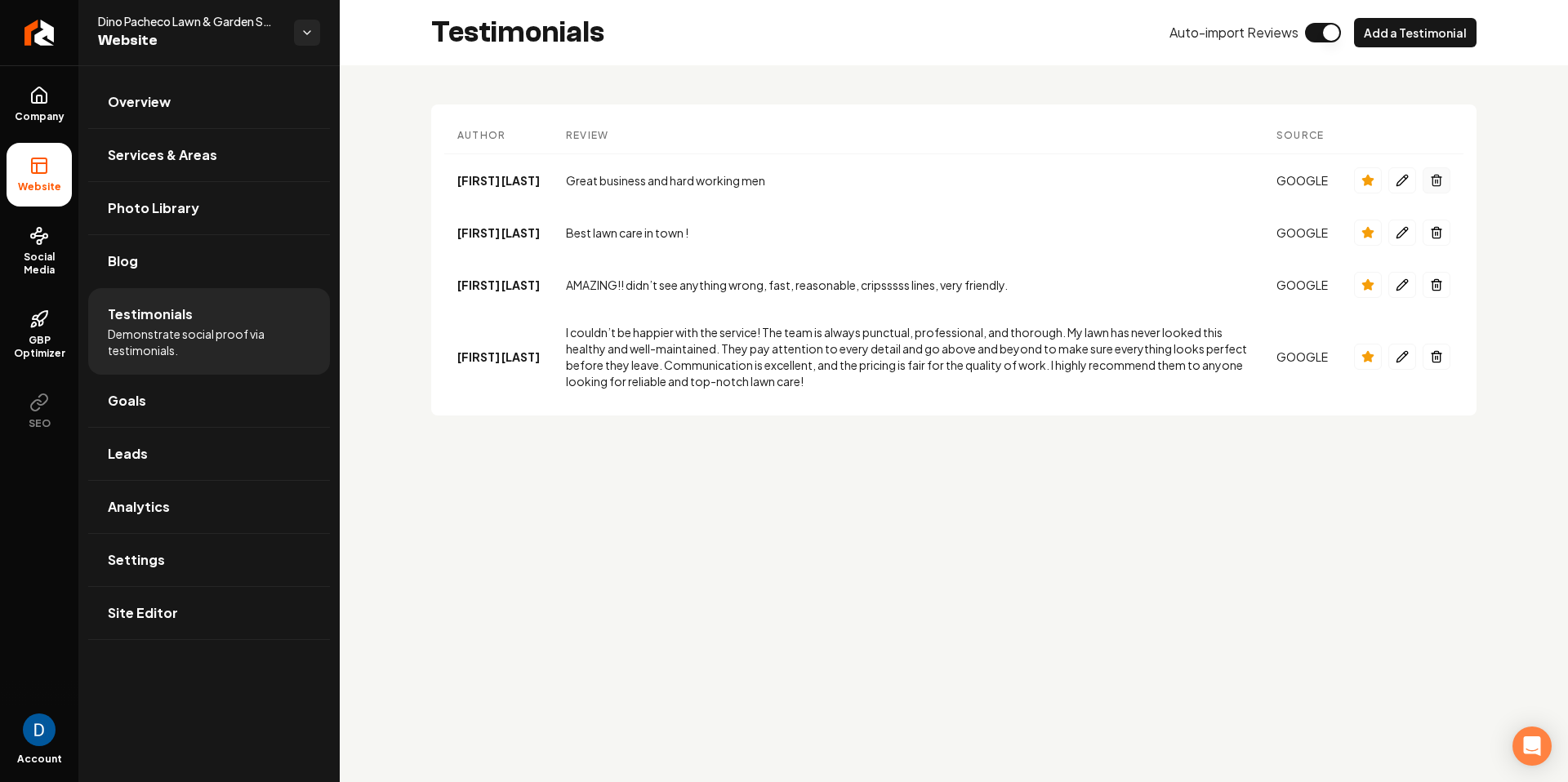 click at bounding box center (1437, 180) 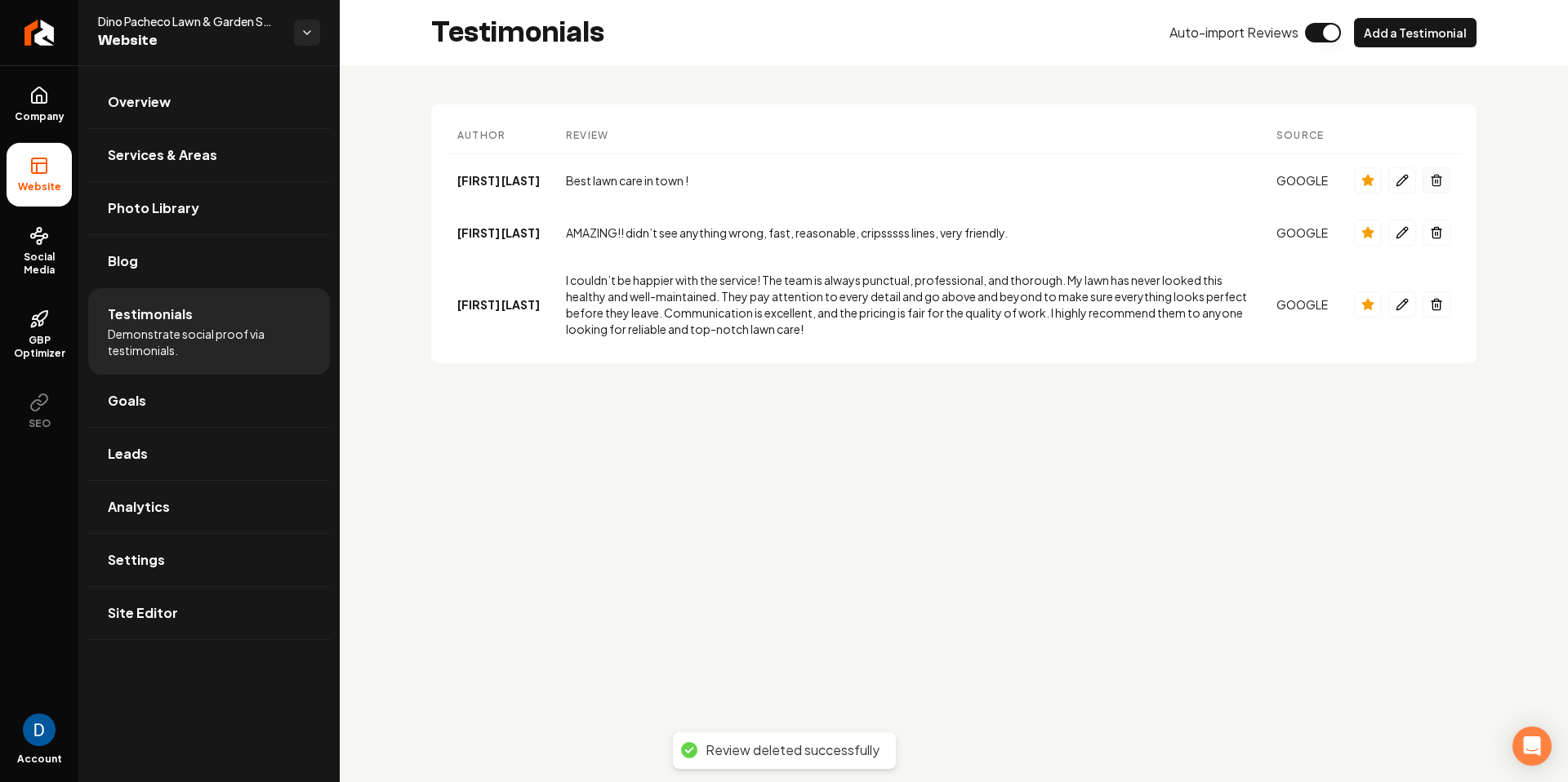 click 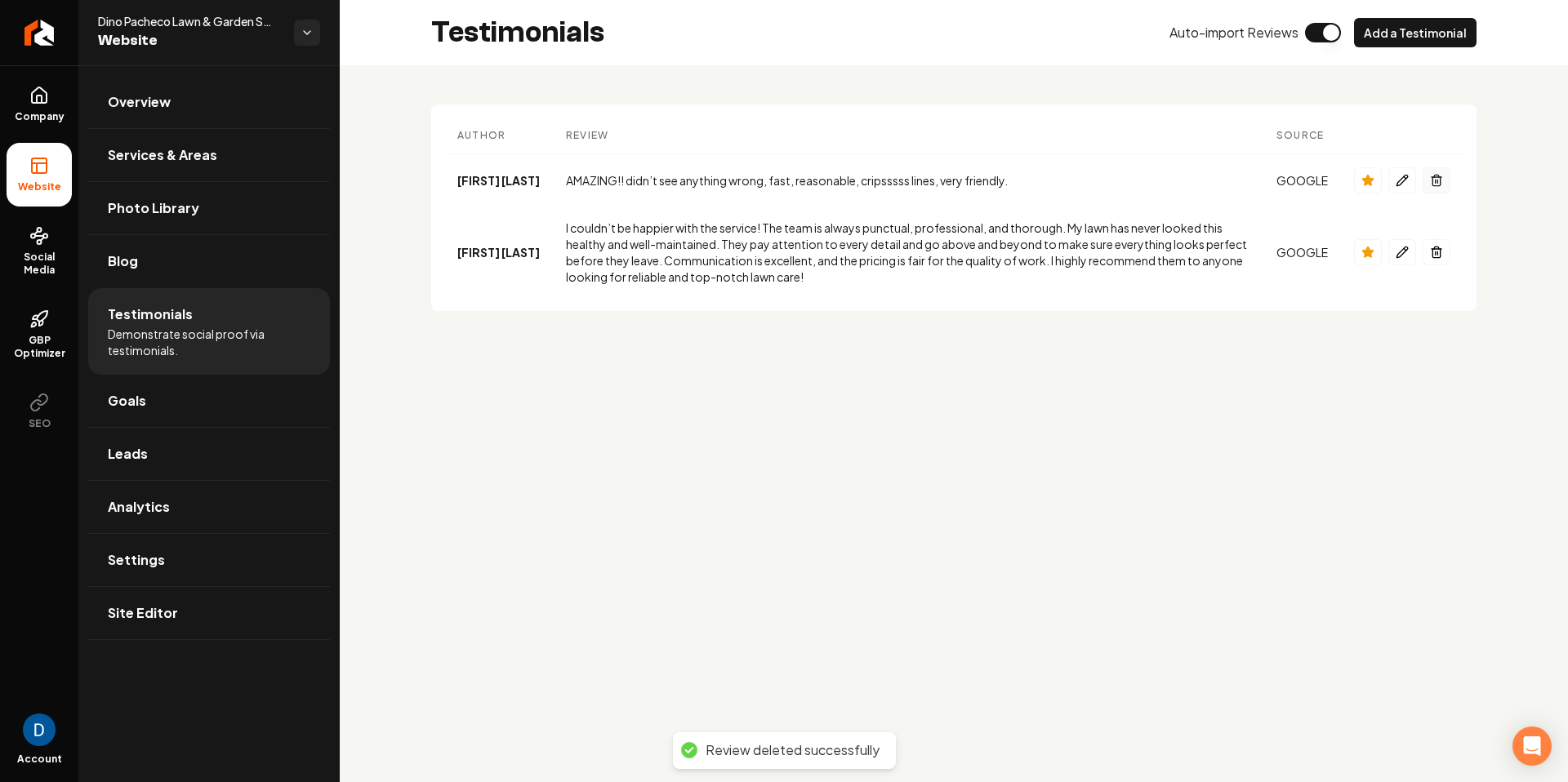 click at bounding box center [1437, 180] 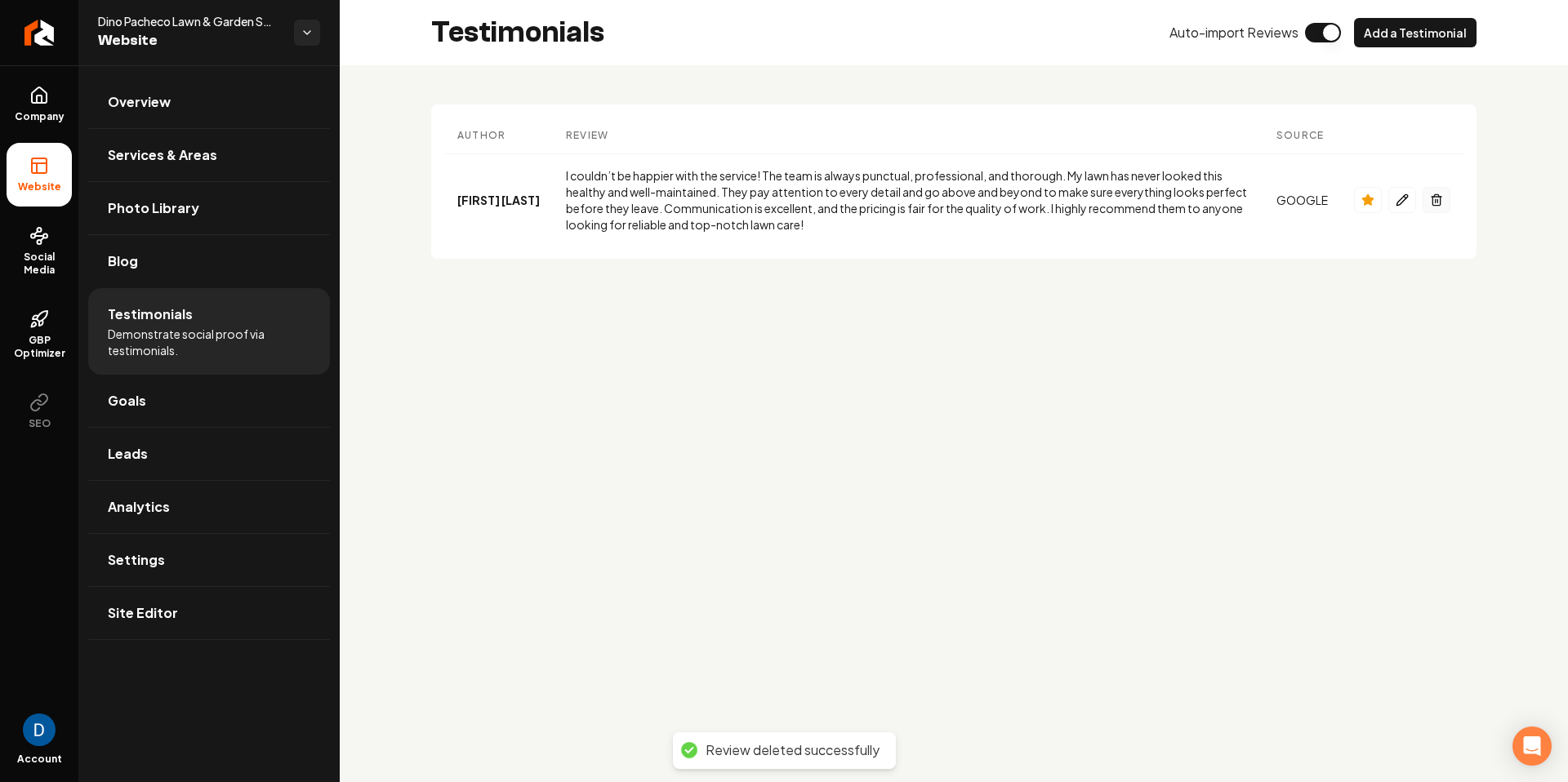 click 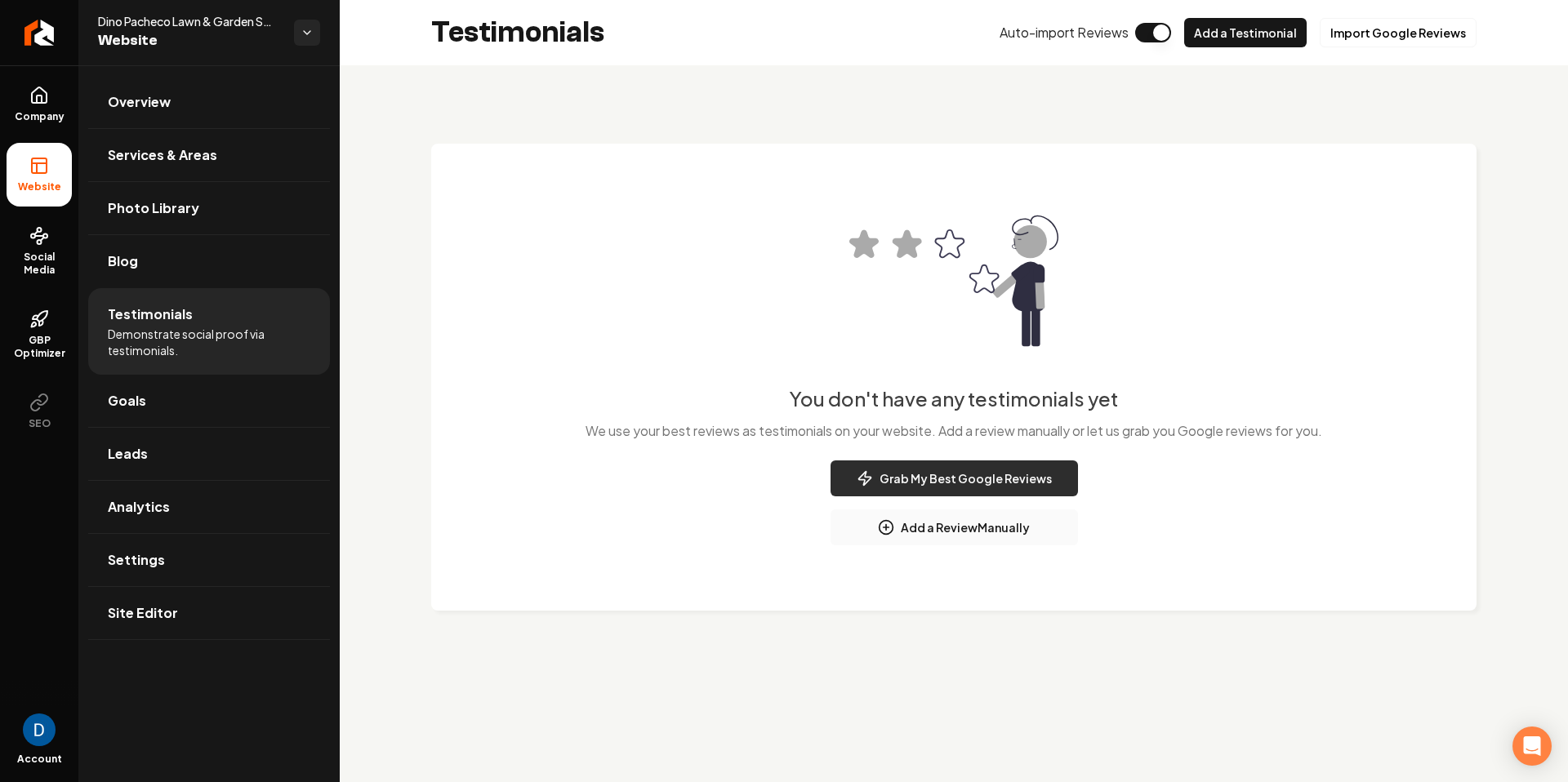 click on "Grab My Best Google Reviews" at bounding box center [954, 478] 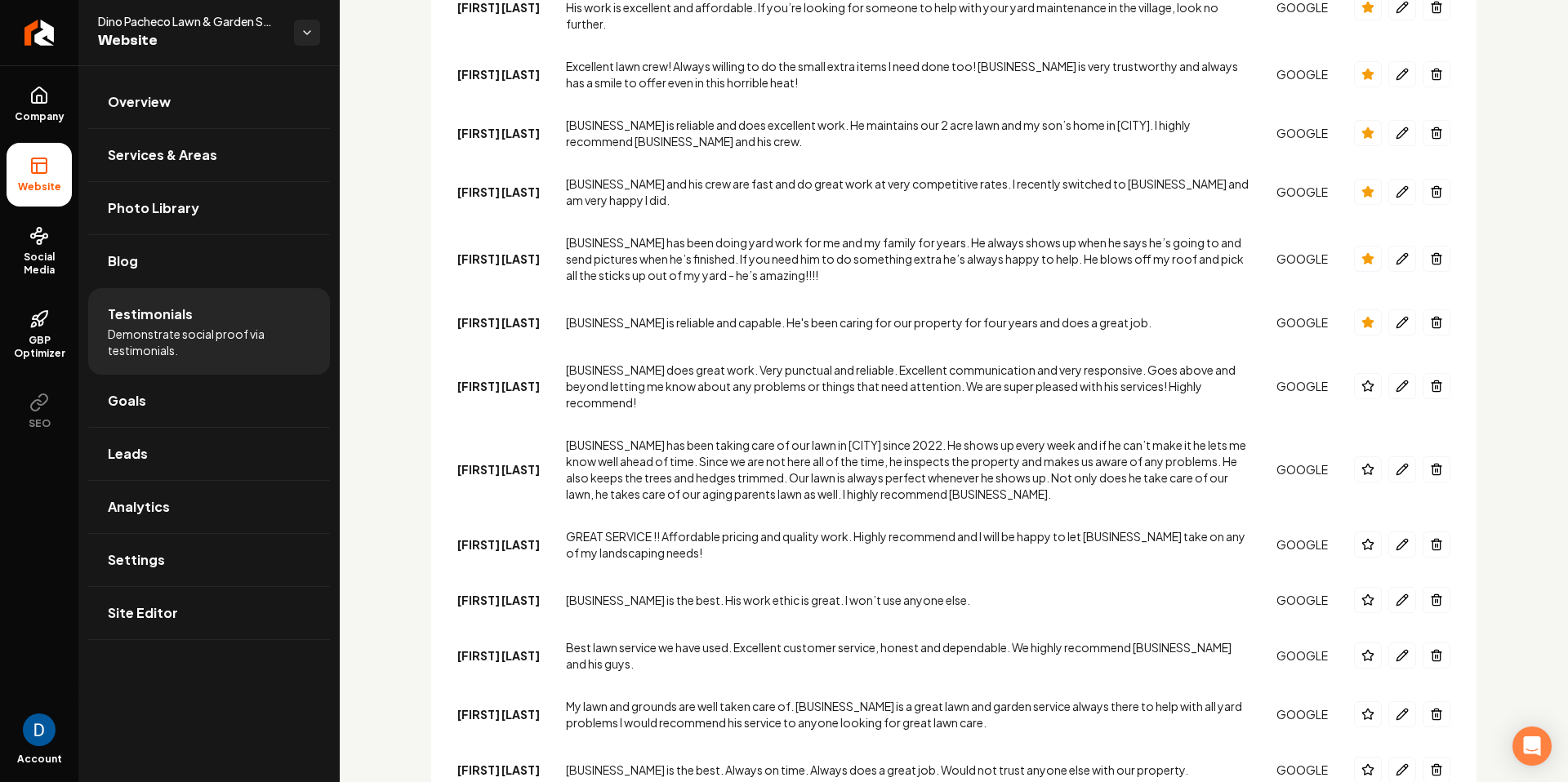 scroll, scrollTop: 0, scrollLeft: 0, axis: both 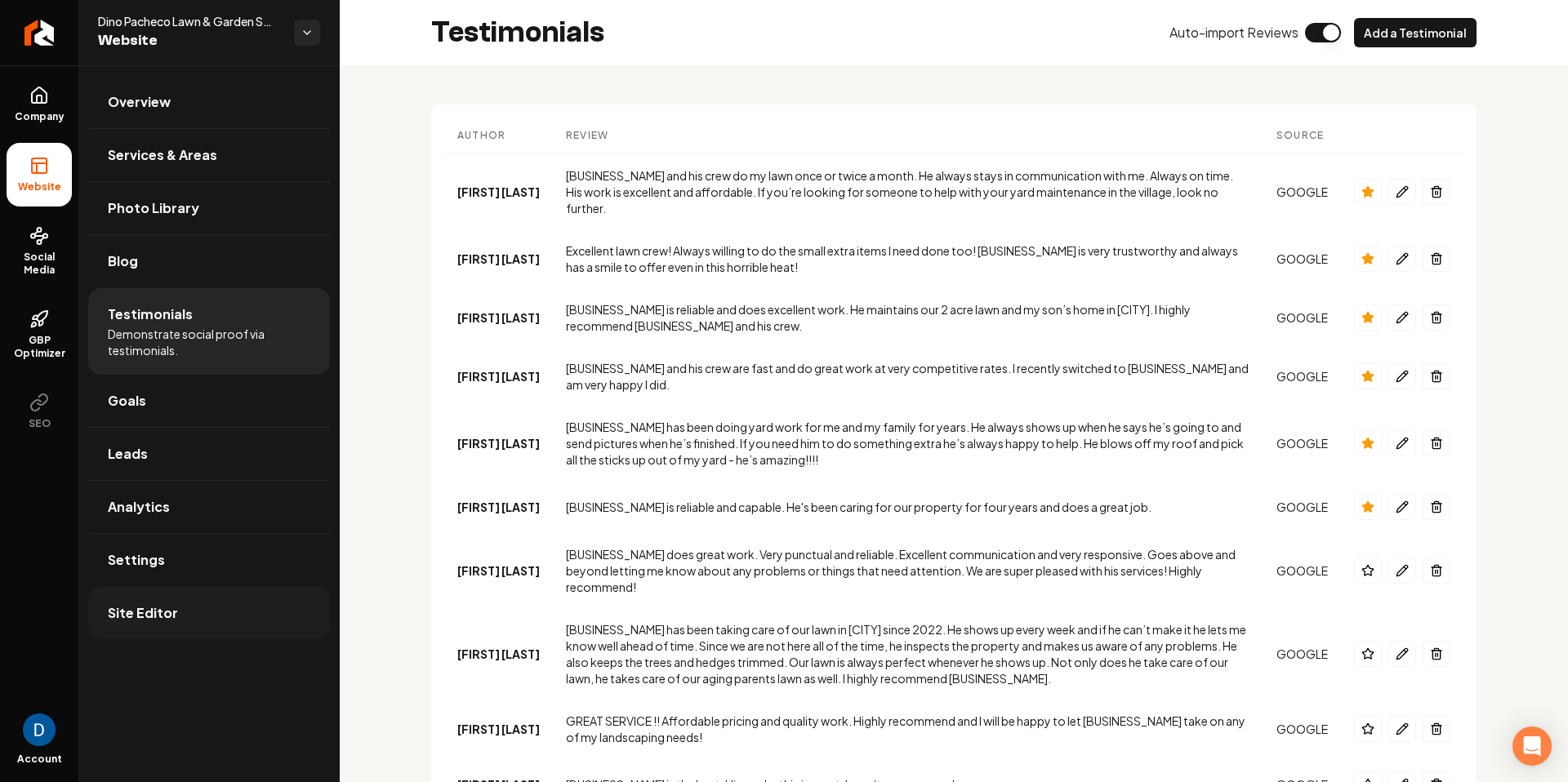 click on "Site Editor" at bounding box center [209, 613] 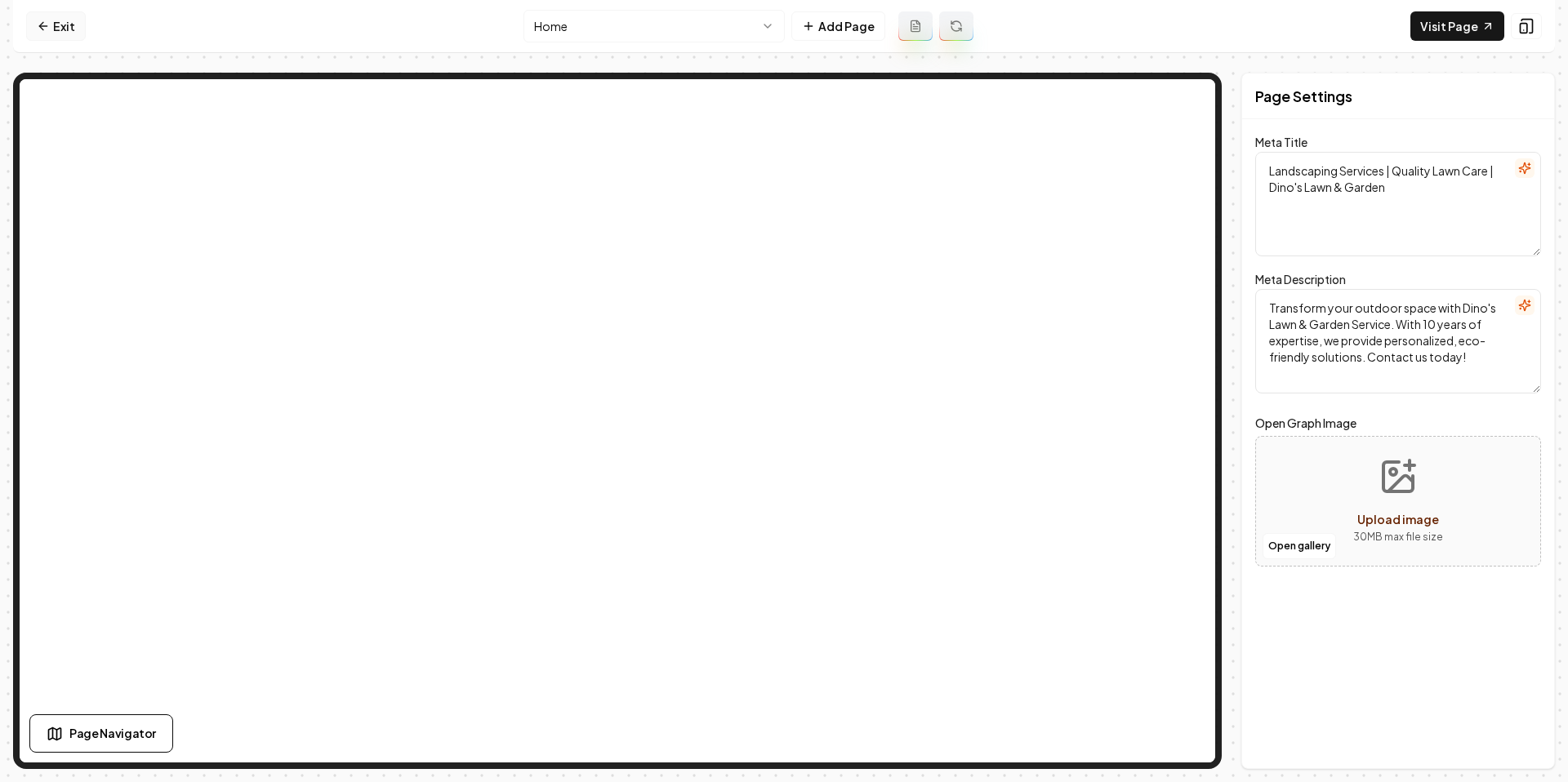 click on "Exit" at bounding box center (56, 26) 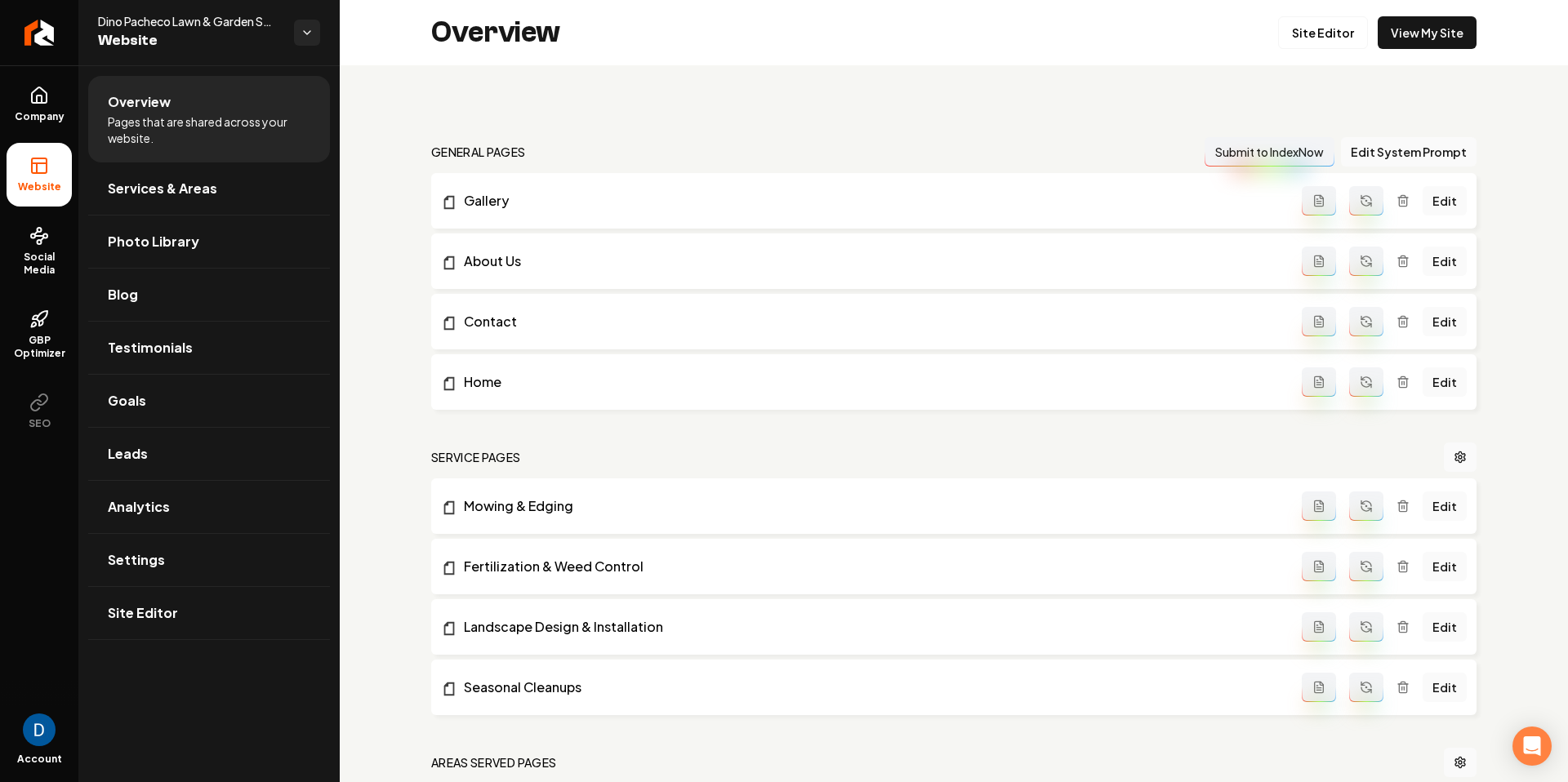 click on "Dino Pacheco Lawn & Garden Service" at bounding box center [189, 21] 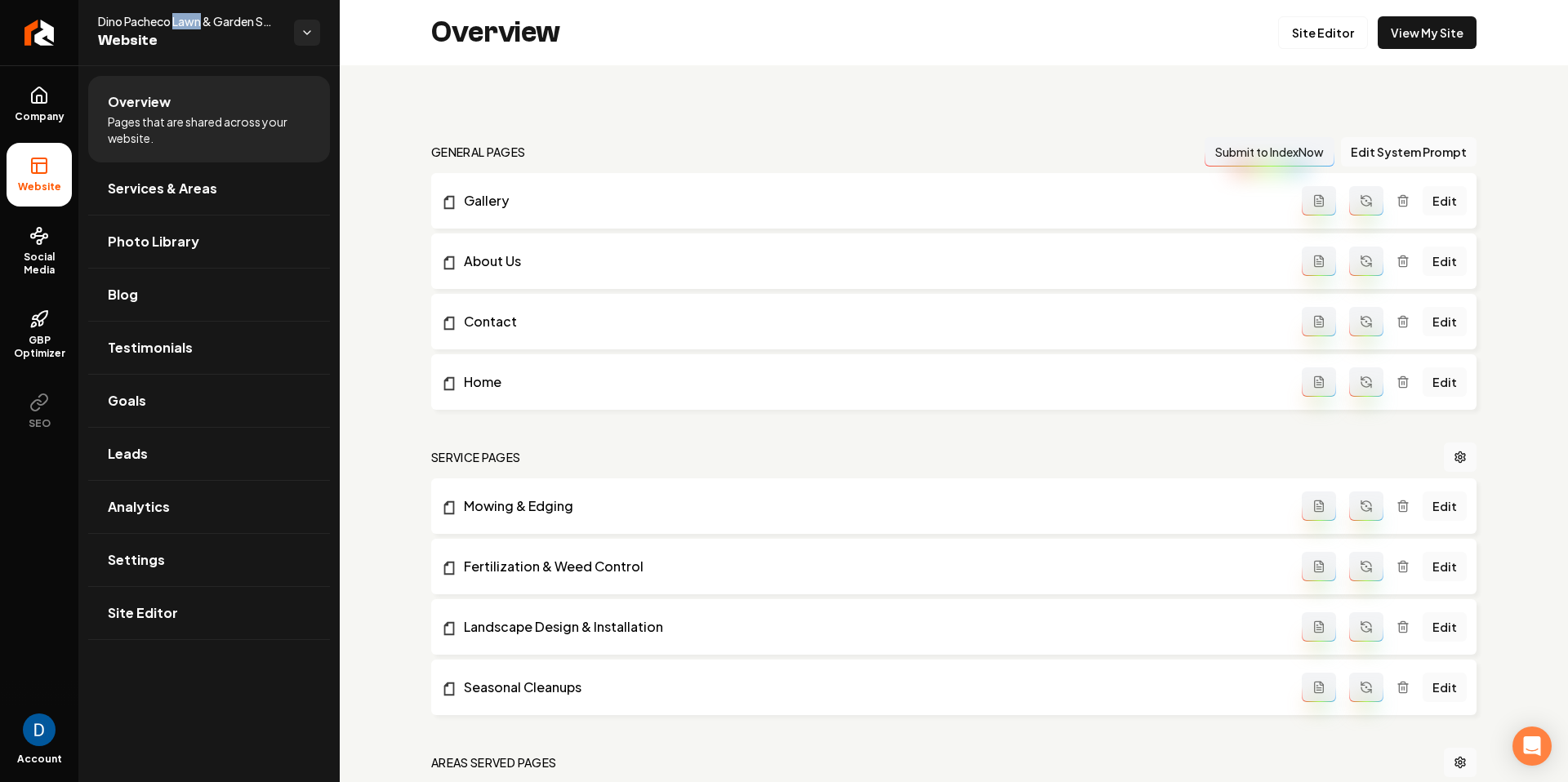 click on "Dino Pacheco Lawn & Garden Service" at bounding box center (189, 21) 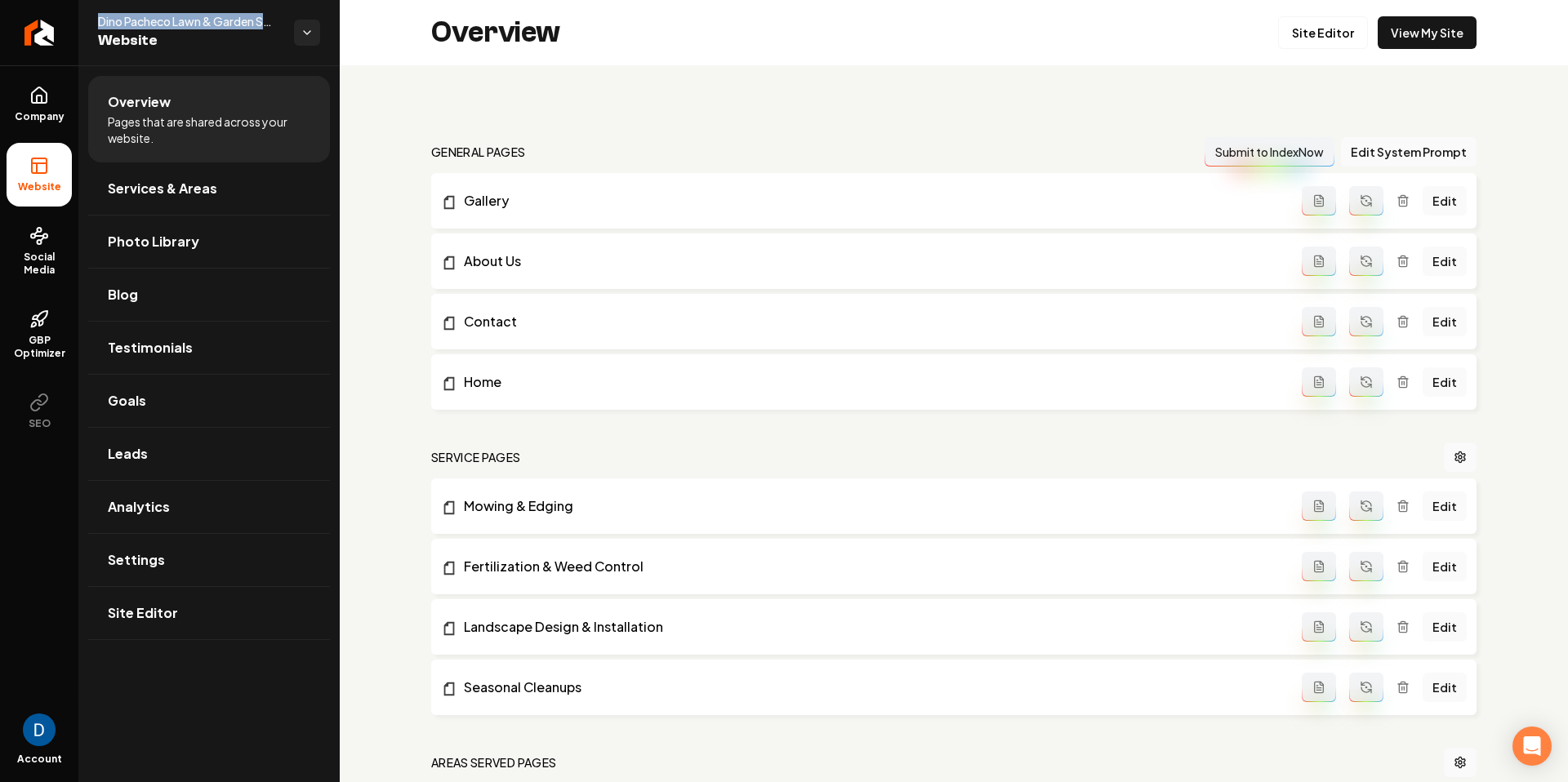 click on "Dino Pacheco Lawn & Garden Service" at bounding box center (189, 21) 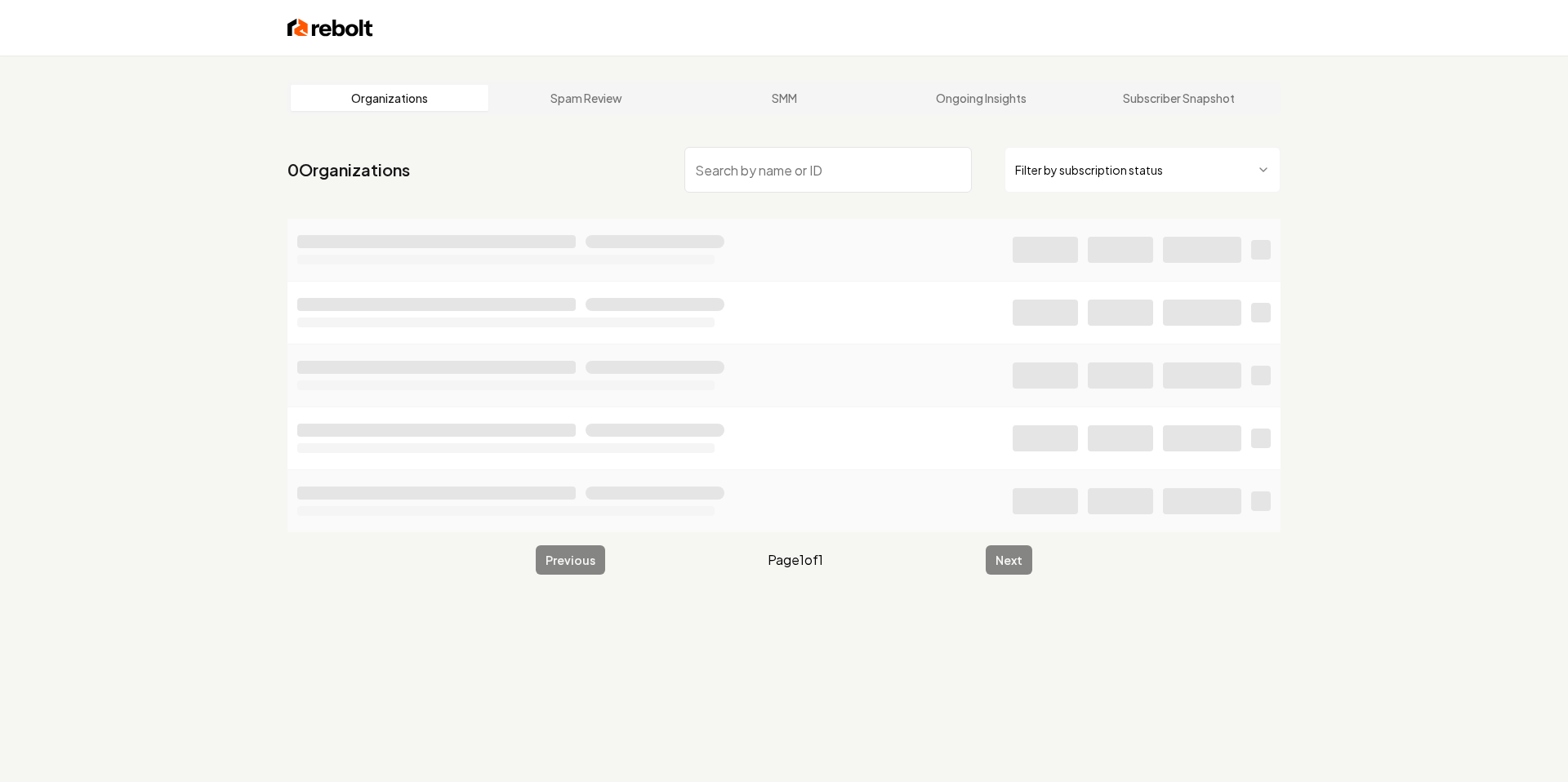 scroll, scrollTop: 0, scrollLeft: 0, axis: both 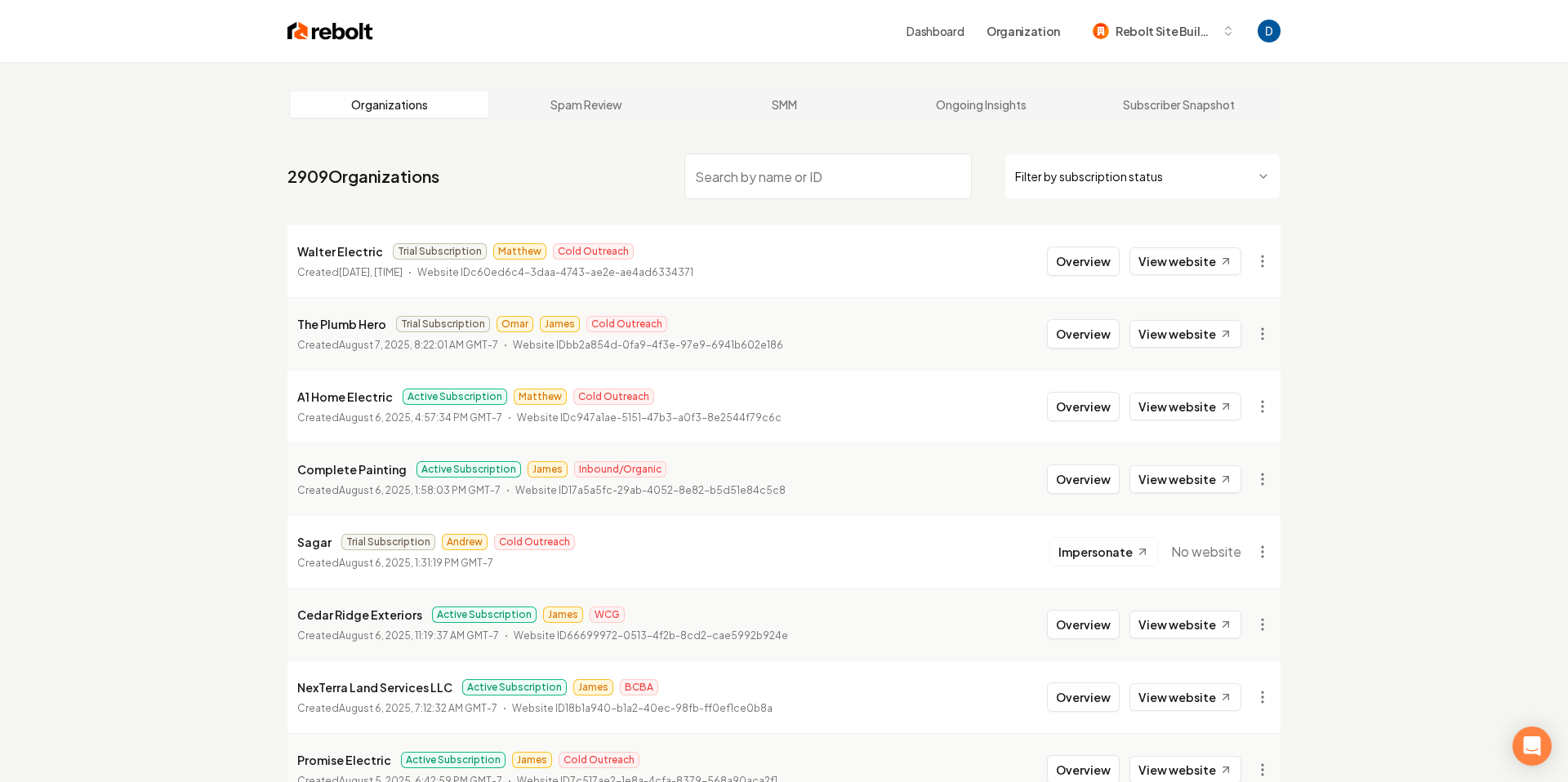 click on "Dashboard Organization Rebolt Site Builder" at bounding box center (826, 31) 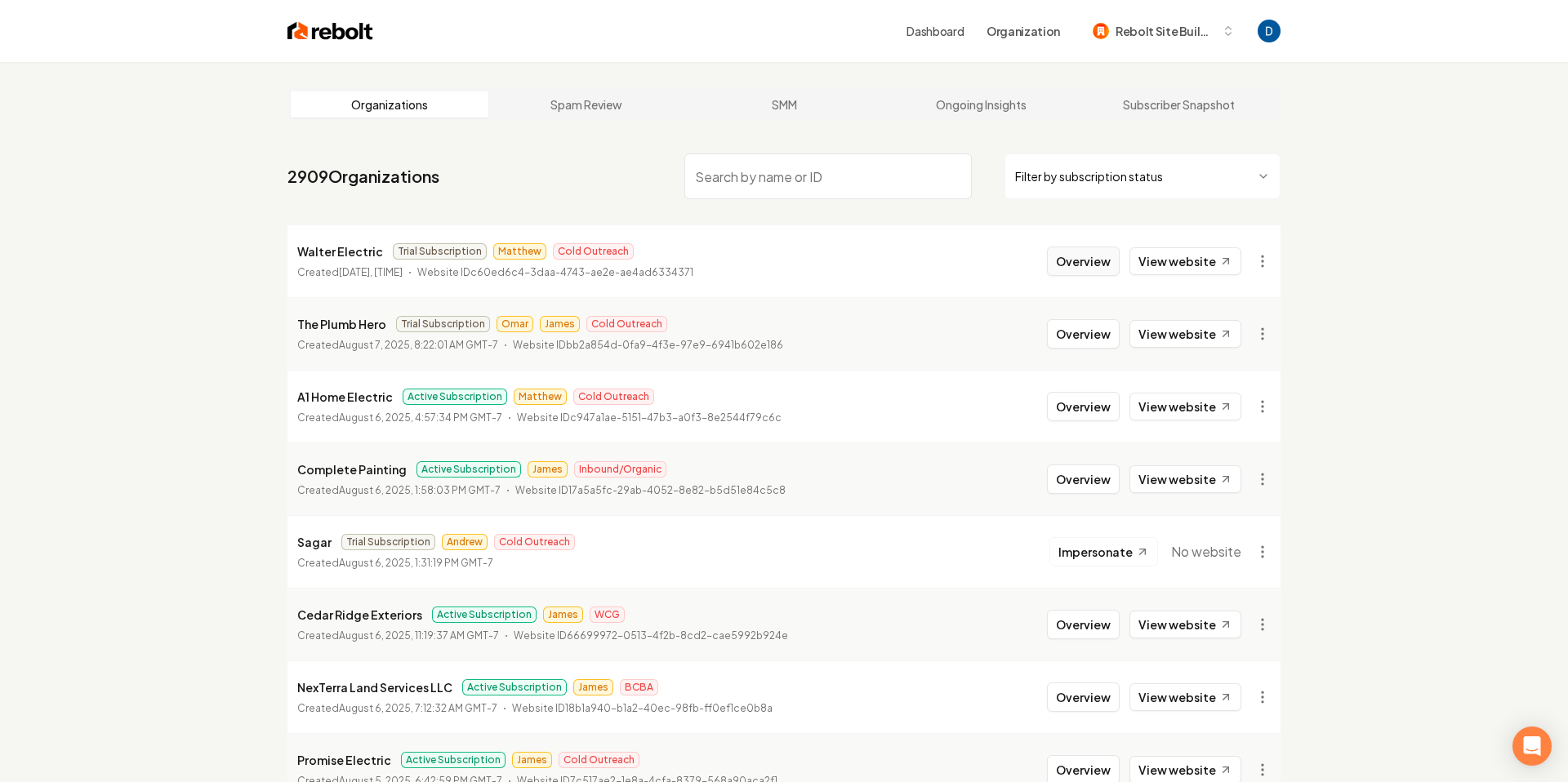 click on "Overview" at bounding box center [1083, 261] 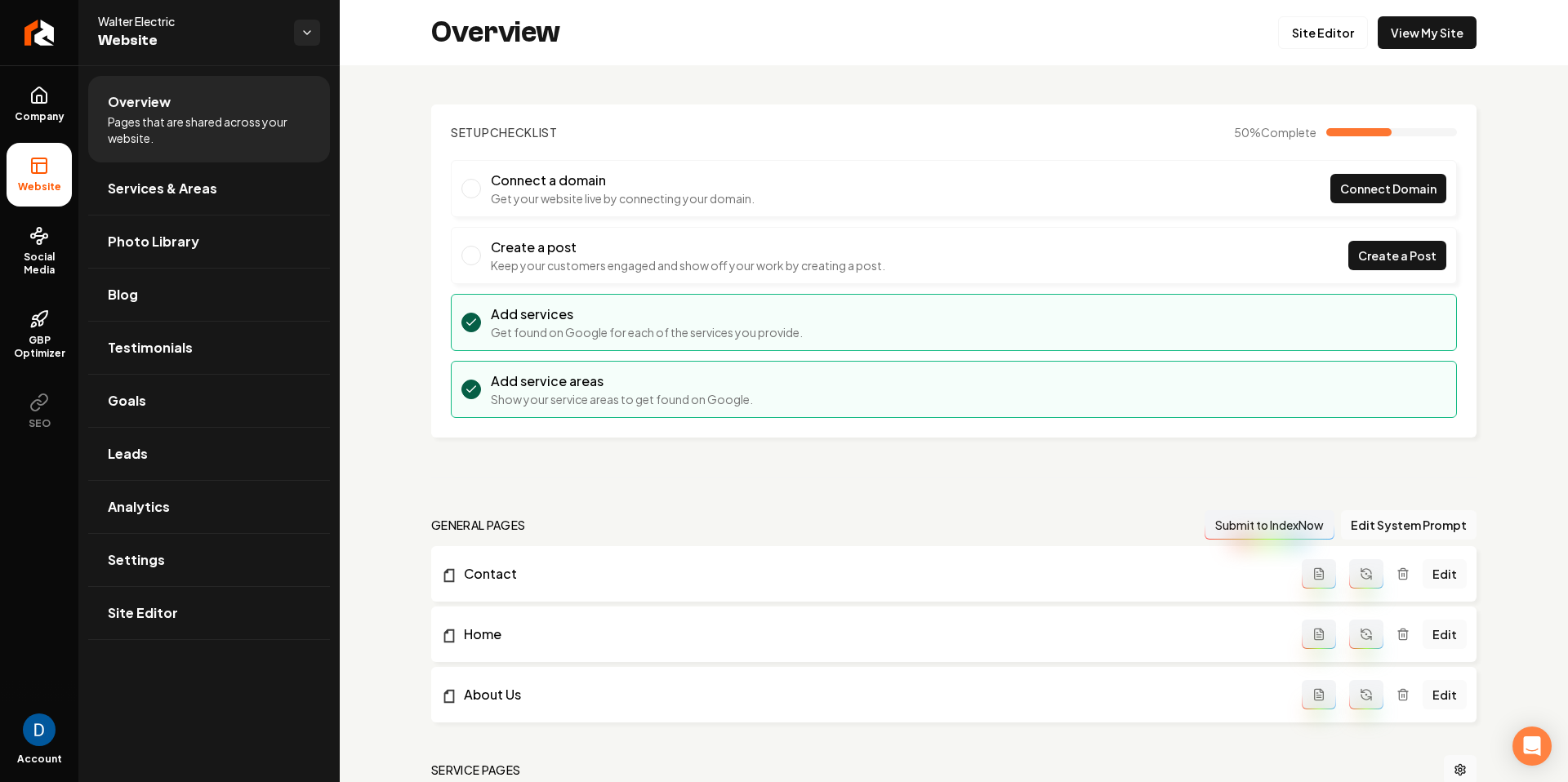 click on "[CITY], [STATE]" at bounding box center [954, 745] 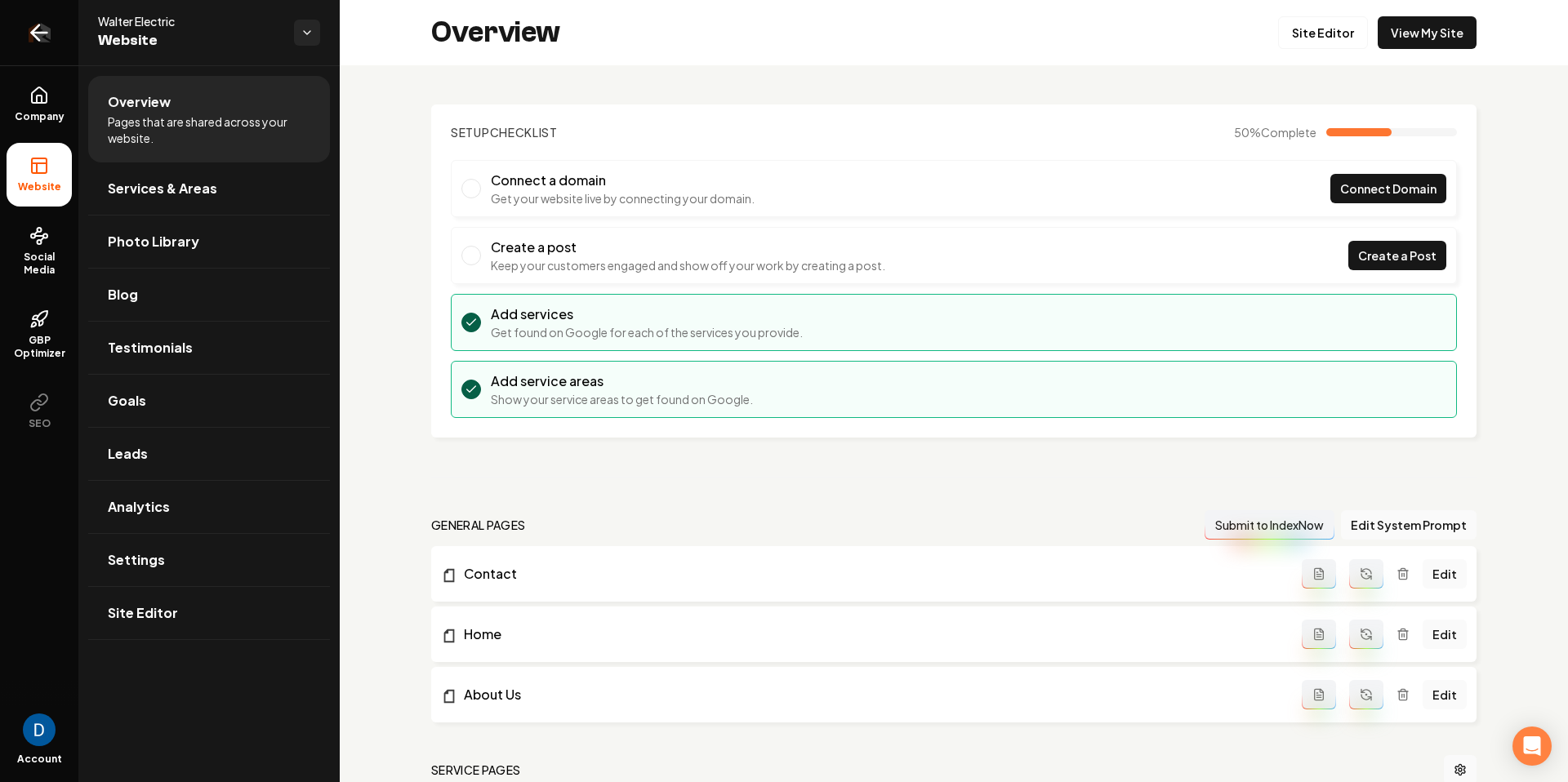 click 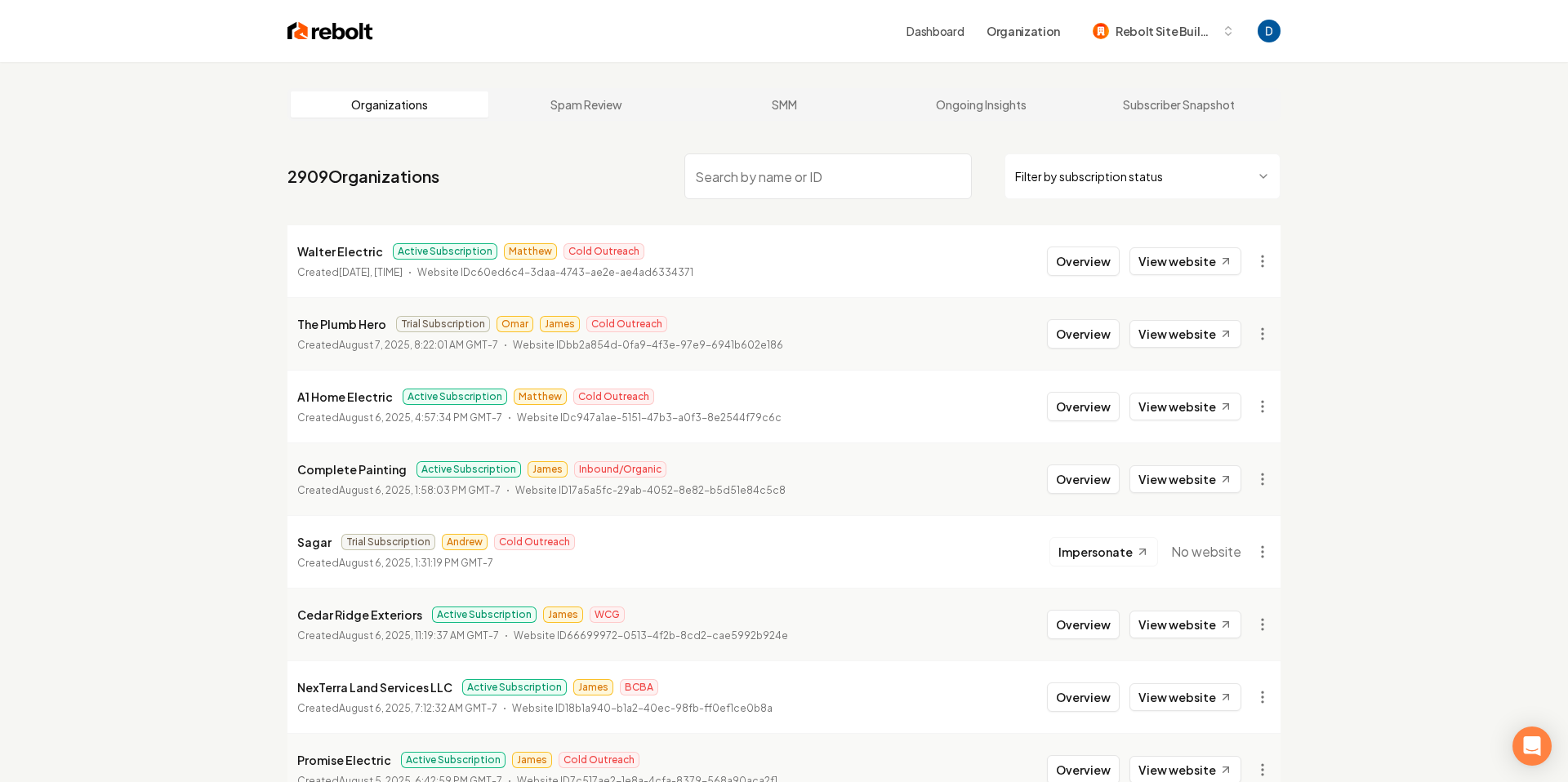 click on "Walter Electric Active Subscription Matthew Cold Outreach Created [DATE], [TIME] [TIMEZONE] Website ID [UUID] Overview View website" at bounding box center (784, 261) 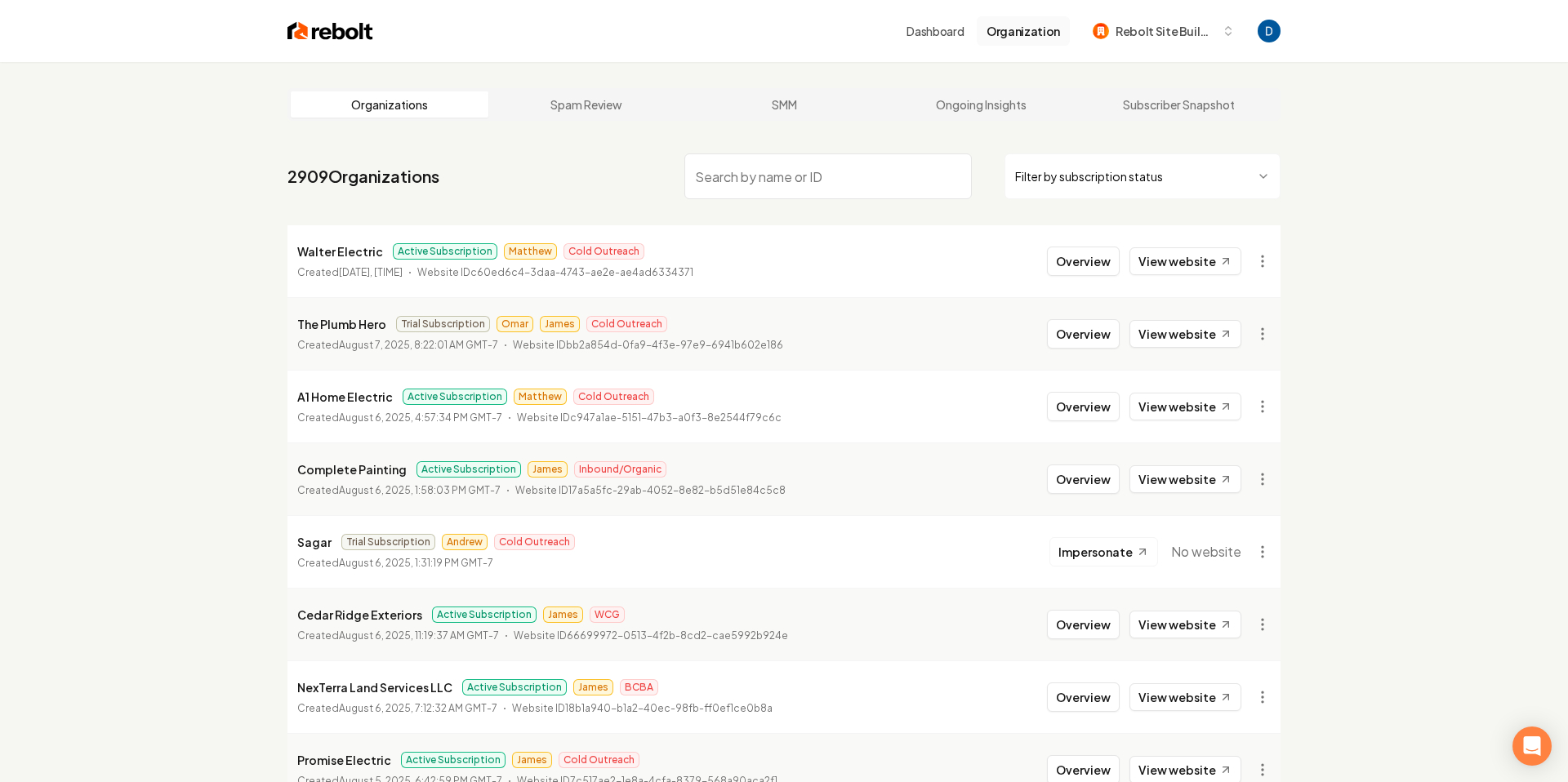 click on "Organization" at bounding box center [1023, 31] 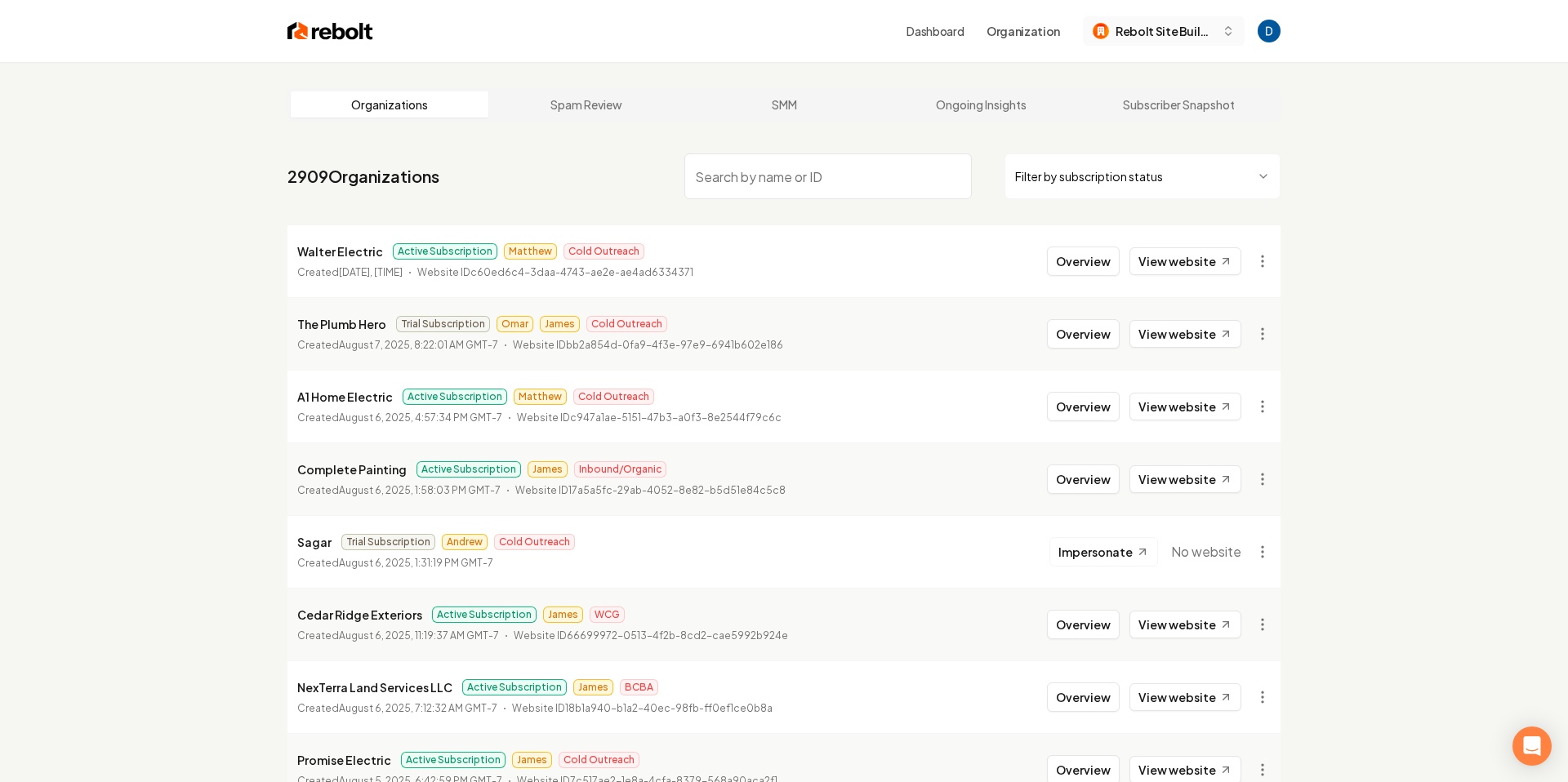 click on "Rebolt Site Builder" at bounding box center [1164, 31] 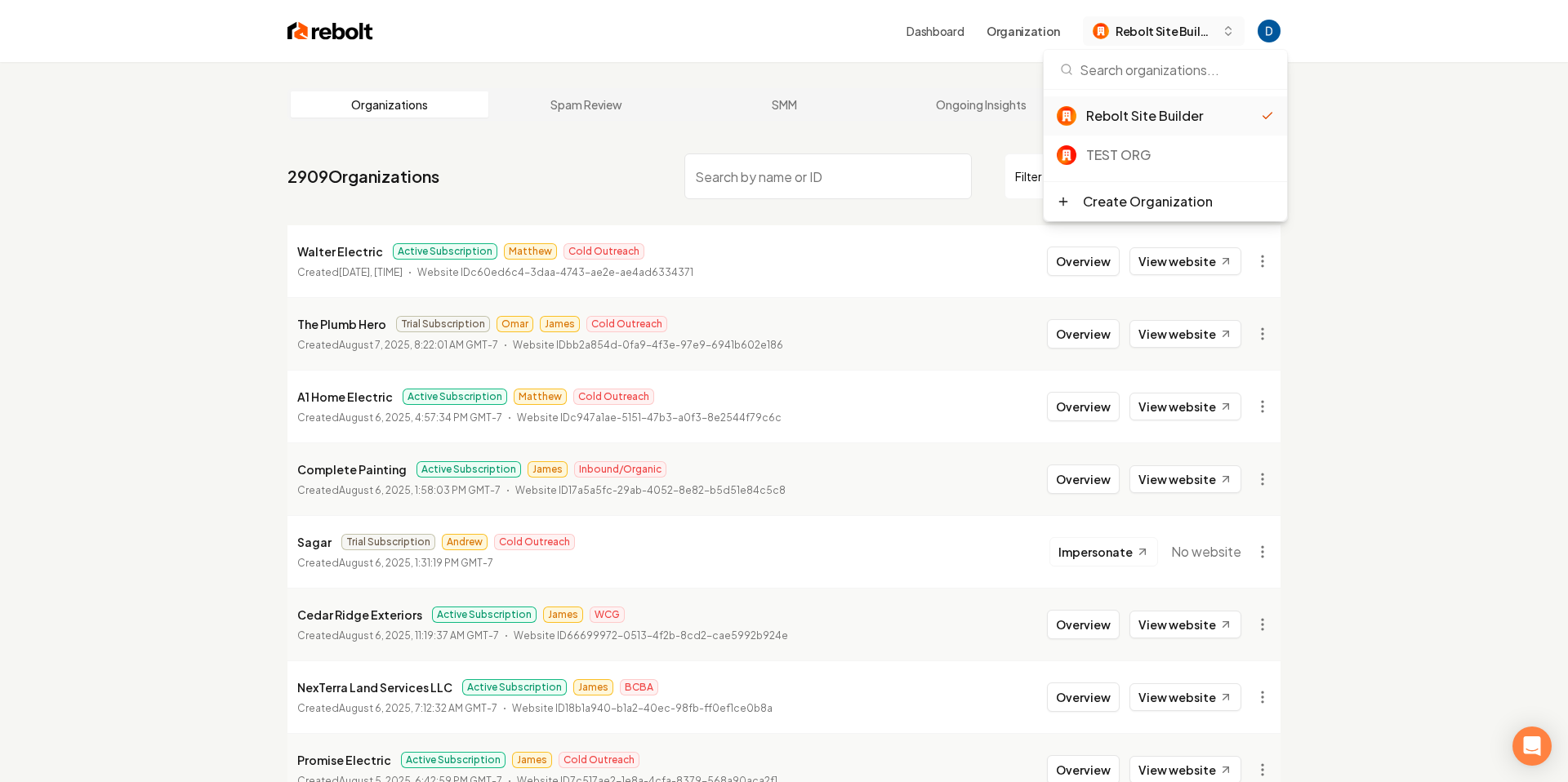 click on "Rebolt Site Builder" at bounding box center [1165, 31] 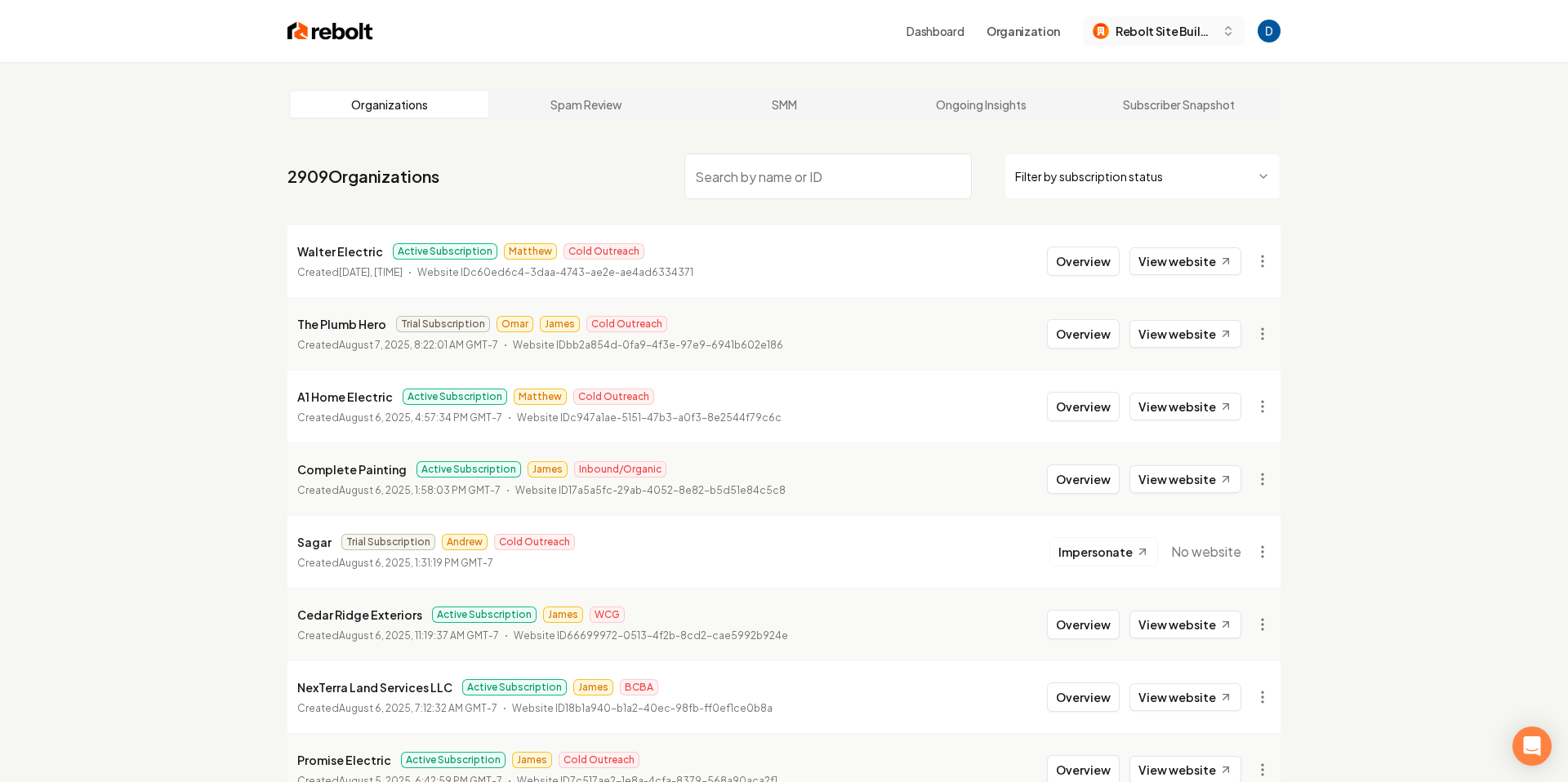 click on "Rebolt Site Builder" at bounding box center [1165, 31] 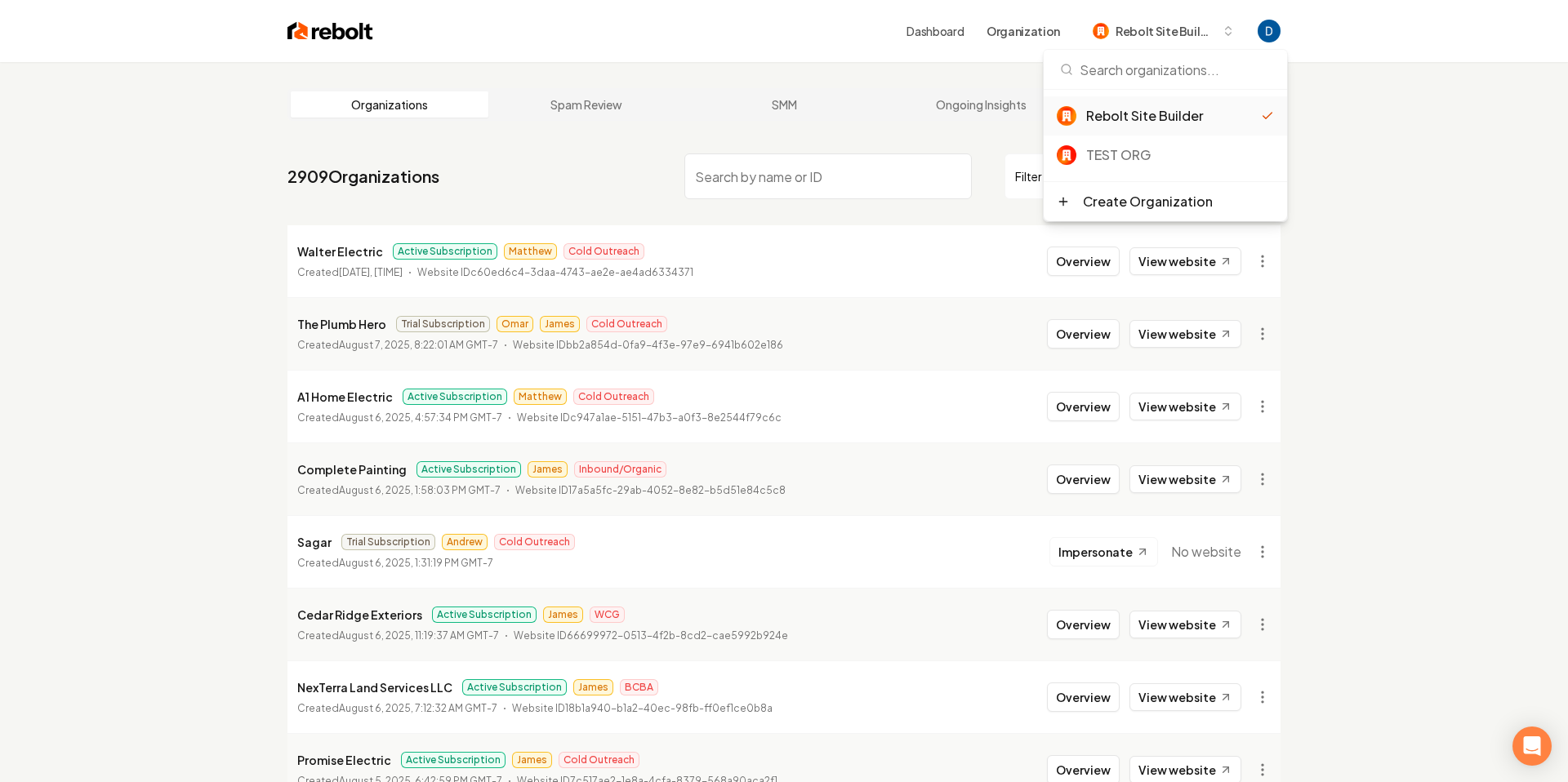 click on "2909 Organizations Filter by subscription status" at bounding box center (784, 183) 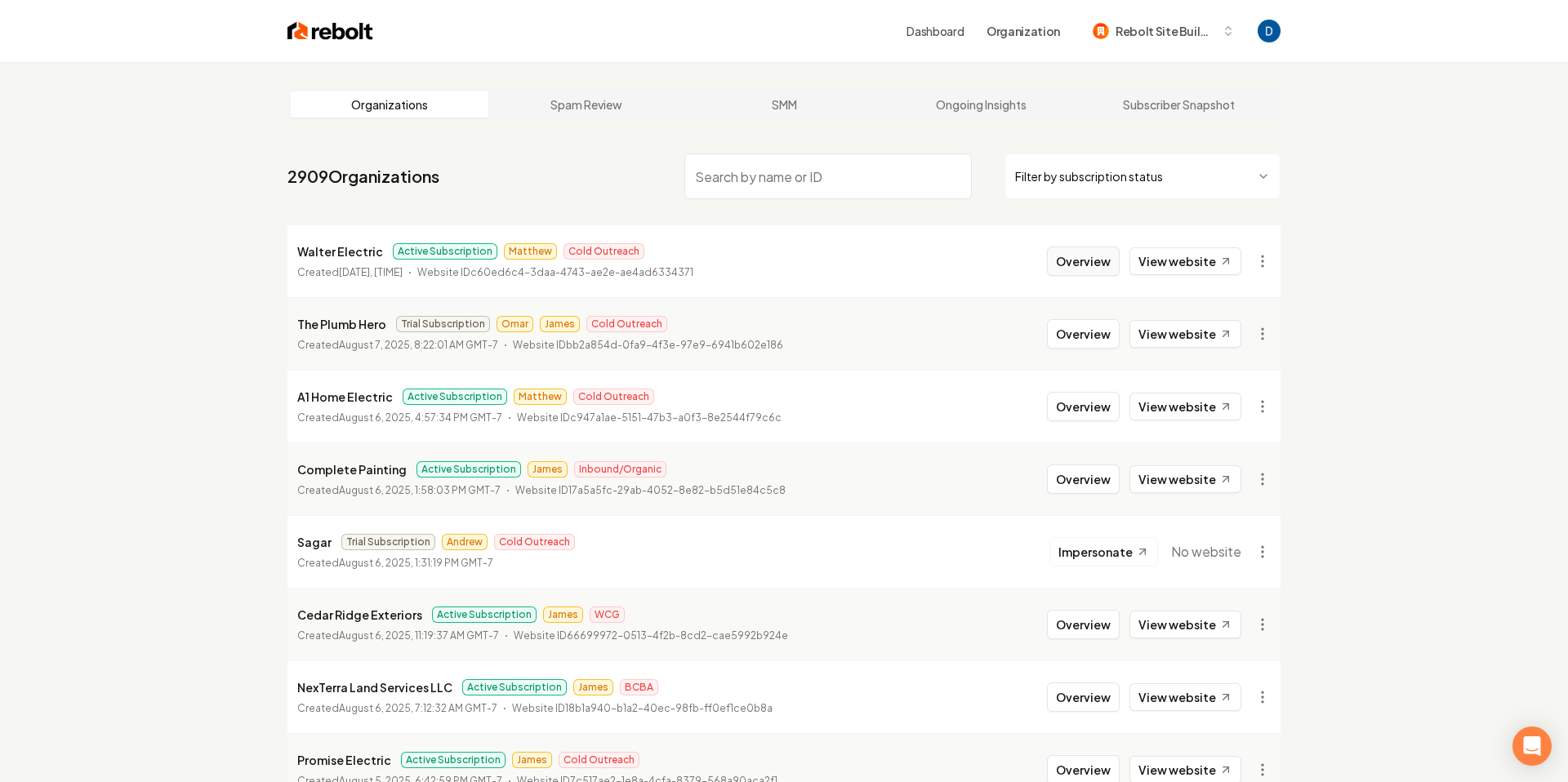 click on "Overview" at bounding box center [1083, 261] 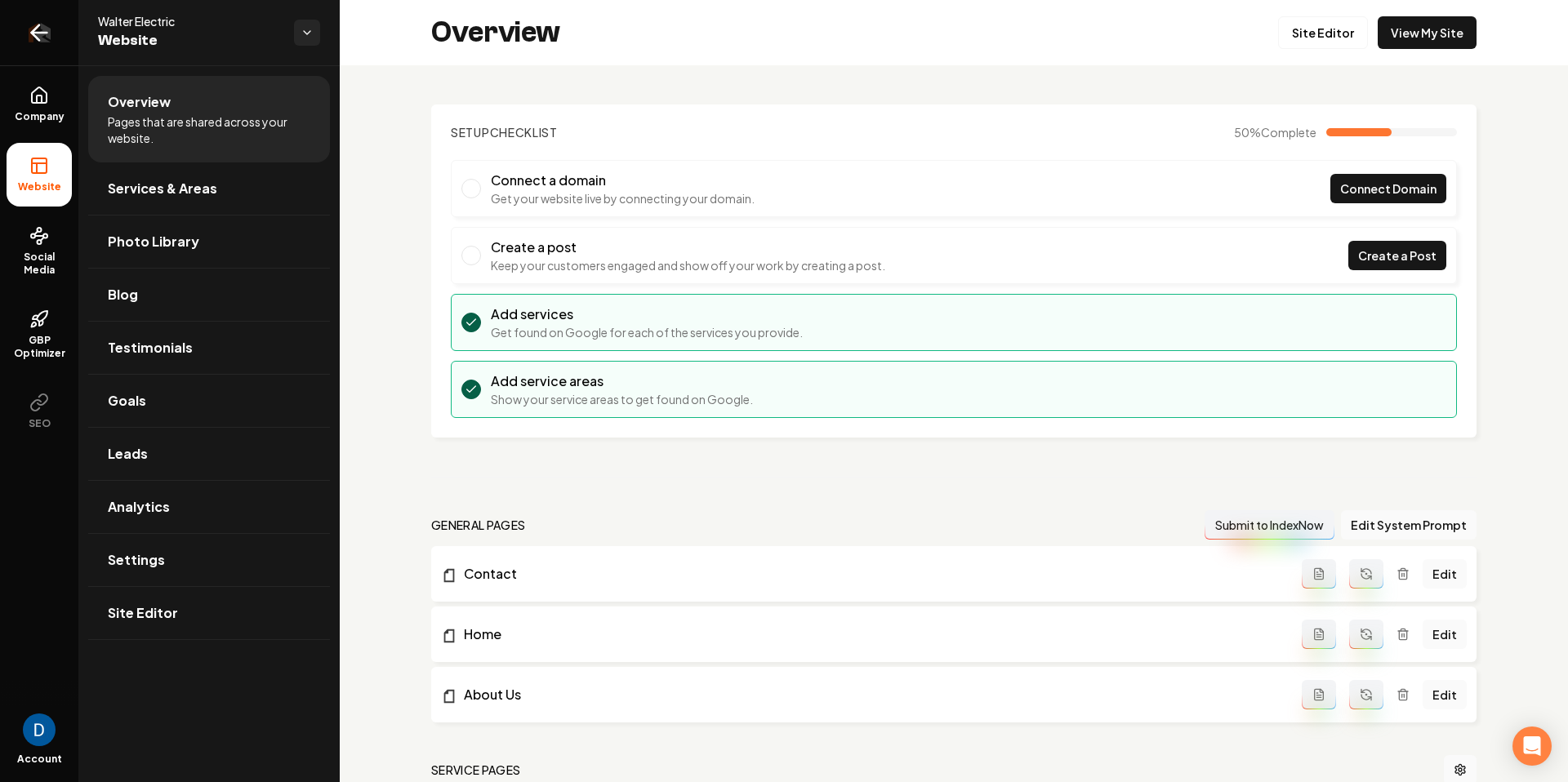 click at bounding box center [39, 33] 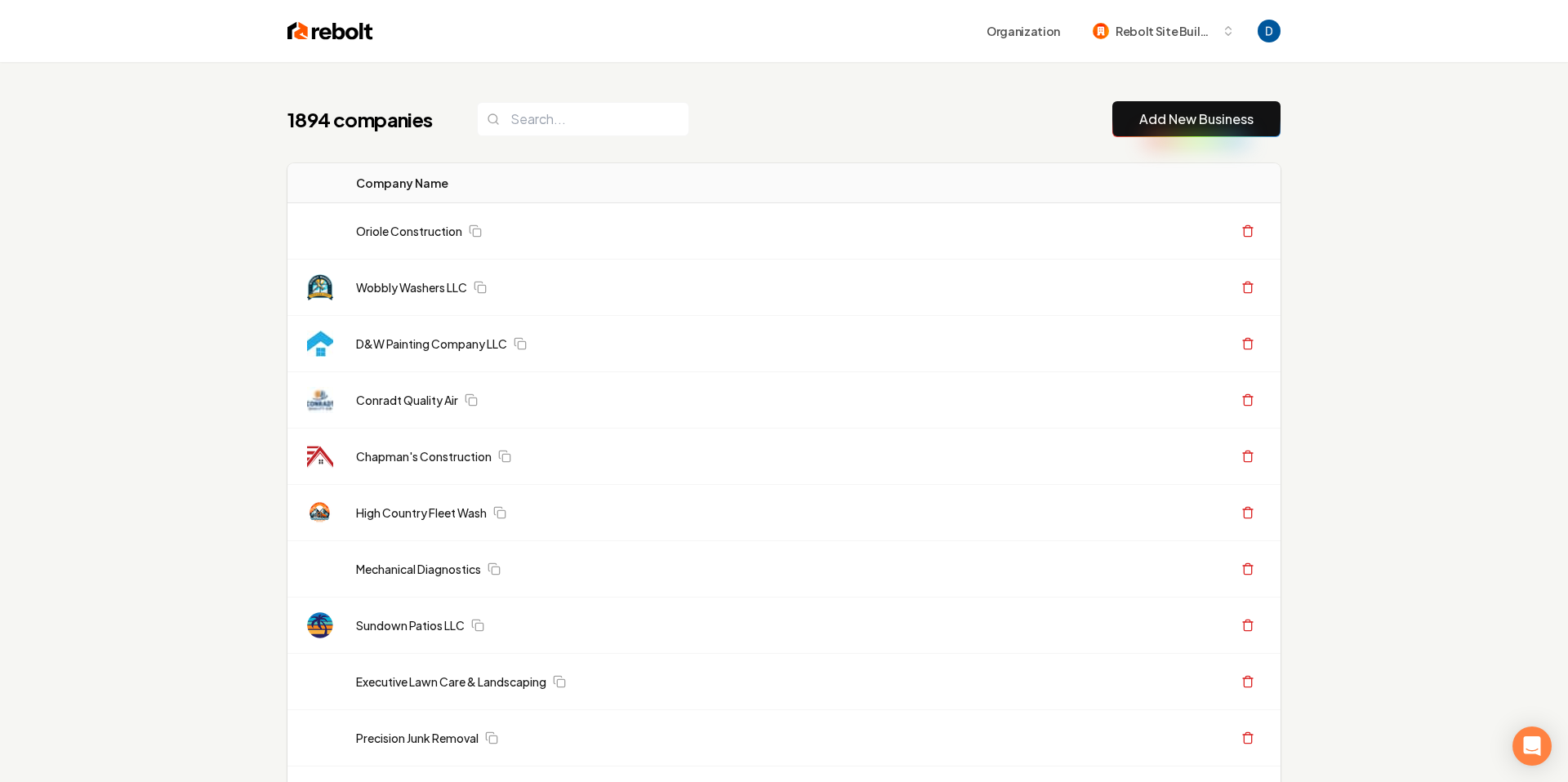 click on "Oriole Construction Wobbly Washers LLC D&W Painting Company LLC Conradt Quality Air Chapman's Construction High Country Fleet Wash Mechanical Diagnostics Sundown Patios LLC Executive Lawn Care & Landscaping Precision Junk Removal Michaels Tile N Stone AAA Ruiz Construction LLC Bear Painting Co. New Moon Janitorial And Floor Care Corp Quest Roofing Skyline Transformation LLC Junk Yard Dog Junk Removal Luna Roof Repair Caprio's Seal Coating Davis Glass Service AIRBOSS" at bounding box center (784, 53523) 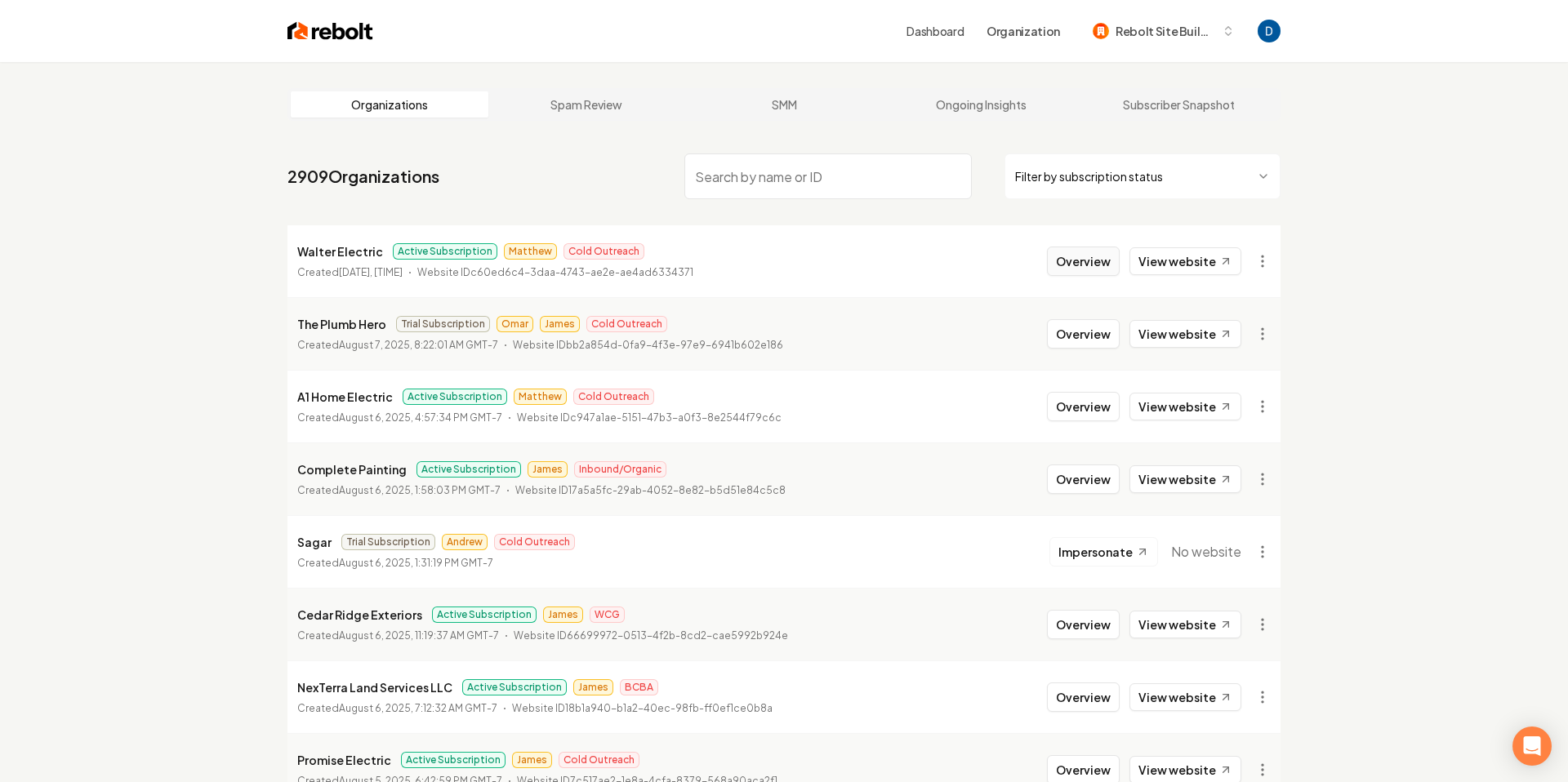 click on "Overview" at bounding box center [1083, 261] 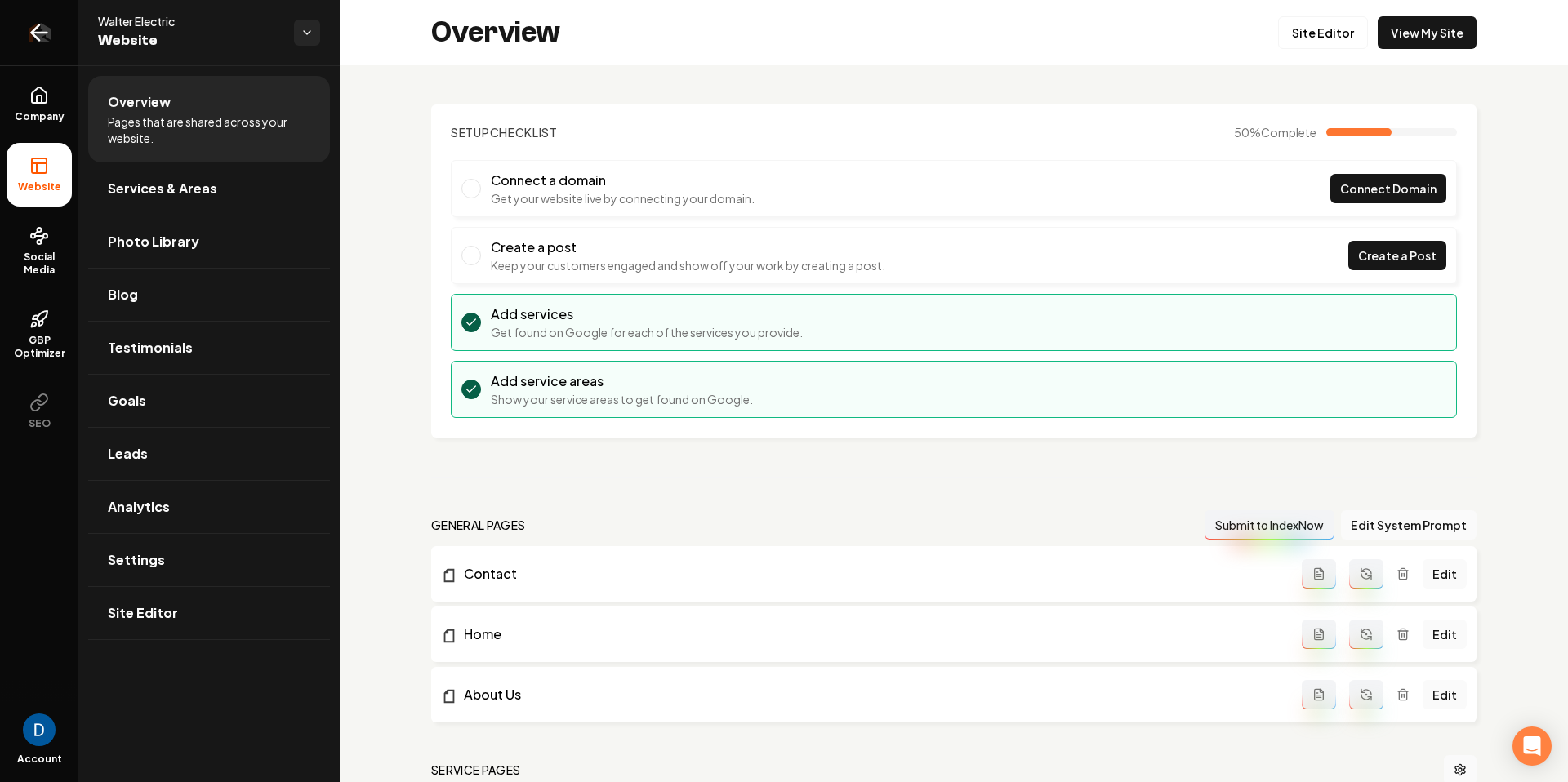 click at bounding box center [39, 33] 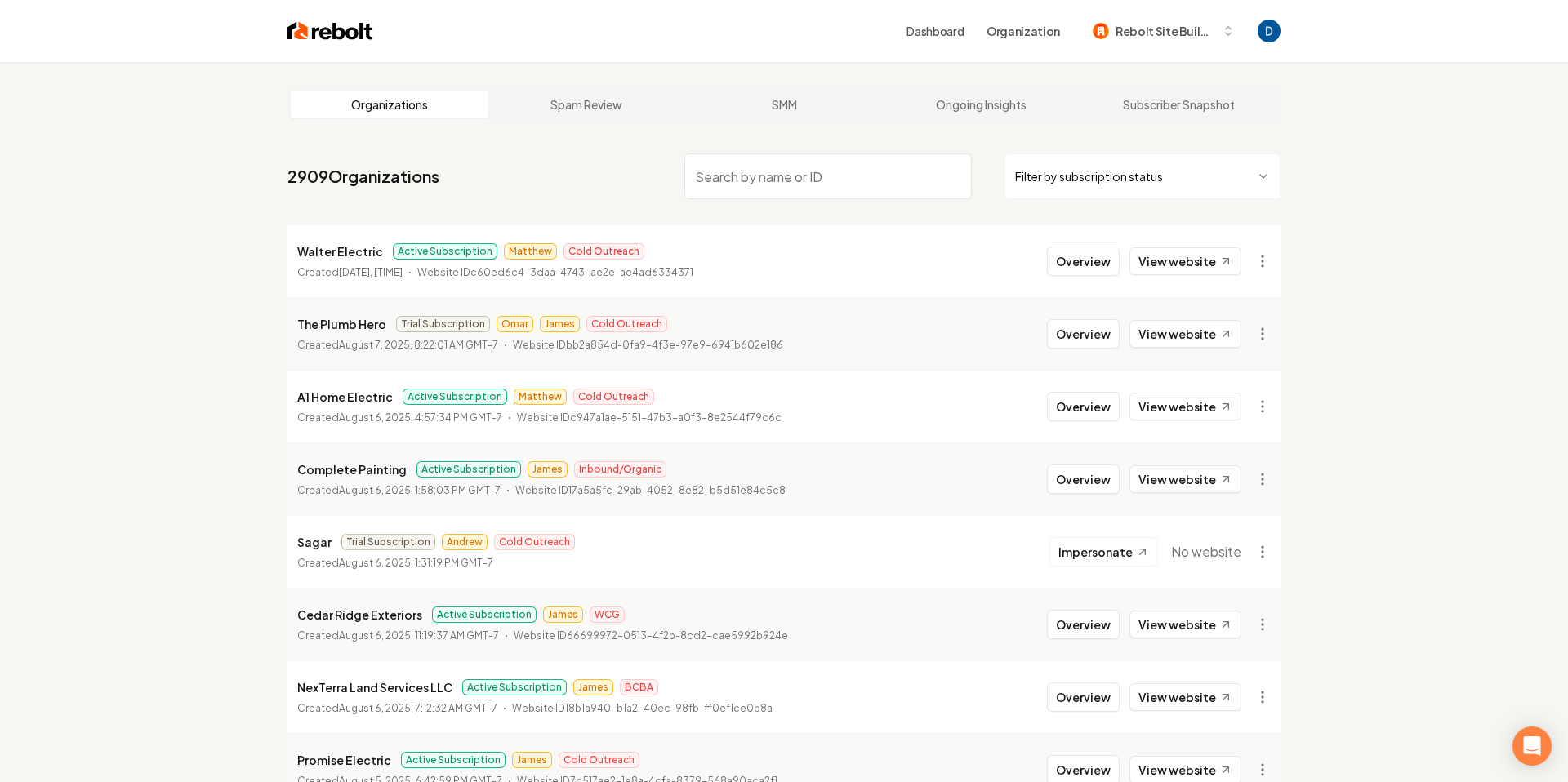 click on "2909 Organizations Filter by subscription status" at bounding box center [784, 183] 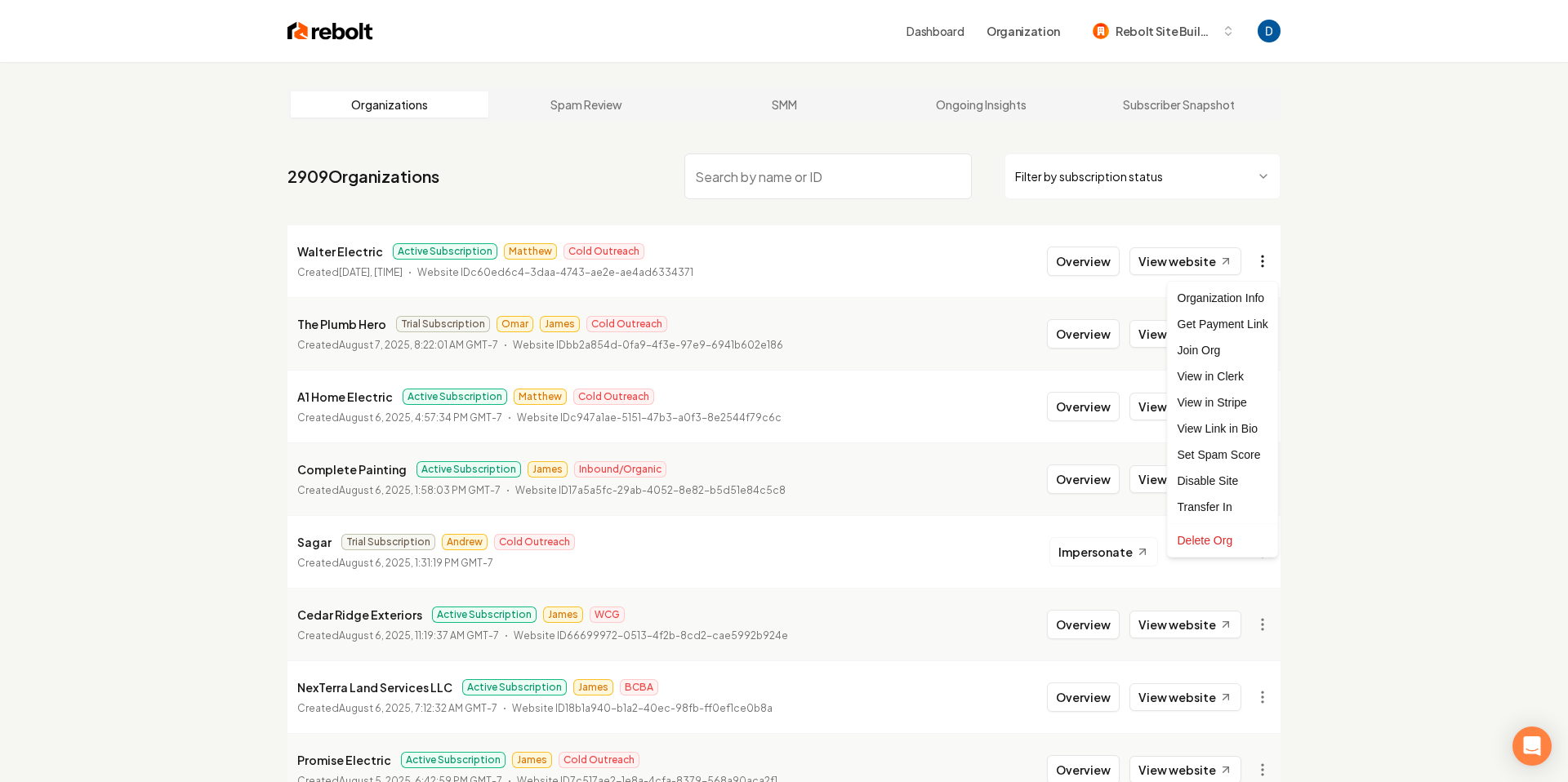 click on "Walter Electric Matthew Cold Outreach Created [DATE], [TIME] The Plumb Hero Trial Subscription Omar James Cold Outreach Created [DATE], [TIME] A1 Home Electric Active Subscription Matthew Cold Outreach Created [DATE], [TIME] Complete Painting Active Subscription James Inbound/Organic Created [DATE], [TIME] Sagar Trial Subscription Andrew Cold Outreach Created [DATE], [TIME] Cedar Ridge Exteriors Active Subscription James WCG" at bounding box center (784, 391) 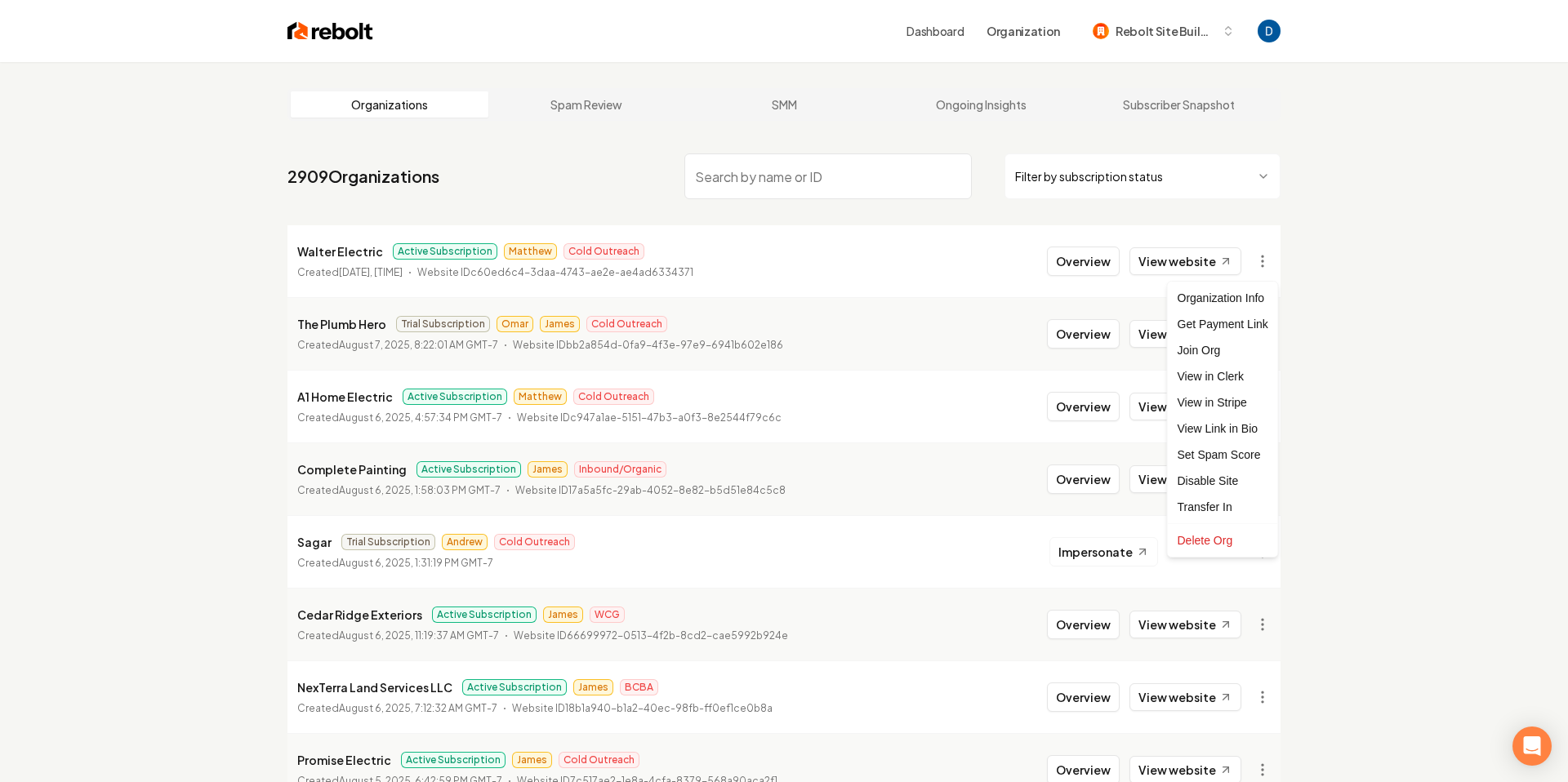 drag, startPoint x: 1077, startPoint y: 273, endPoint x: 1077, endPoint y: 257, distance: 16 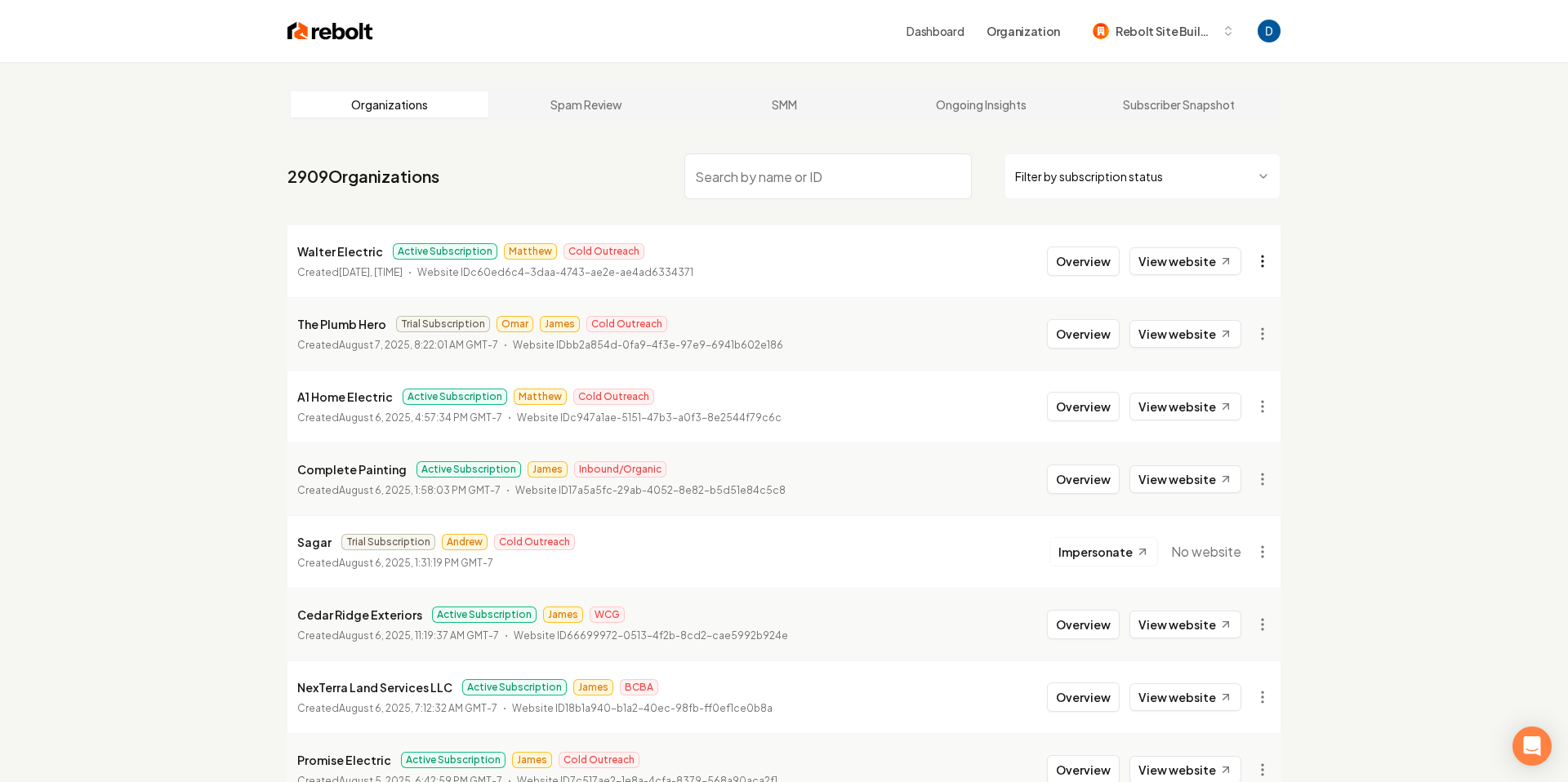 click on "Walter Electric Matthew Cold Outreach Created [DATE], [TIME] The Plumb Hero Trial Subscription Omar James Cold Outreach Created [DATE], [TIME] A1 Home Electric Active Subscription Matthew Cold Outreach Created [DATE], [TIME] Complete Painting Active Subscription James Inbound/Organic Created [DATE], [TIME] Sagar Trial Subscription Andrew Cold Outreach Created [DATE], [TIME] Cedar Ridge Exteriors Active Subscription James WCG" at bounding box center (784, 391) 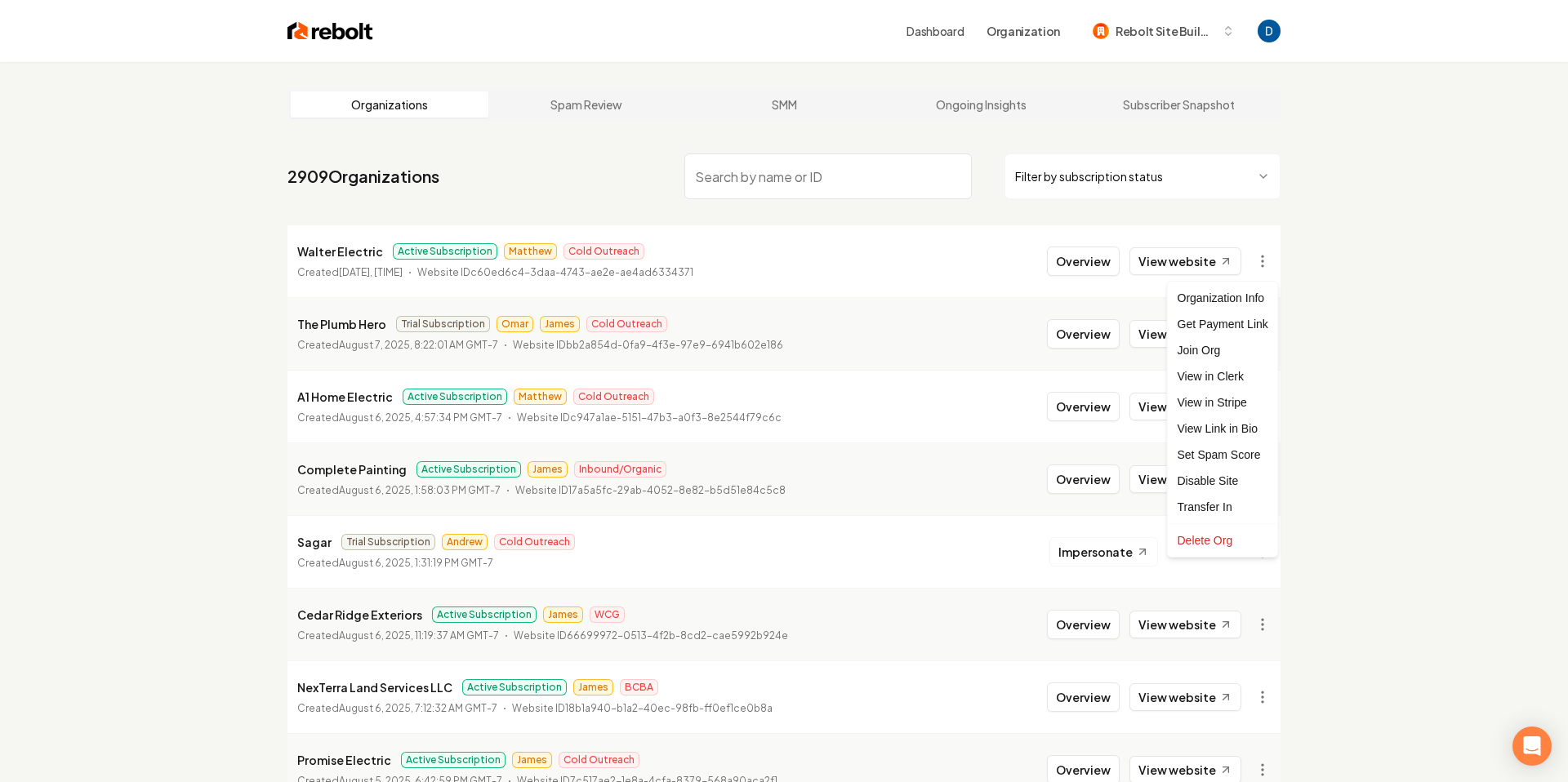 click on "Walter Electric Matthew Cold Outreach Created [DATE], [TIME] The Plumb Hero Trial Subscription Omar James Cold Outreach Created [DATE], [TIME] A1 Home Electric Active Subscription Matthew Cold Outreach Created [DATE], [TIME] Complete Painting Active Subscription James Inbound/Organic Created [DATE], [TIME] Sagar Trial Subscription Andrew Cold Outreach Created [DATE], [TIME] Cedar Ridge Exteriors Active Subscription James WCG" at bounding box center (784, 391) 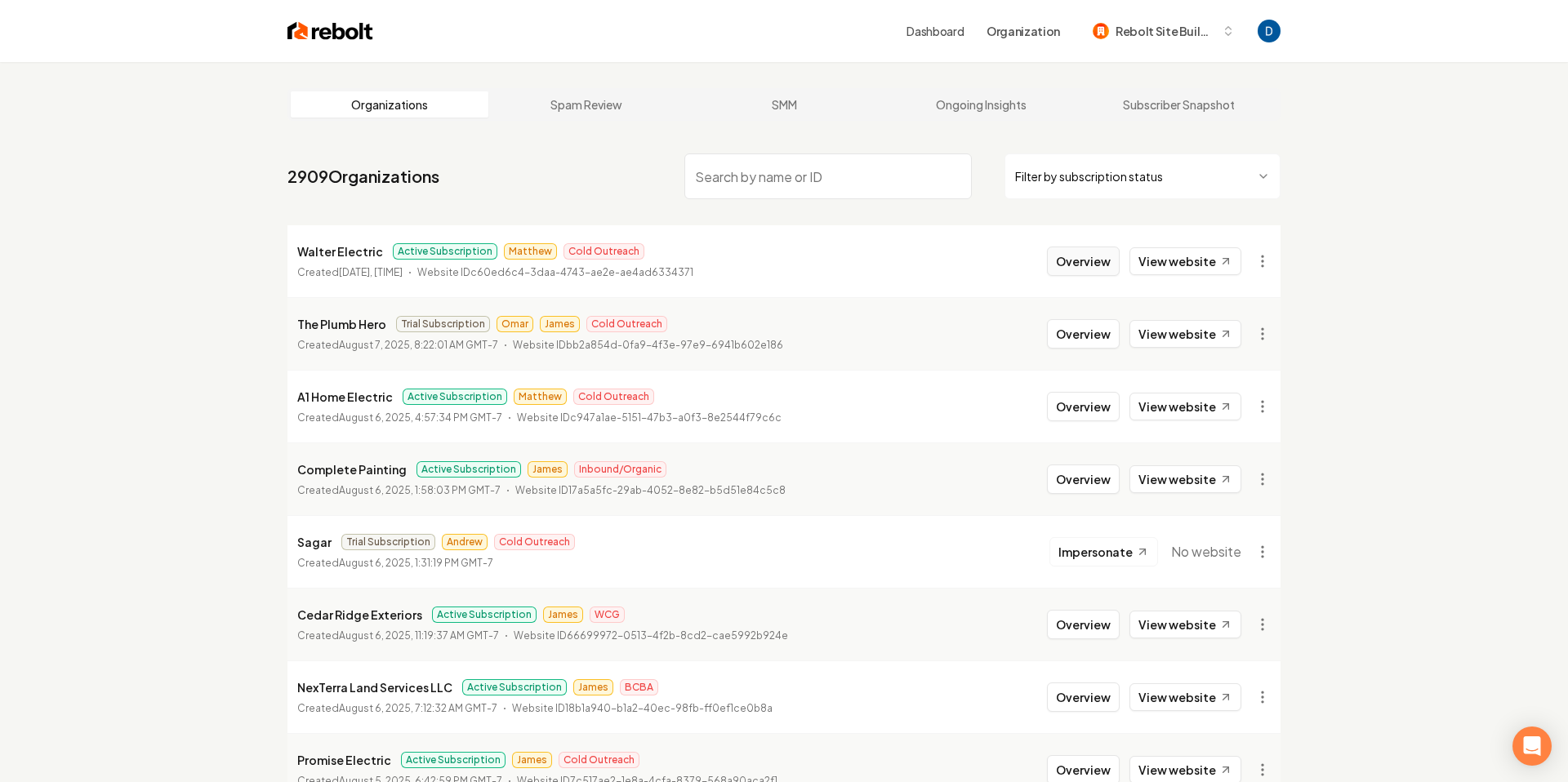click on "Overview" at bounding box center [1083, 261] 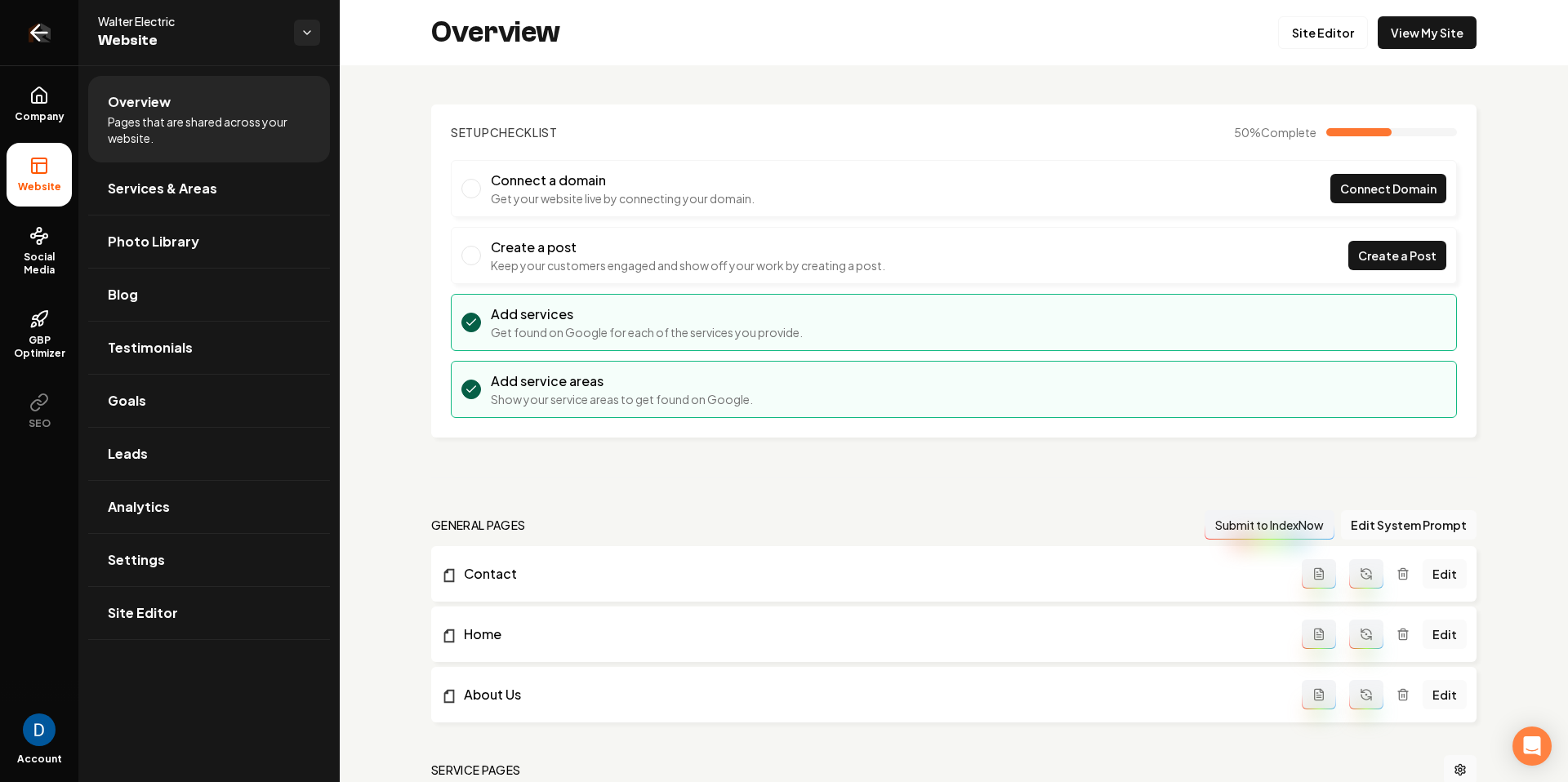 click 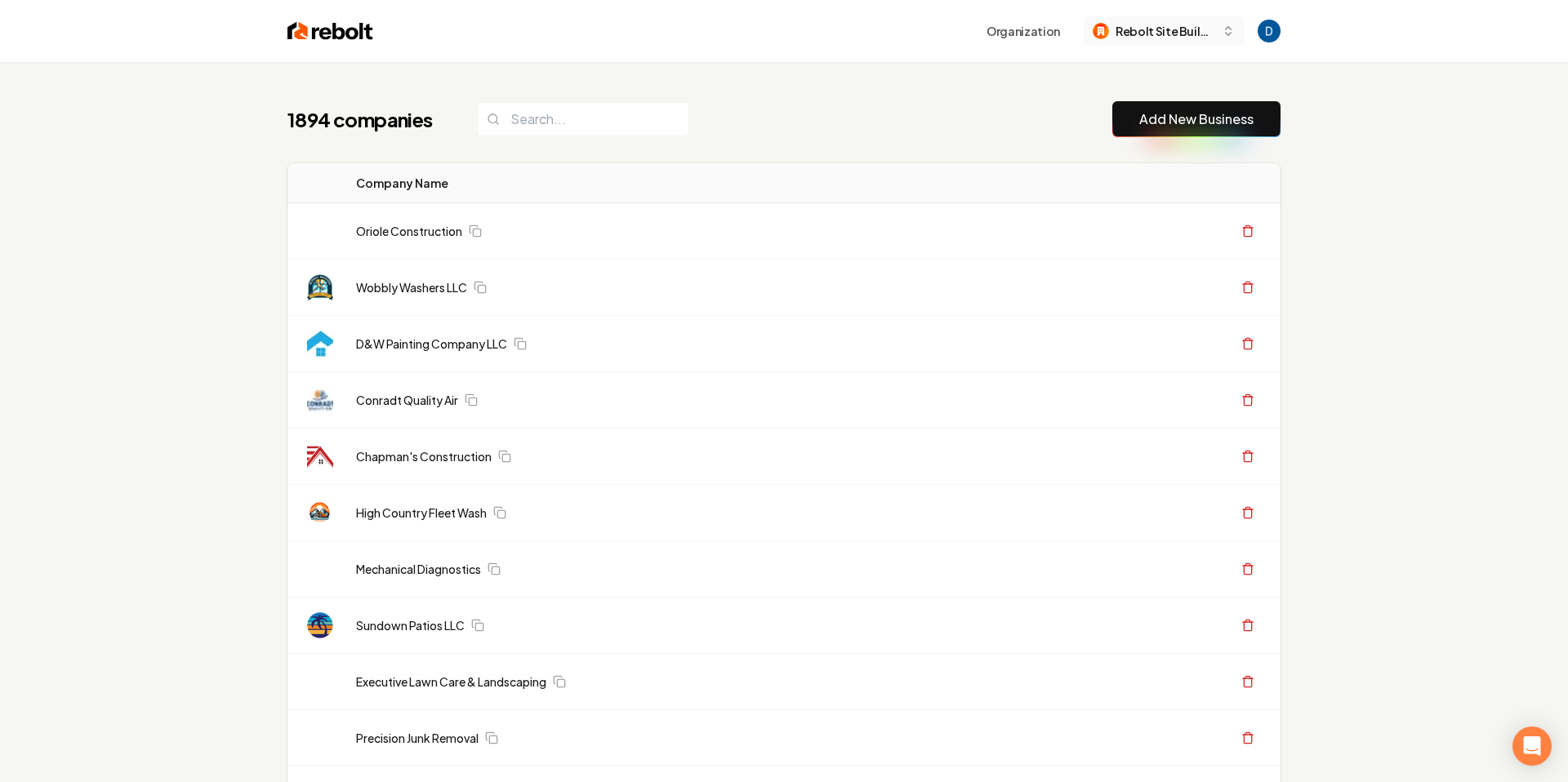 click on "Rebolt Site Builder" at bounding box center (1165, 31) 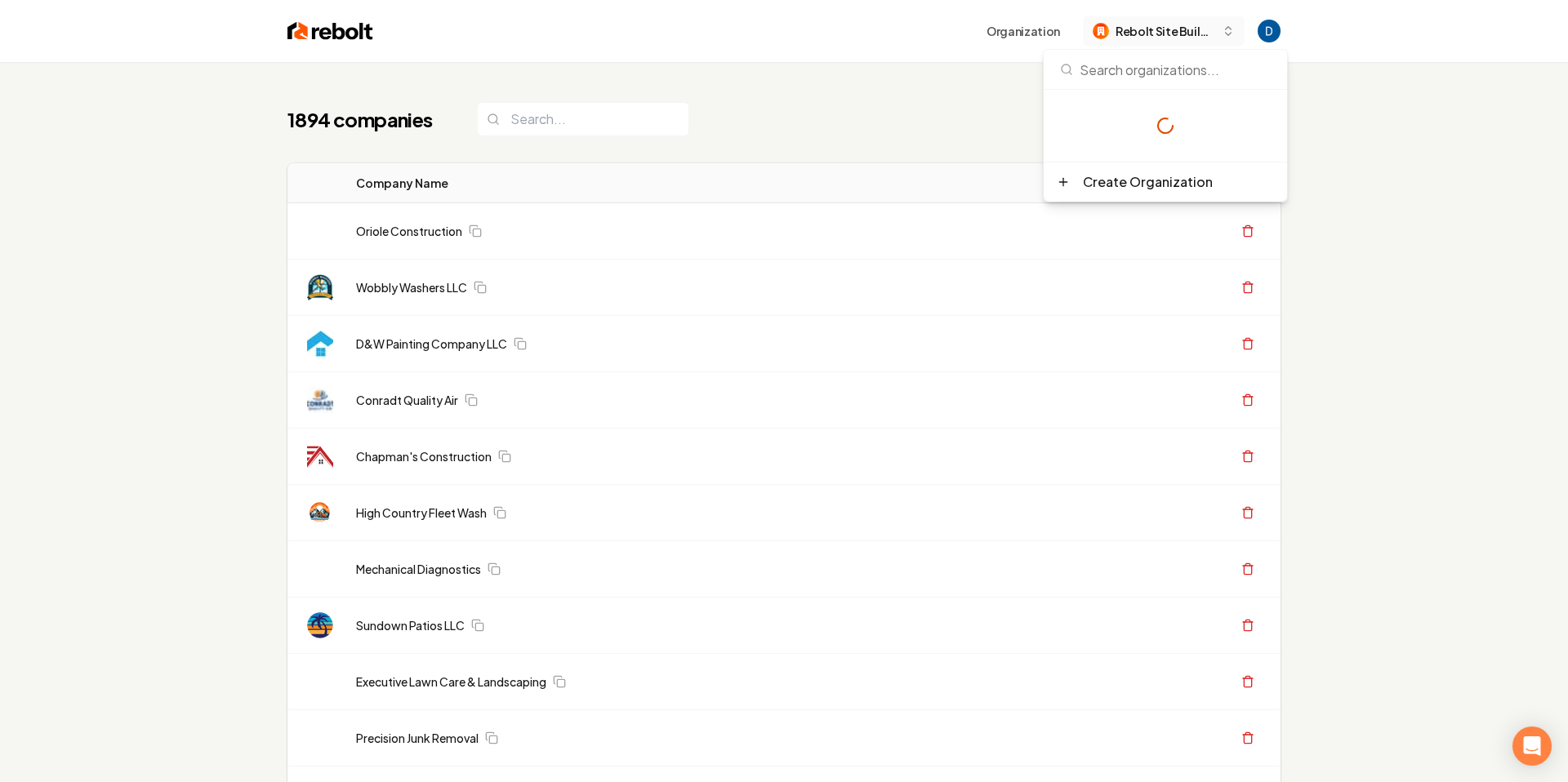 drag, startPoint x: 1178, startPoint y: 28, endPoint x: 1110, endPoint y: 34, distance: 68.26419 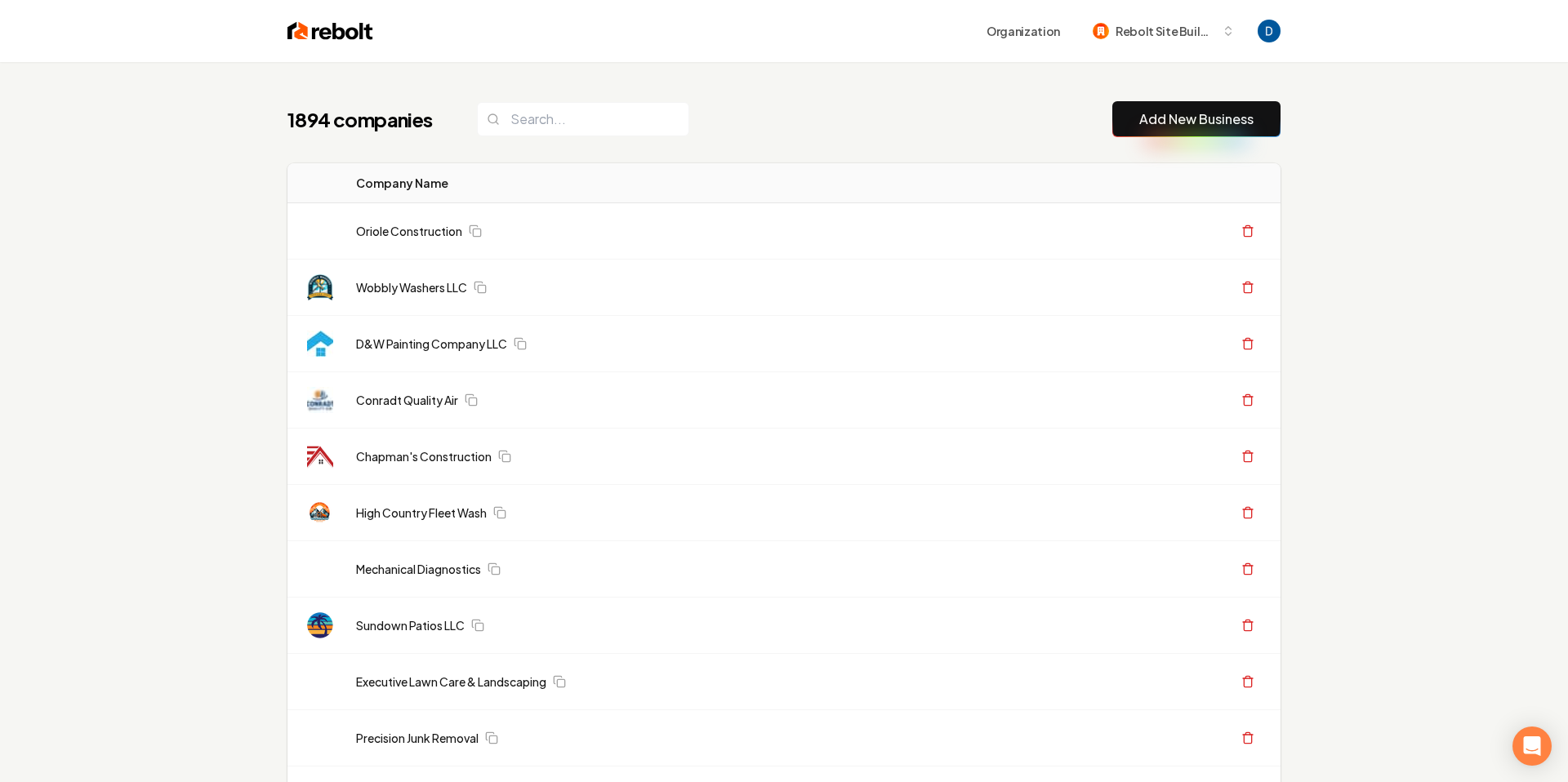 type 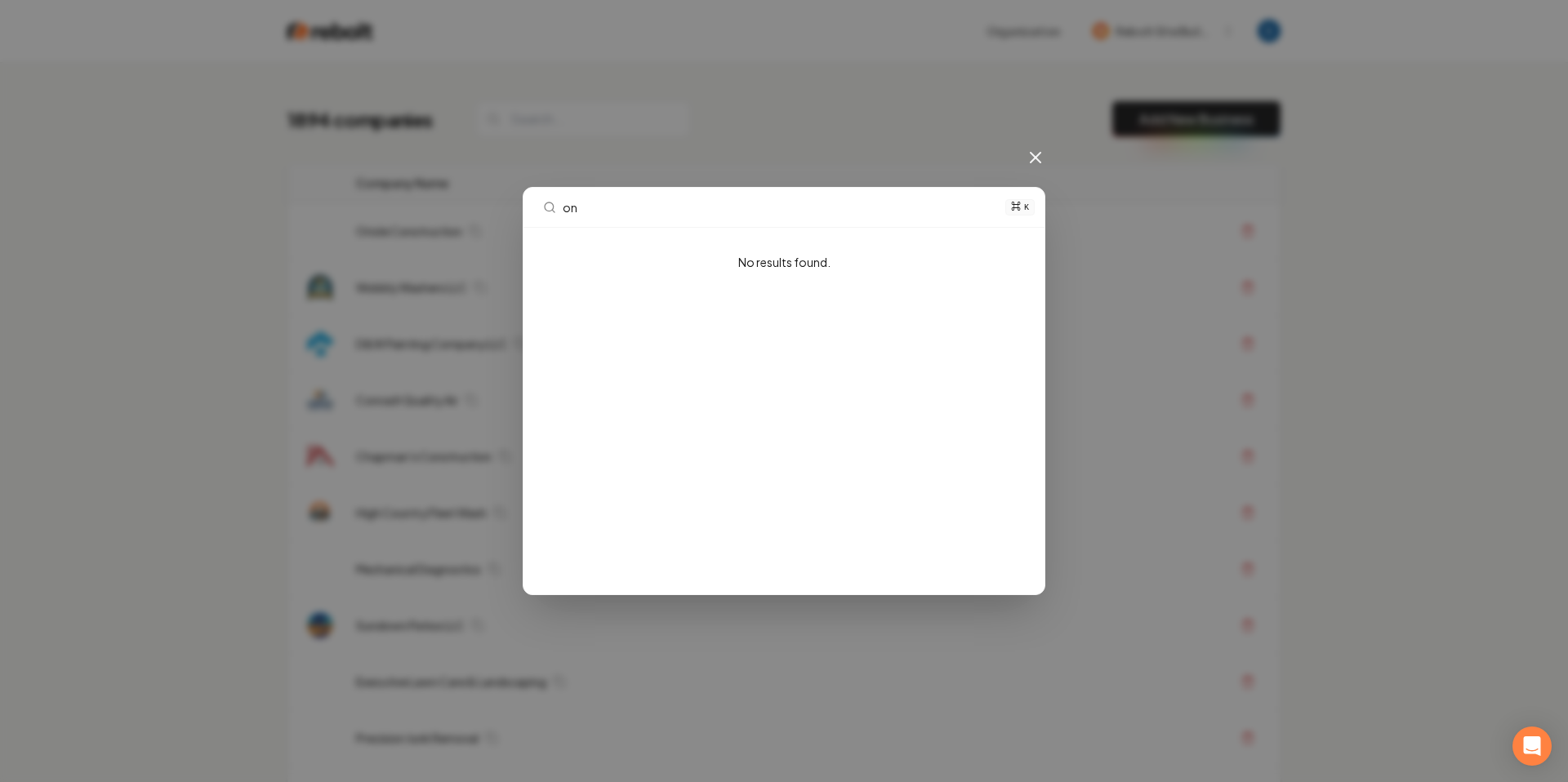 type on "o" 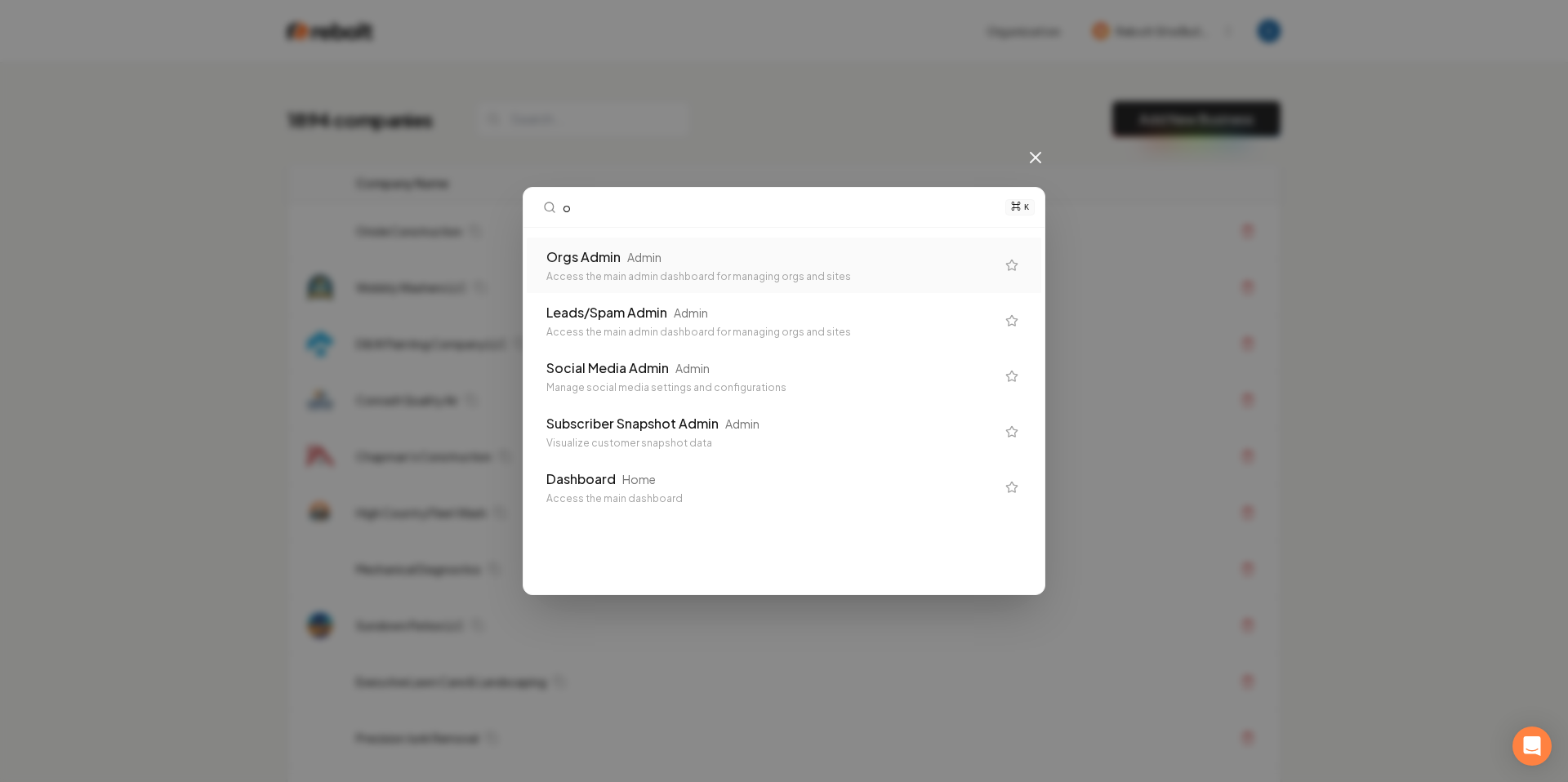 type 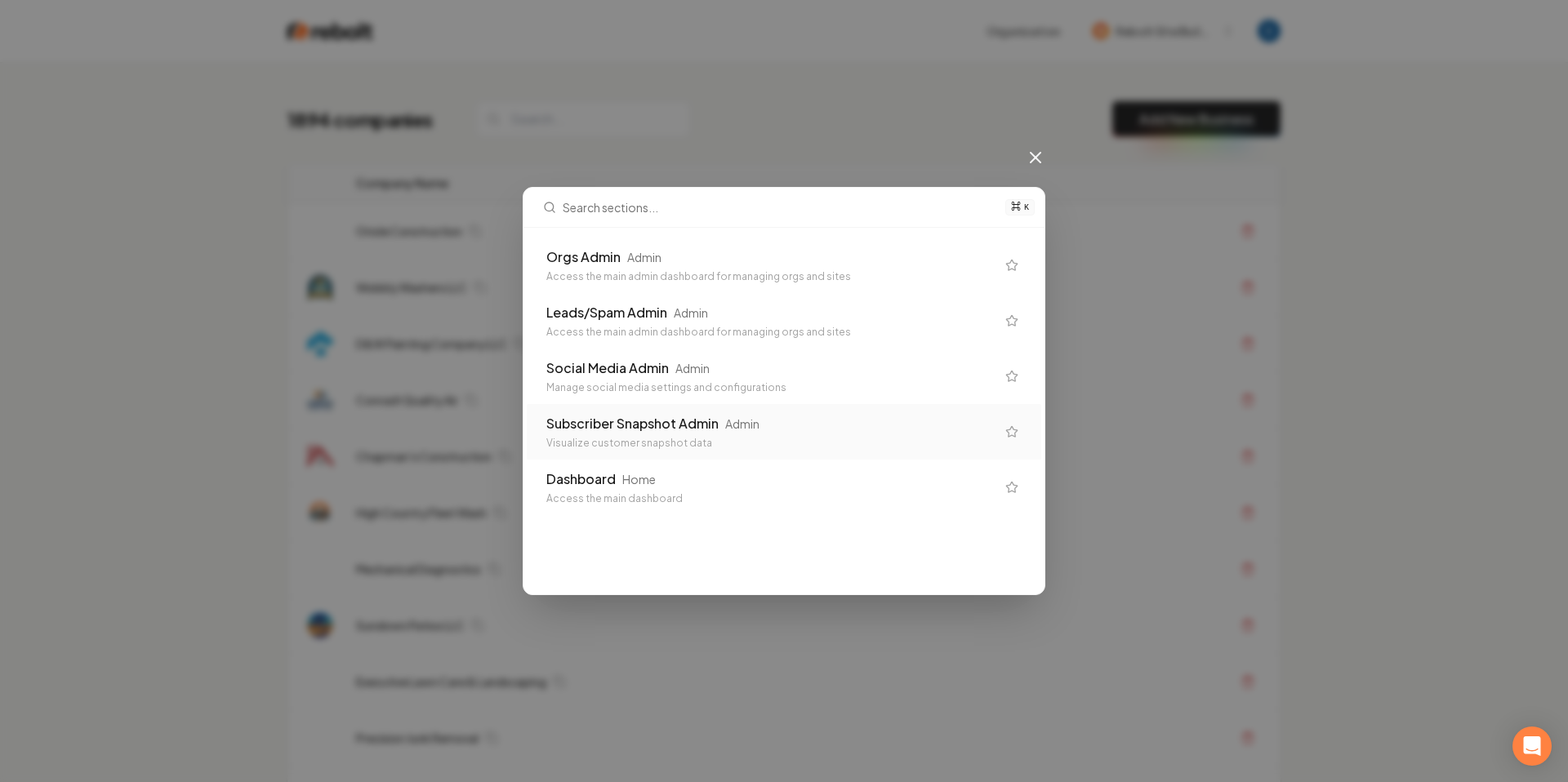 click on "Admin" at bounding box center [742, 424] 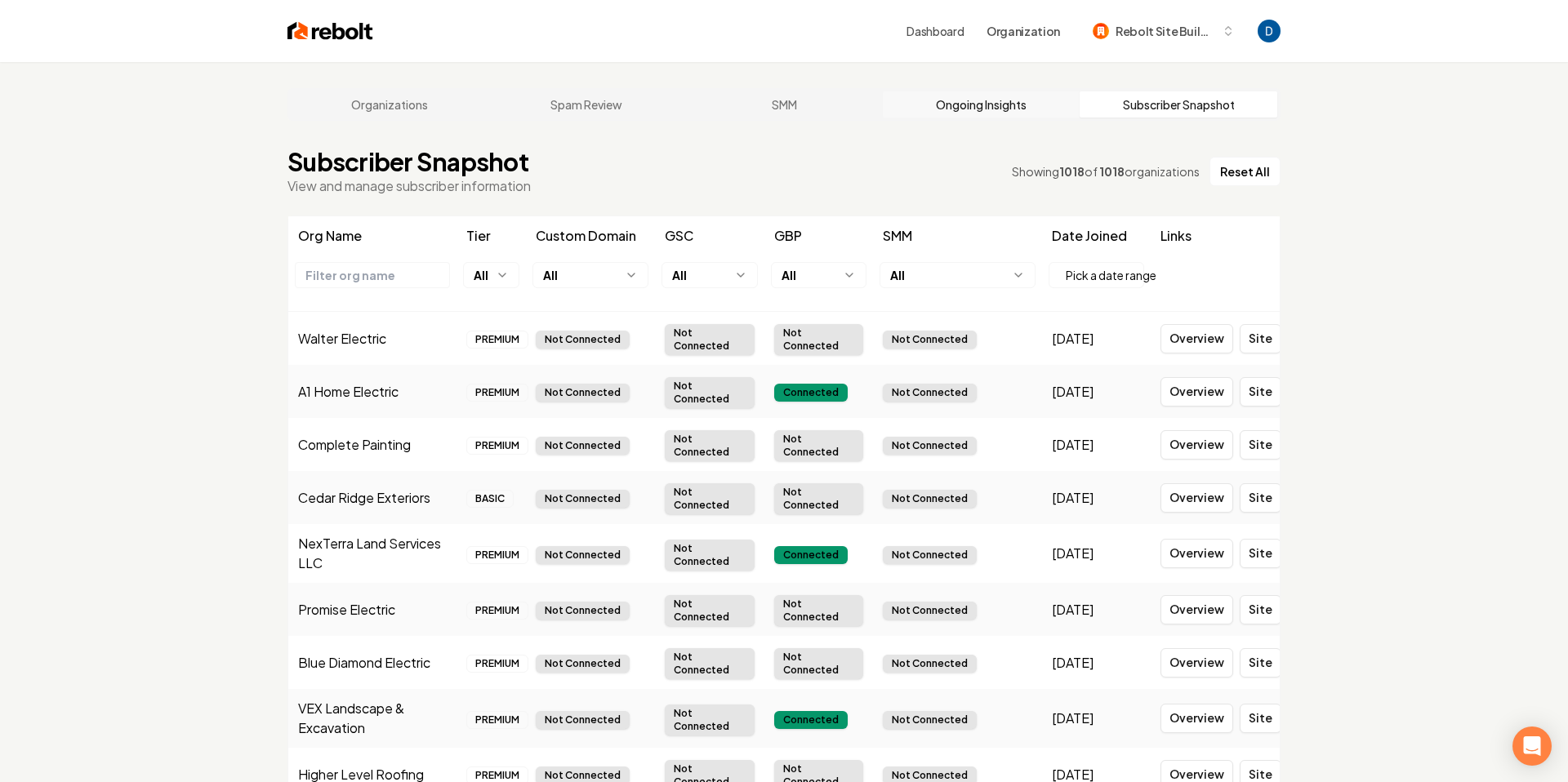 click on "Ongoing Insights" at bounding box center [982, 104] 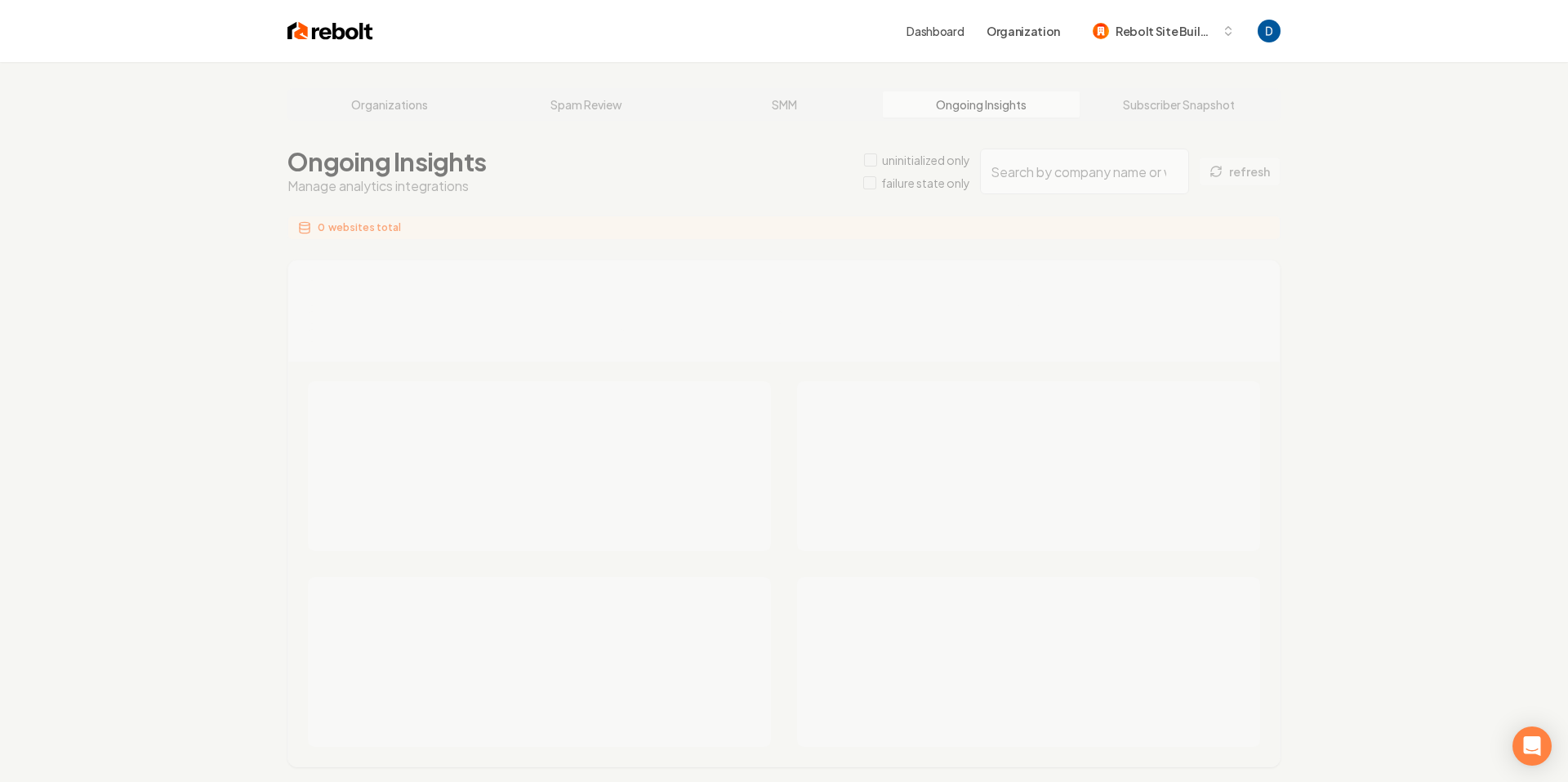 click on "Organizations Spam Review SMM Ongoing Insights Subscriber Snapshot Ongoing Insights Manage analytics integrations uninitialized only failure state only refresh 0 websites total Page  1  of  1" at bounding box center (784, 986) 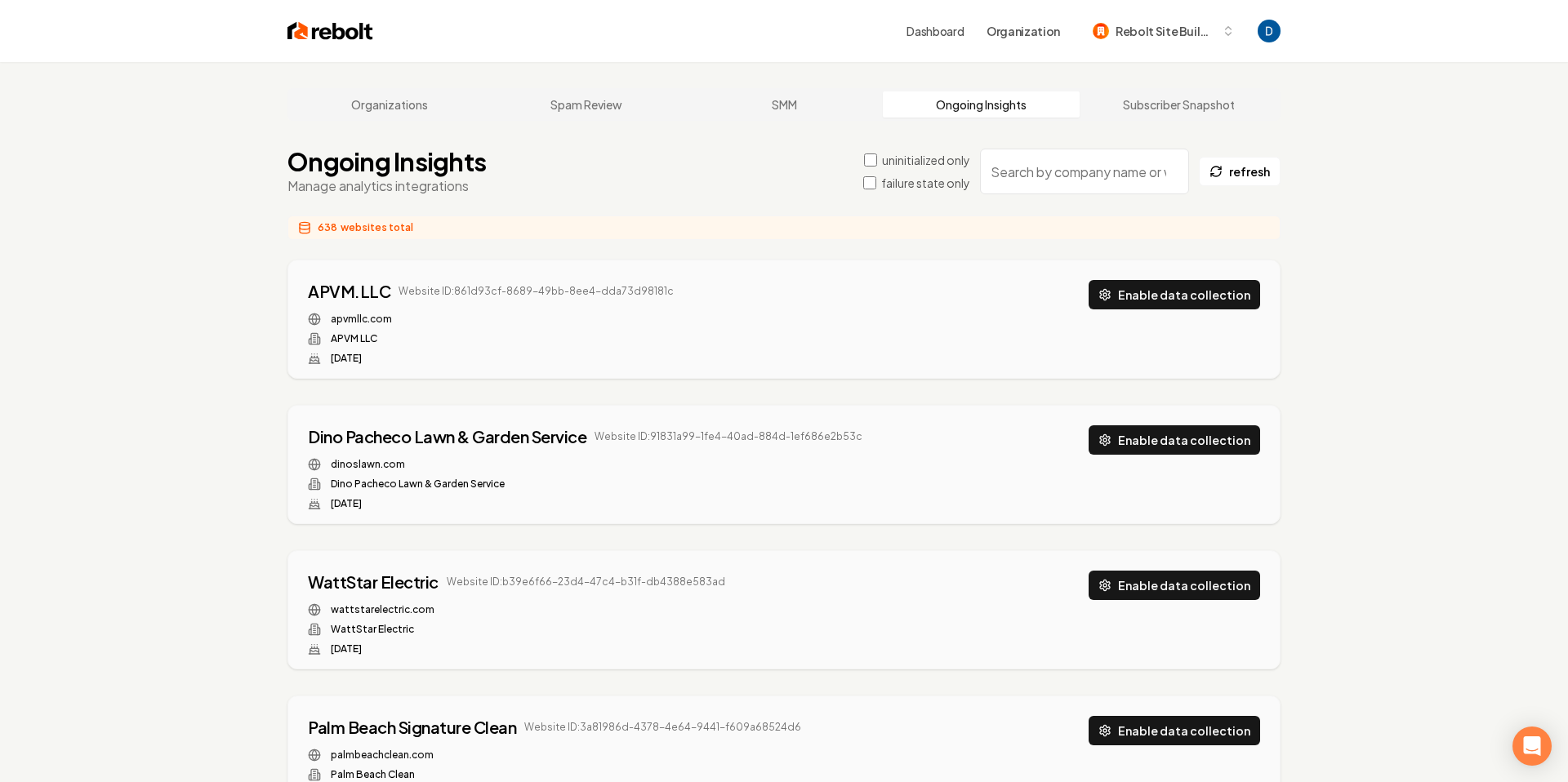 click at bounding box center (1085, 171) 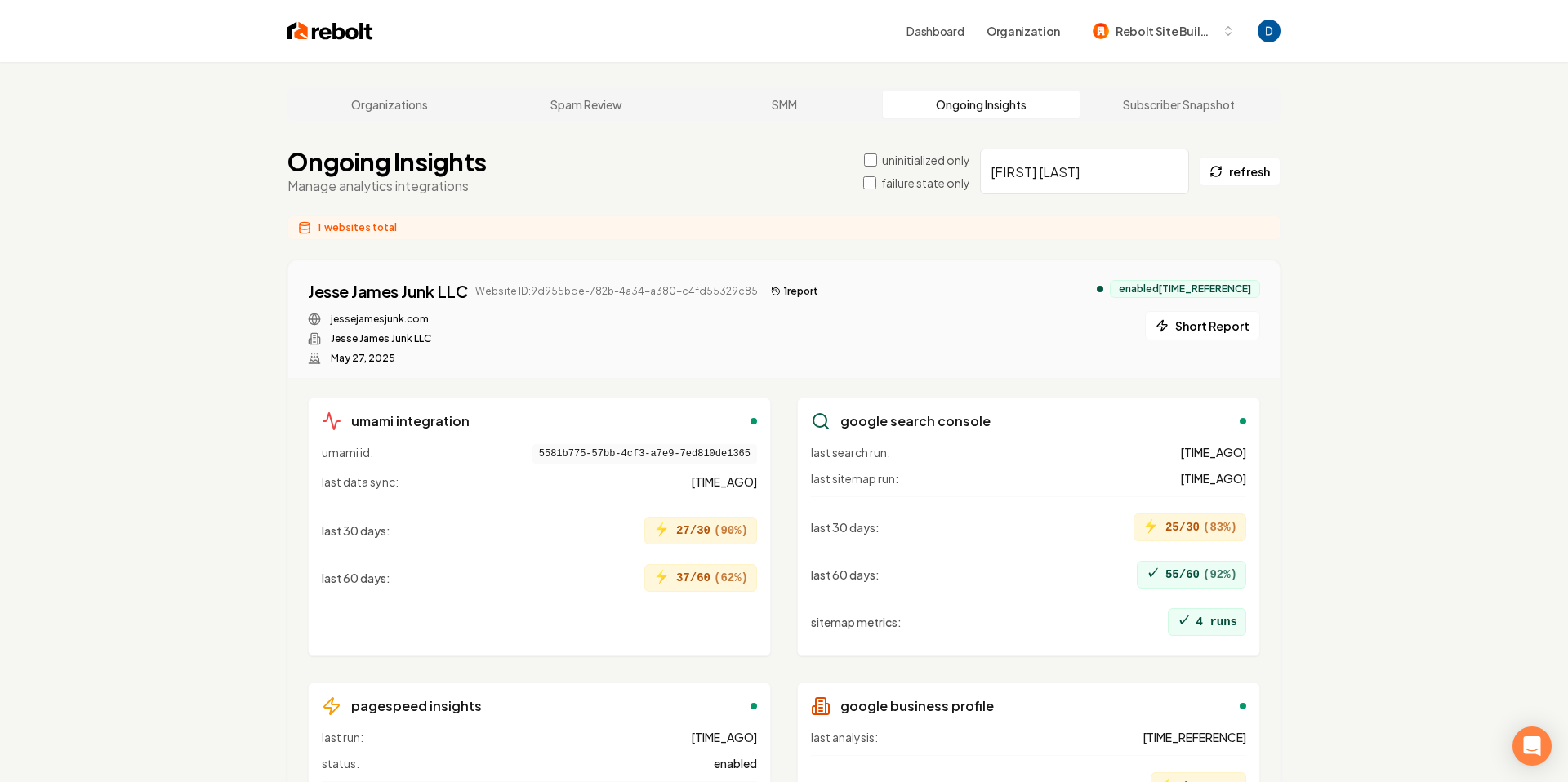 type on "[FIRST] [LAST]" 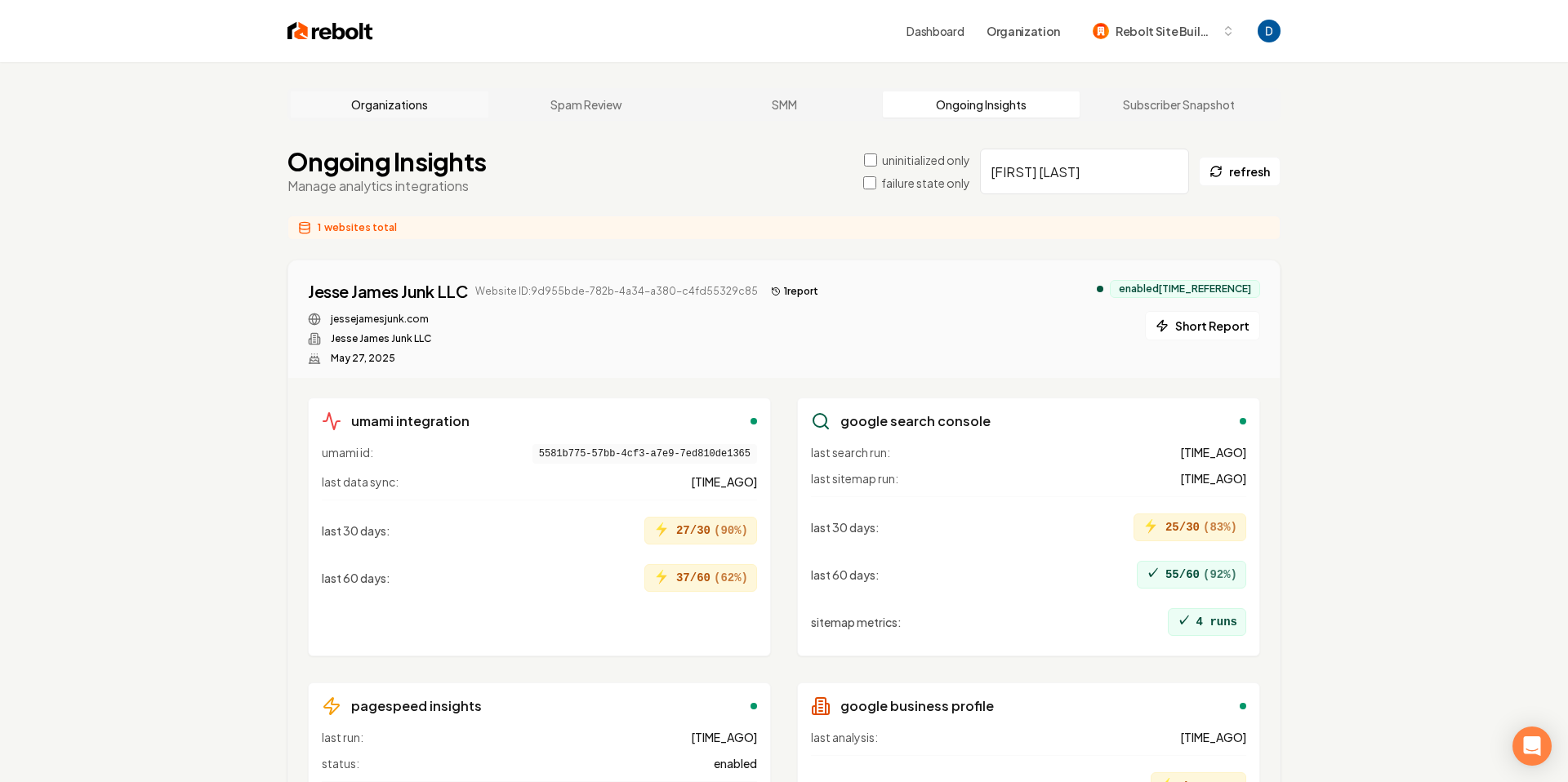 click on "Organizations" at bounding box center [390, 104] 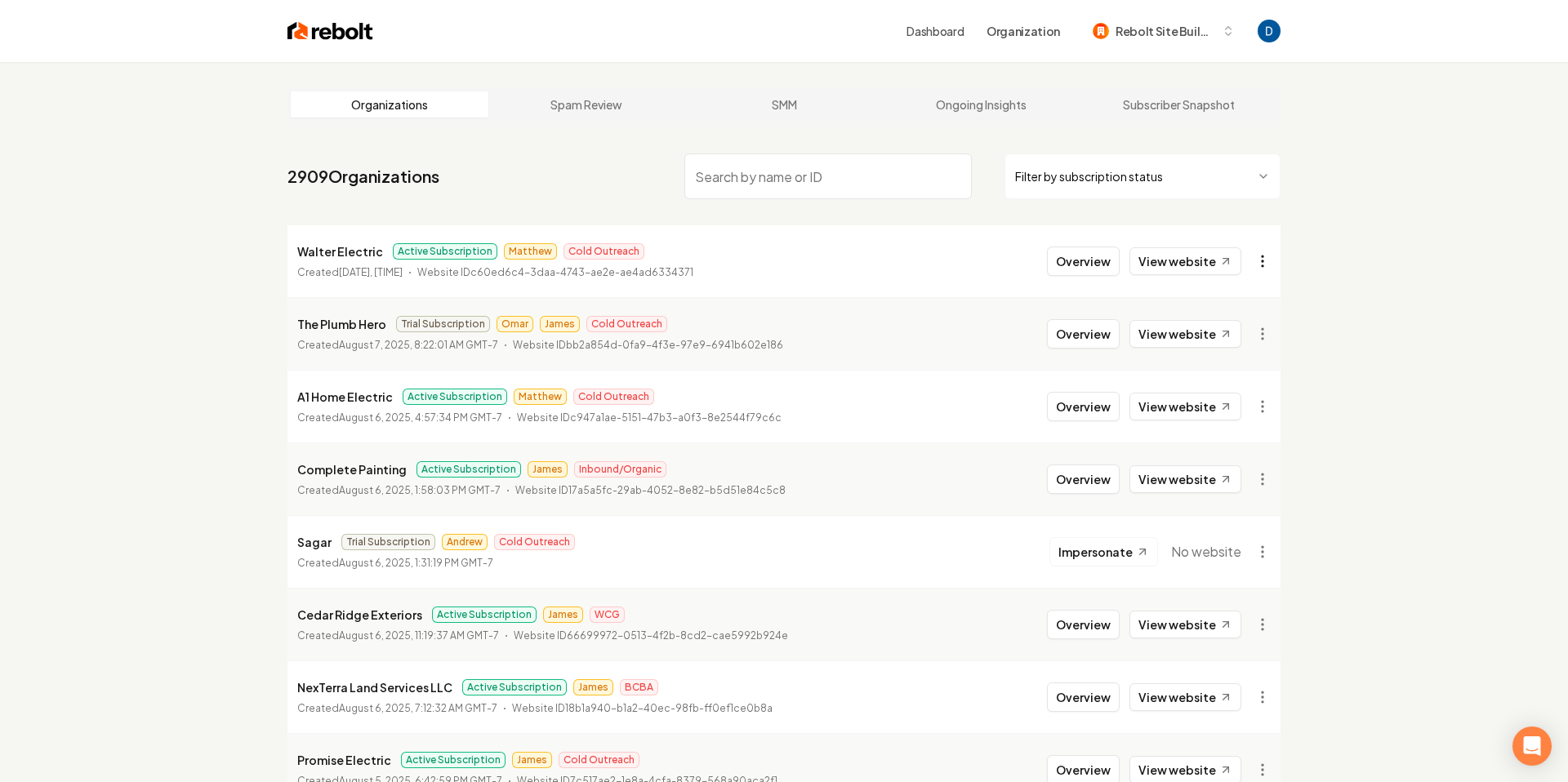 click on "Walter Electric Matthew Cold Outreach Created [DATE], [TIME] The Plumb Hero Trial Subscription Omar James Cold Outreach Created [DATE], [TIME] A1 Home Electric Active Subscription Matthew Cold Outreach Created [DATE], [TIME] Complete Painting Active Subscription James Inbound/Organic Created [DATE], [TIME] Sagar Trial Subscription Andrew Cold Outreach Created [DATE], [TIME] Cedar Ridge Exteriors Active Subscription James WCG" at bounding box center [784, 391] 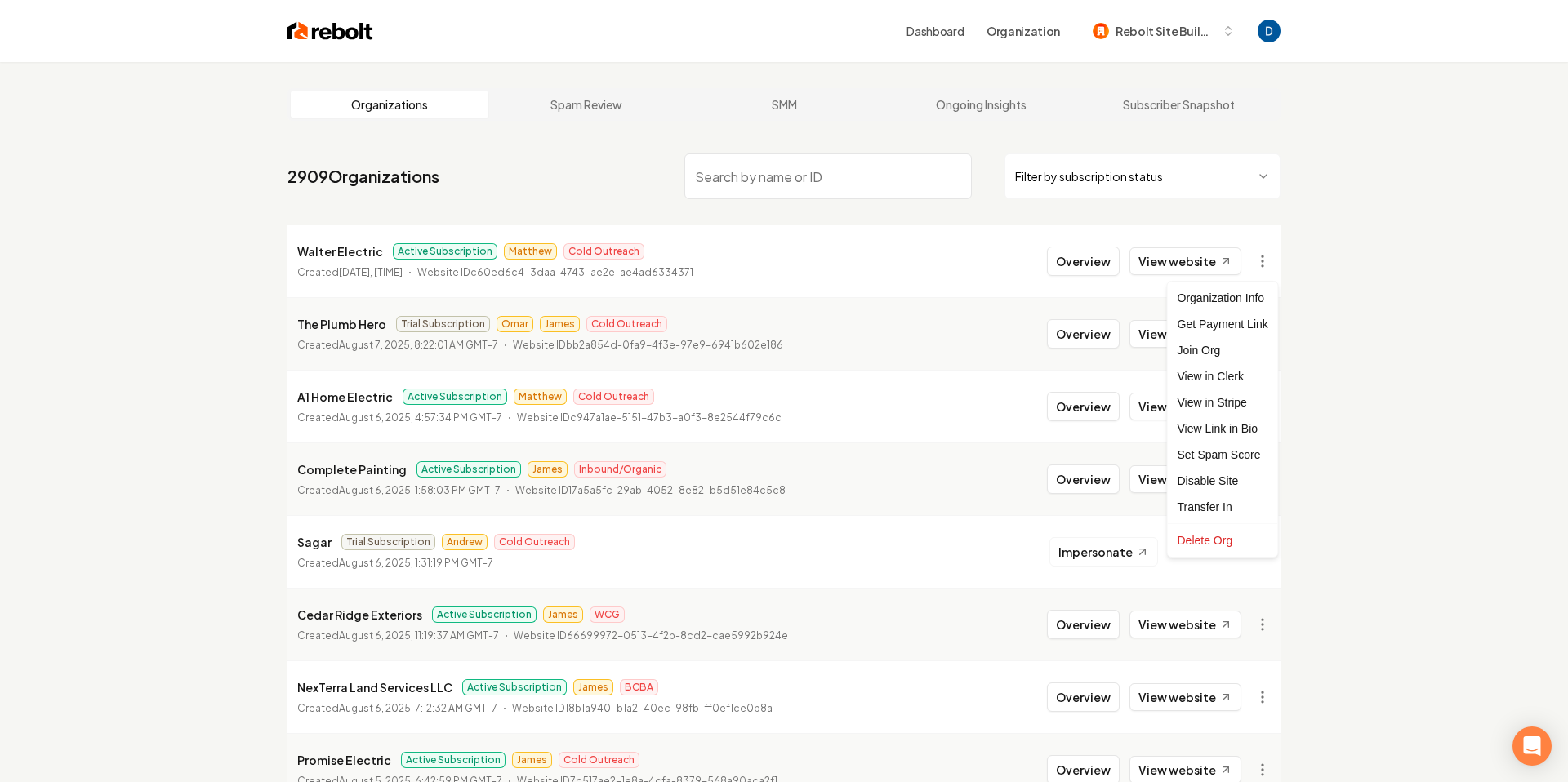 click on "Walter Electric Matthew Cold Outreach Created [DATE], [TIME] The Plumb Hero Trial Subscription Omar James Cold Outreach Created [DATE], [TIME] A1 Home Electric Active Subscription Matthew Cold Outreach Created [DATE], [TIME] Complete Painting Active Subscription James Inbound/Organic Created [DATE], [TIME] Sagar Trial Subscription Andrew Cold Outreach Created [DATE], [TIME] Cedar Ridge Exteriors Active Subscription James WCG" at bounding box center (784, 391) 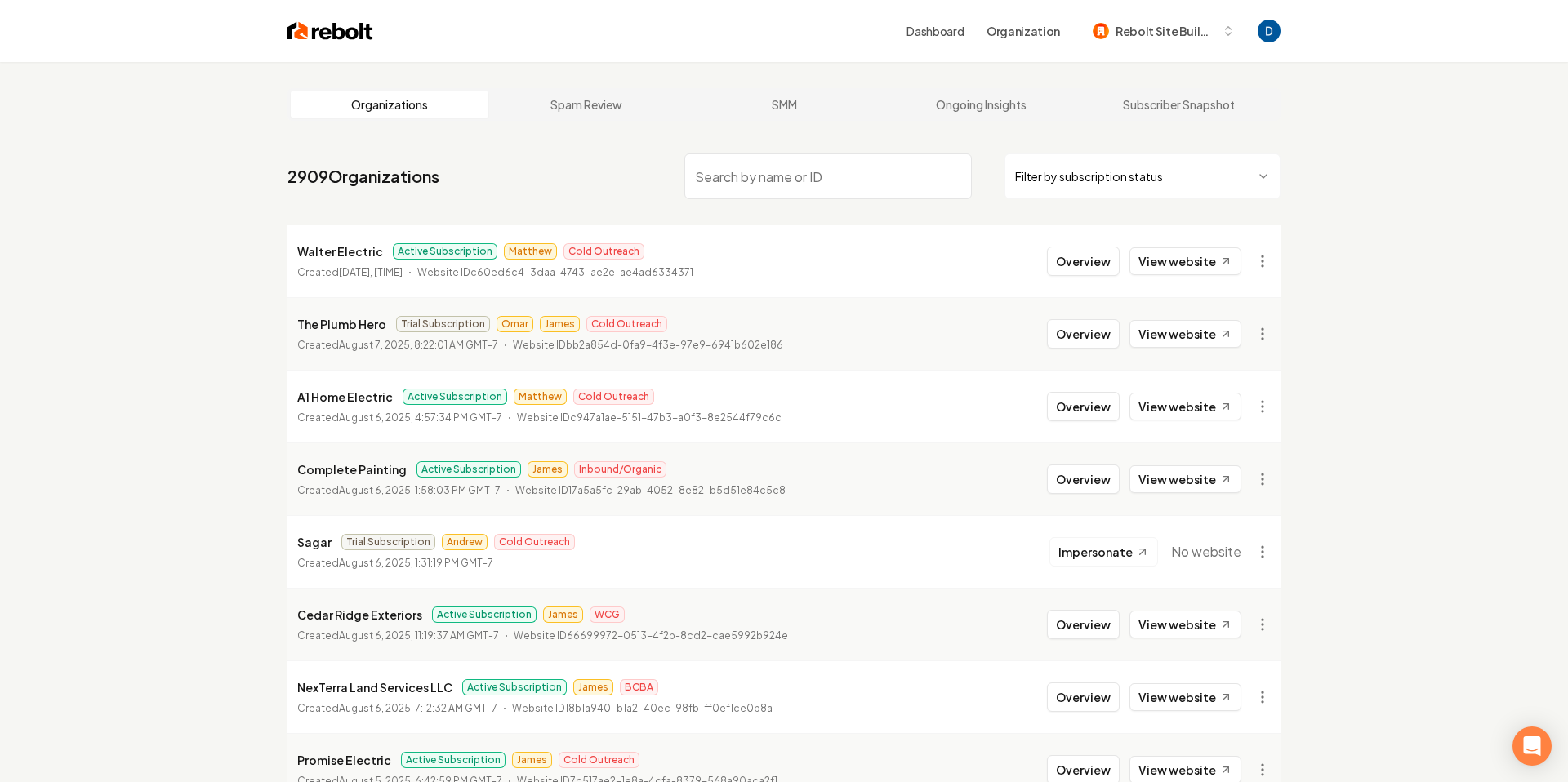 click on "Walter Electric Matthew Cold Outreach Created [DATE], [TIME] The Plumb Hero Trial Subscription Omar James Cold Outreach Created [DATE], [TIME] A1 Home Electric Active Subscription Matthew Cold Outreach Created [DATE], [TIME] Complete Painting Active Subscription James Inbound/Organic Created [DATE], [TIME] Sagar Trial Subscription Andrew Cold Outreach Created [DATE], [TIME] Cedar Ridge Exteriors Active Subscription James WCG" at bounding box center [784, 391] 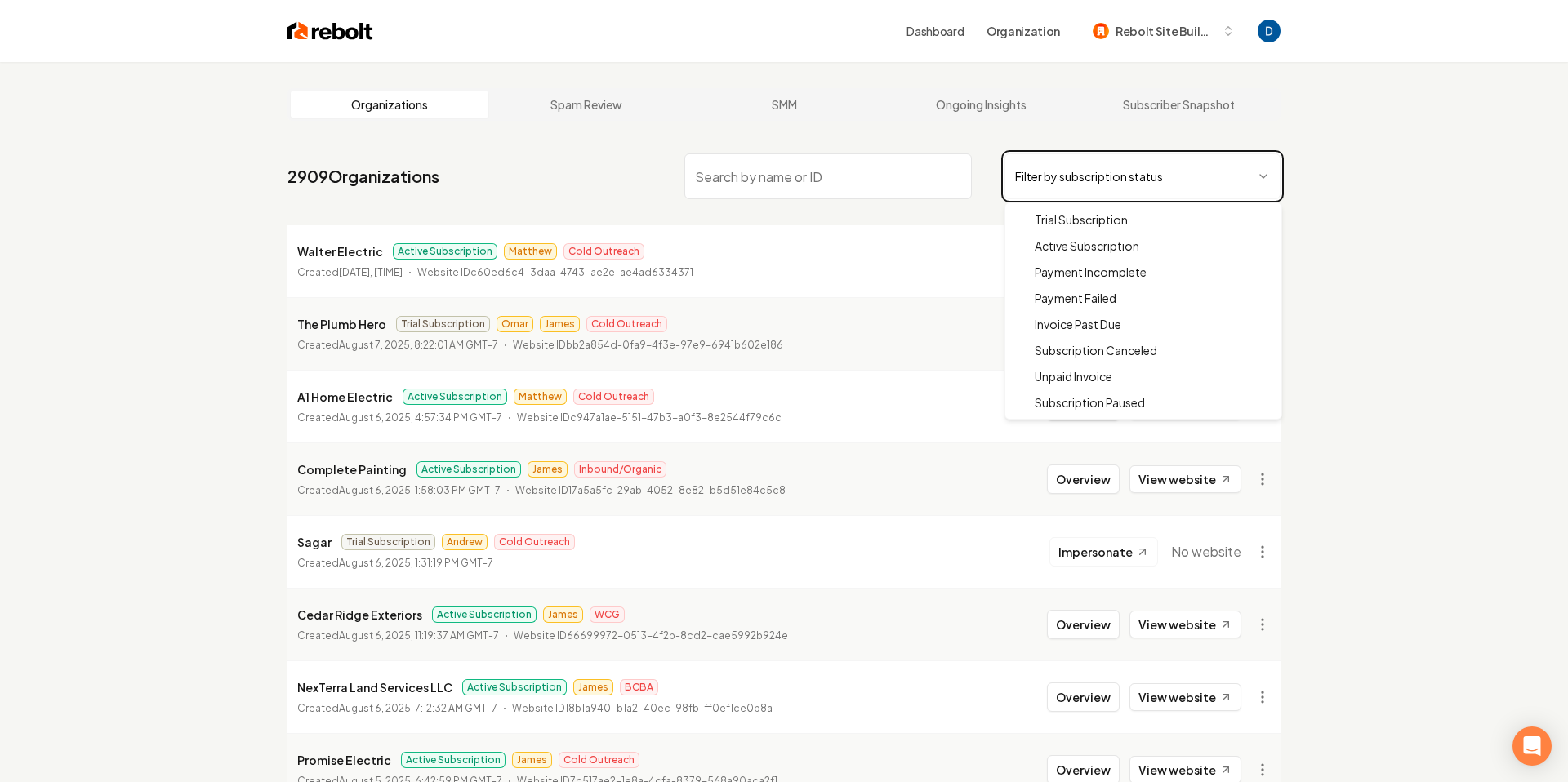 click on "Walter Electric Matthew Cold Outreach Created [DATE], [TIME] The Plumb Hero Trial Subscription Omar James Cold Outreach Created [DATE], [TIME] A1 Home Electric Active Subscription Matthew Cold Outreach Created [DATE], [TIME] Complete Painting Active Subscription James Inbound/Organic Created [DATE], [TIME] Sagar Trial Subscription Andrew Cold Outreach Created [DATE], [TIME] Cedar Ridge Exteriors Active Subscription James WCG" at bounding box center [784, 391] 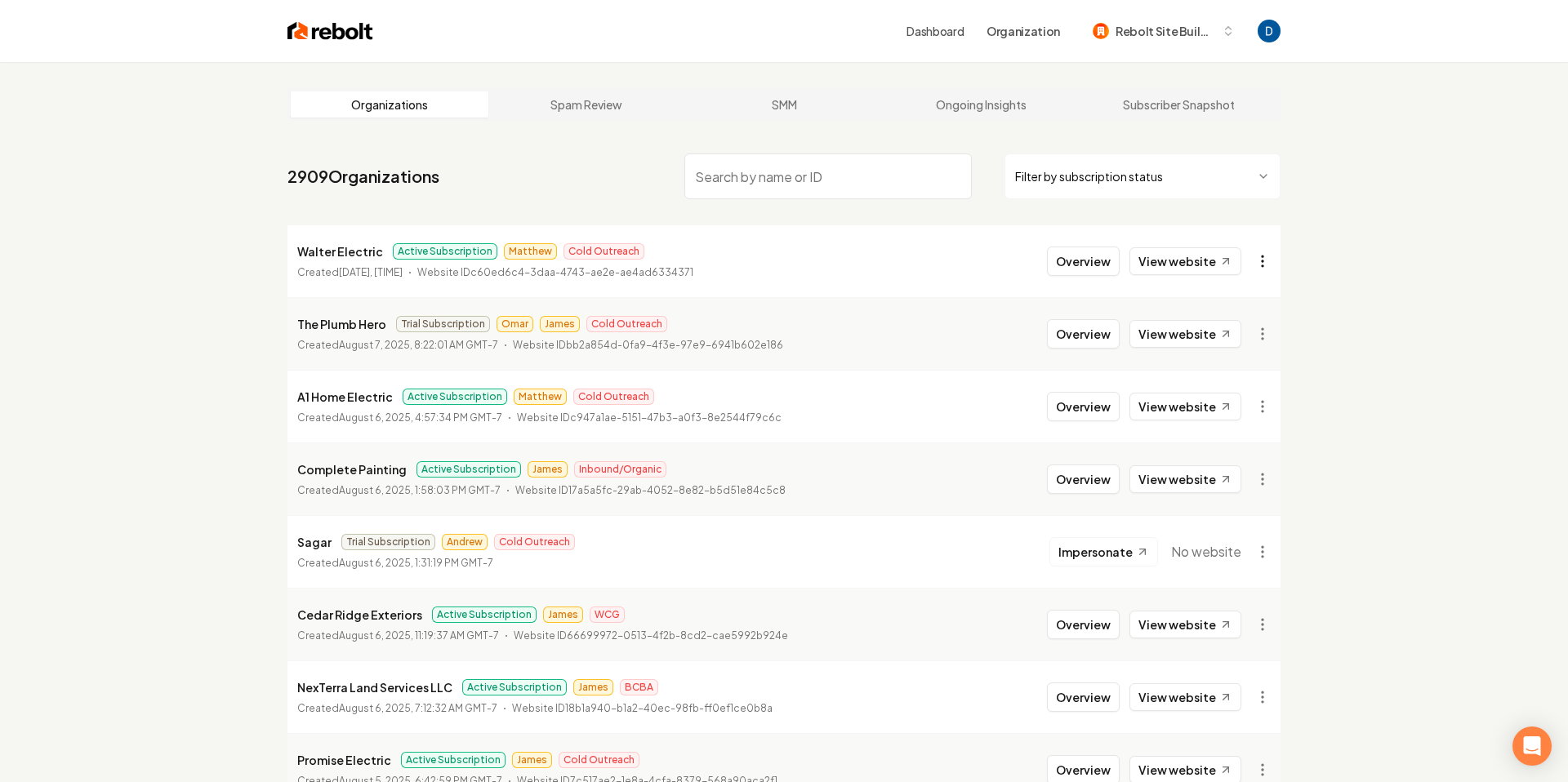 click on "Walter Electric Matthew Cold Outreach Created [DATE], [TIME] The Plumb Hero Trial Subscription Omar James Cold Outreach Created [DATE], [TIME] A1 Home Electric Active Subscription Matthew Cold Outreach Created [DATE], [TIME] Complete Painting Active Subscription James Inbound/Organic Created [DATE], [TIME] Sagar Trial Subscription Andrew Cold Outreach Created [DATE], [TIME] Cedar Ridge Exteriors Active Subscription James WCG" at bounding box center [784, 391] 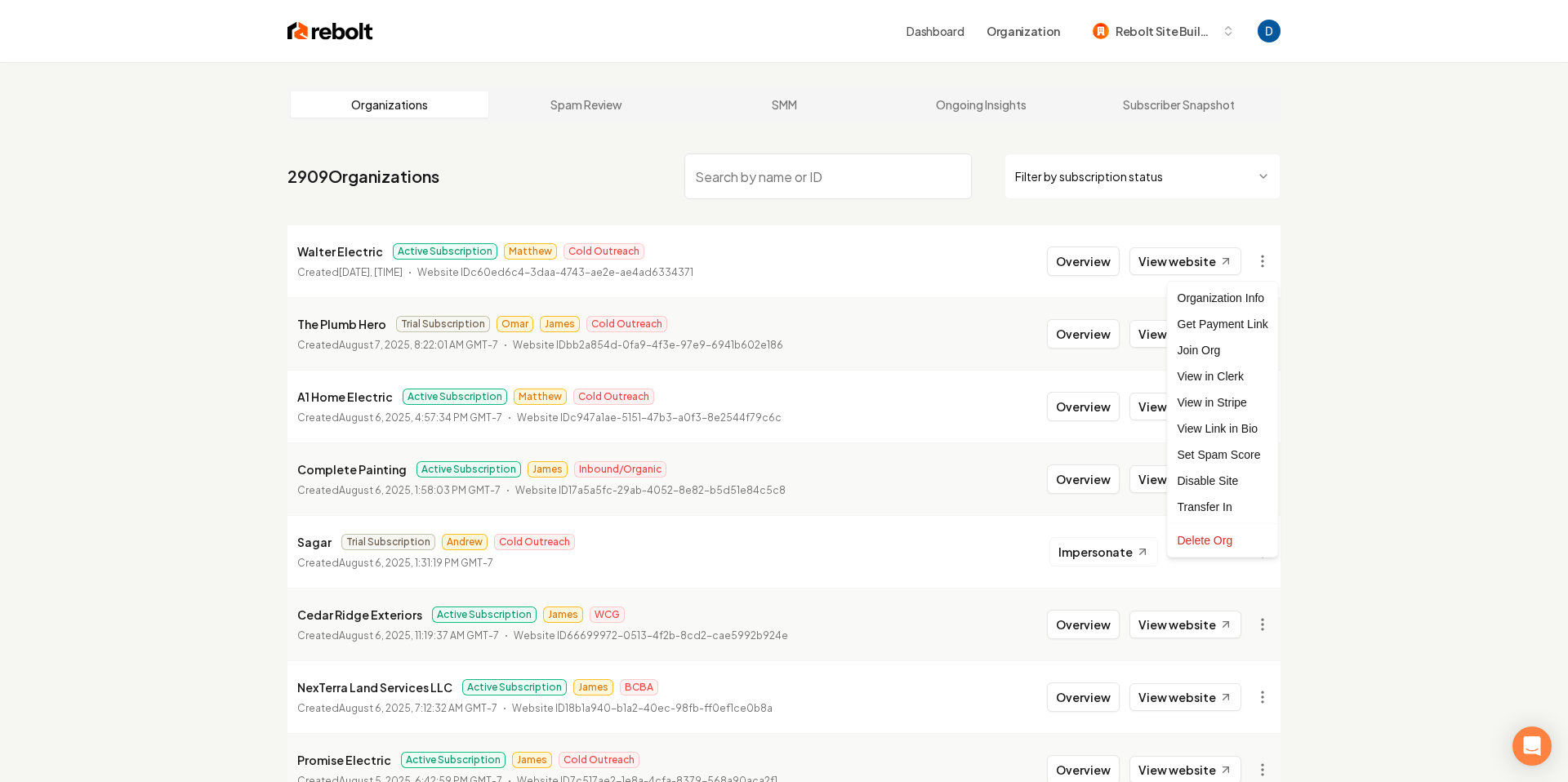 click on "Walter Electric Matthew Cold Outreach Created [DATE], [TIME] The Plumb Hero Trial Subscription Omar James Cold Outreach Created [DATE], [TIME] A1 Home Electric Active Subscription Matthew Cold Outreach Created [DATE], [TIME] Complete Painting Active Subscription James Inbound/Organic Created [DATE], [TIME] Sagar Trial Subscription Andrew Cold Outreach Created [DATE], [TIME] Cedar Ridge Exteriors Active Subscription James WCG" at bounding box center [784, 391] 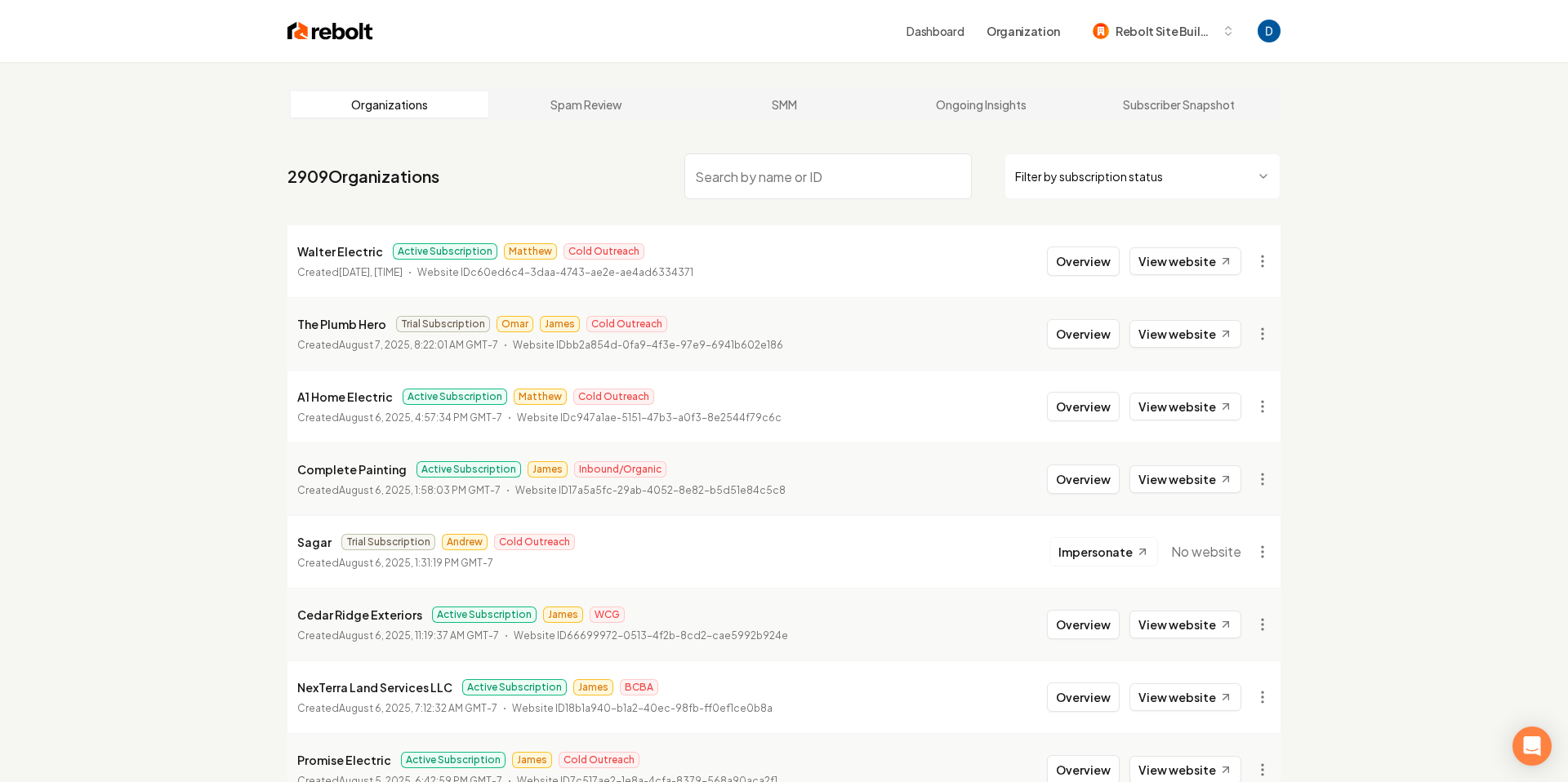 click at bounding box center [828, 176] 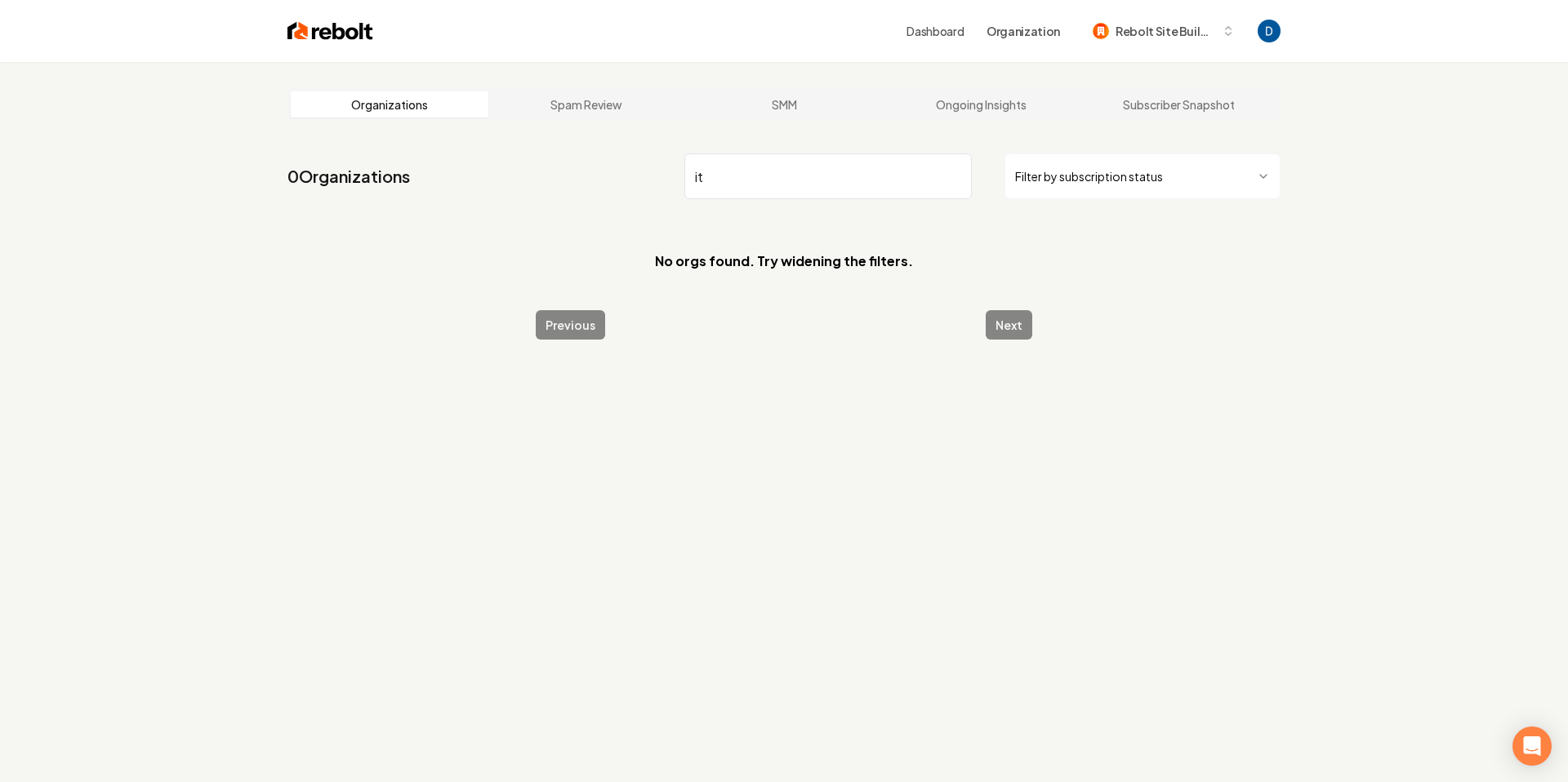 type on "i" 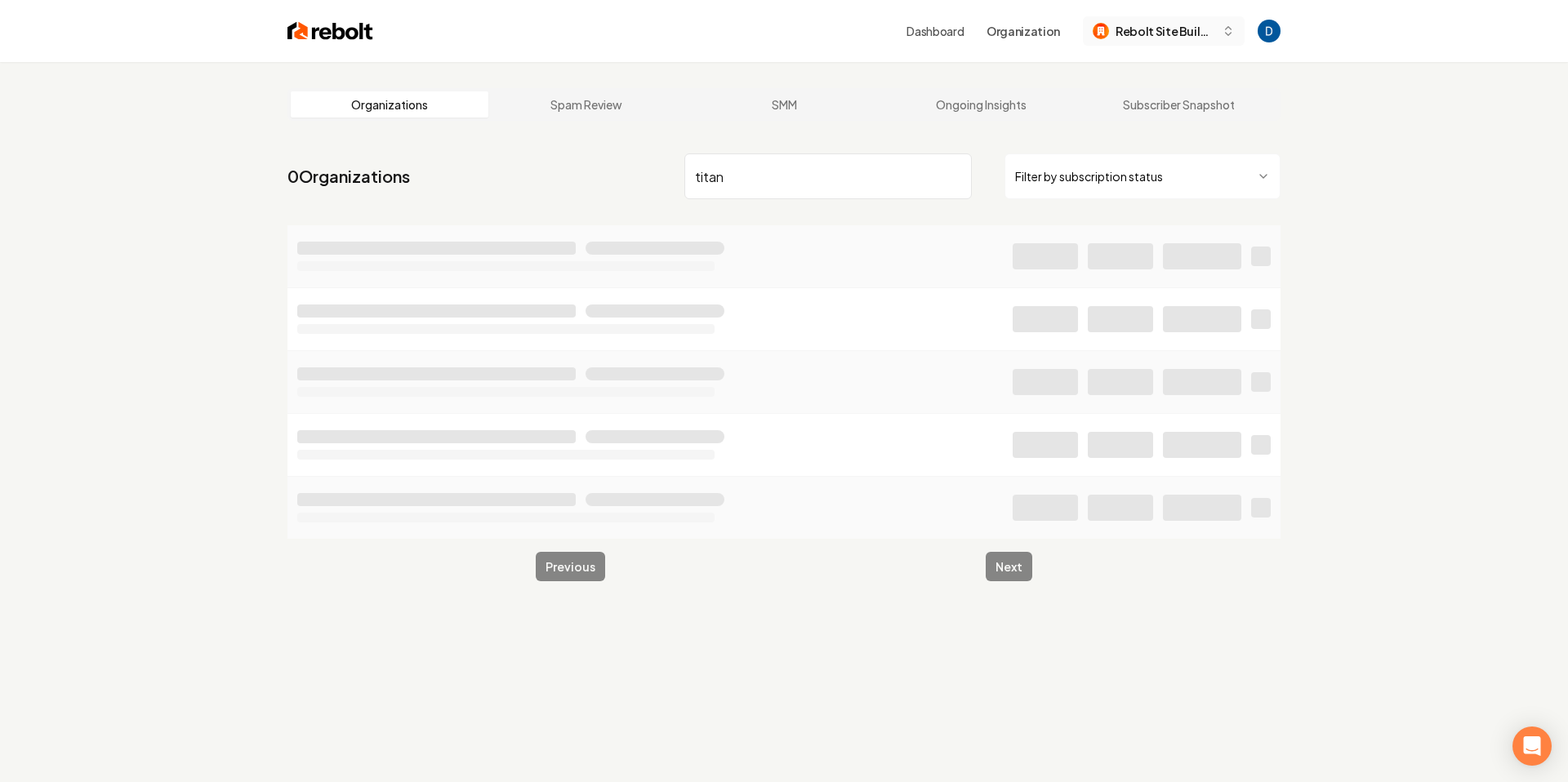 type on "titan" 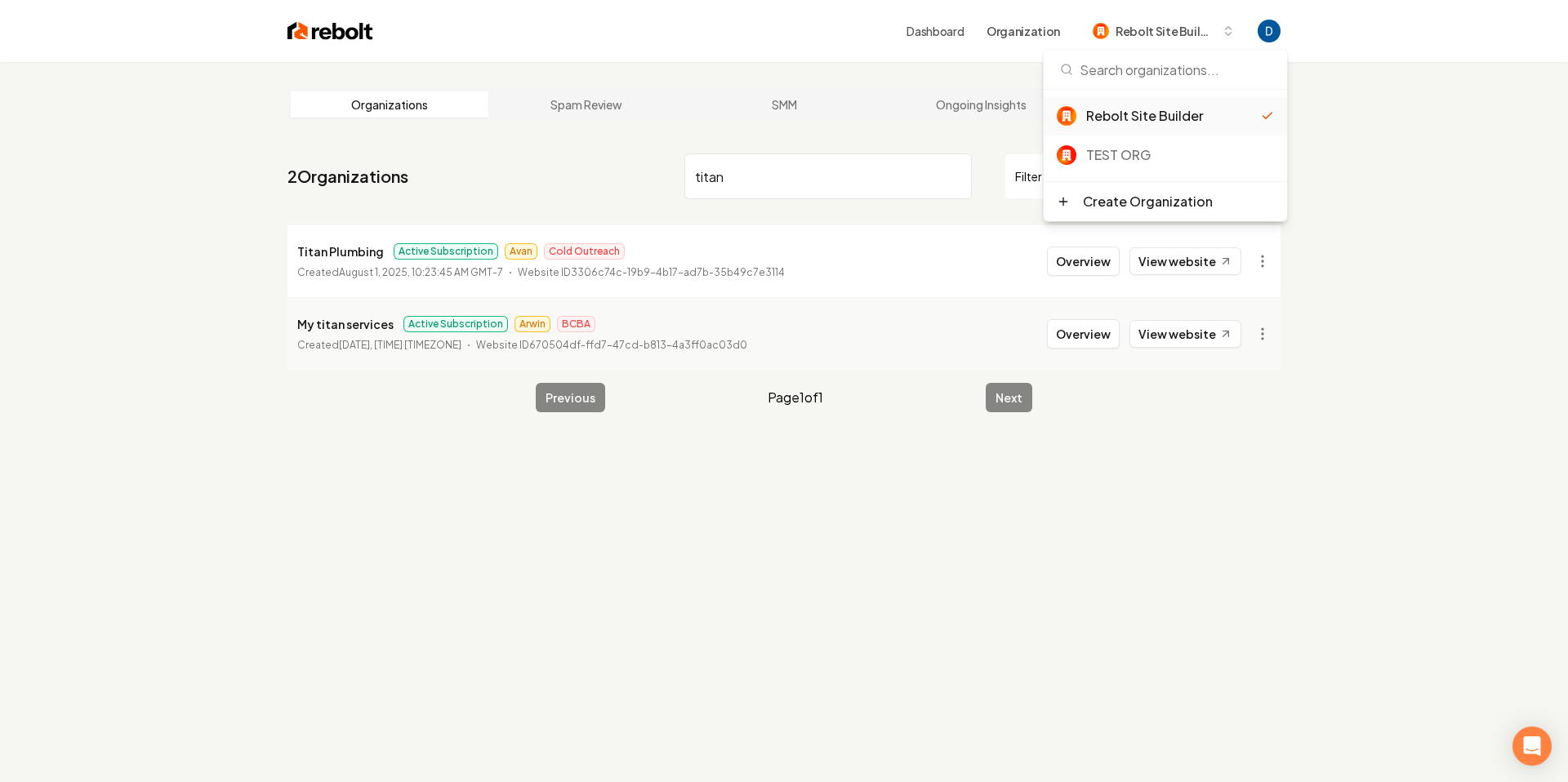 click on "2 Organizations titan Filter by subscription status" at bounding box center [784, 183] 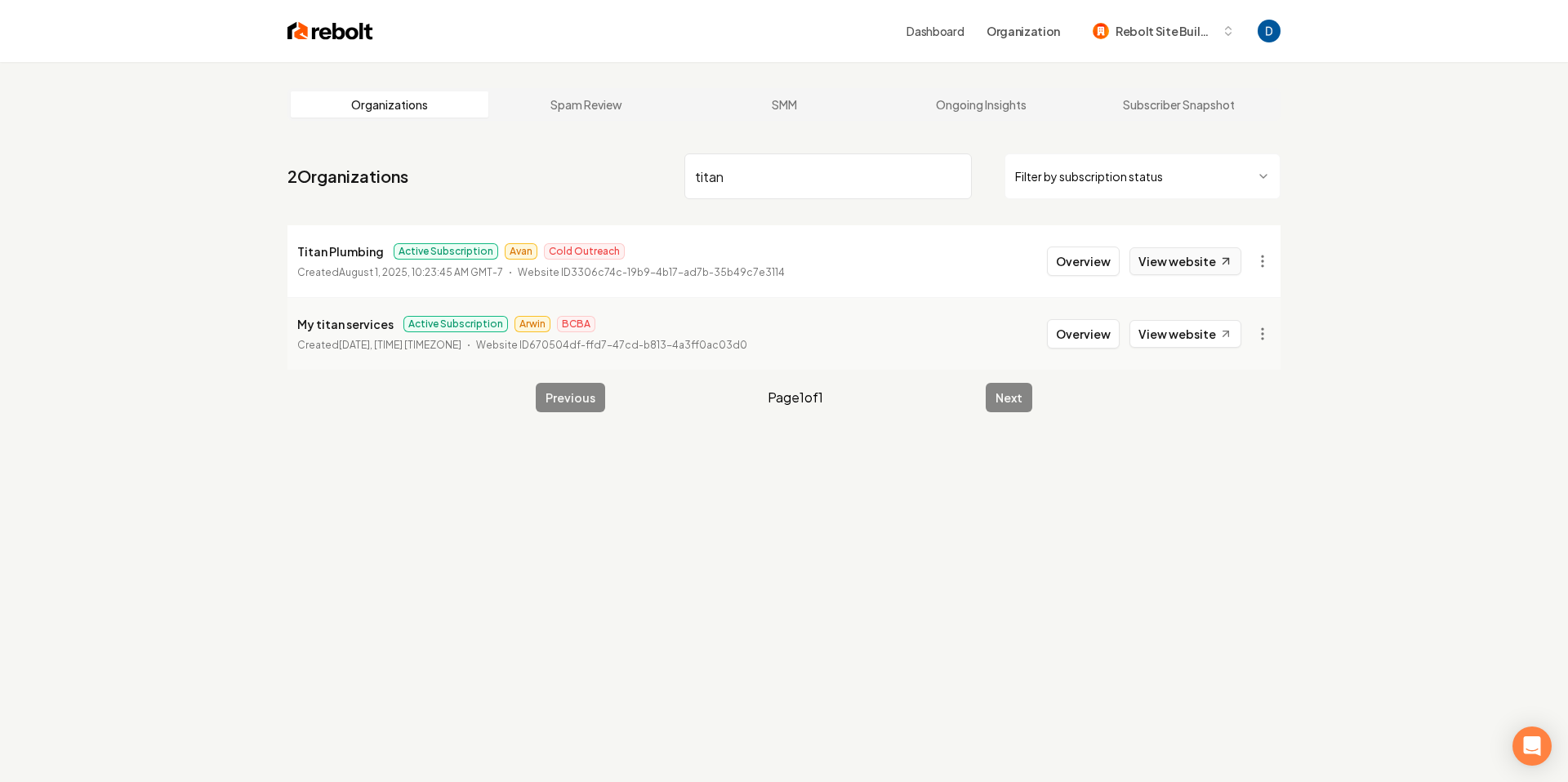 click on "View website" at bounding box center [1185, 261] 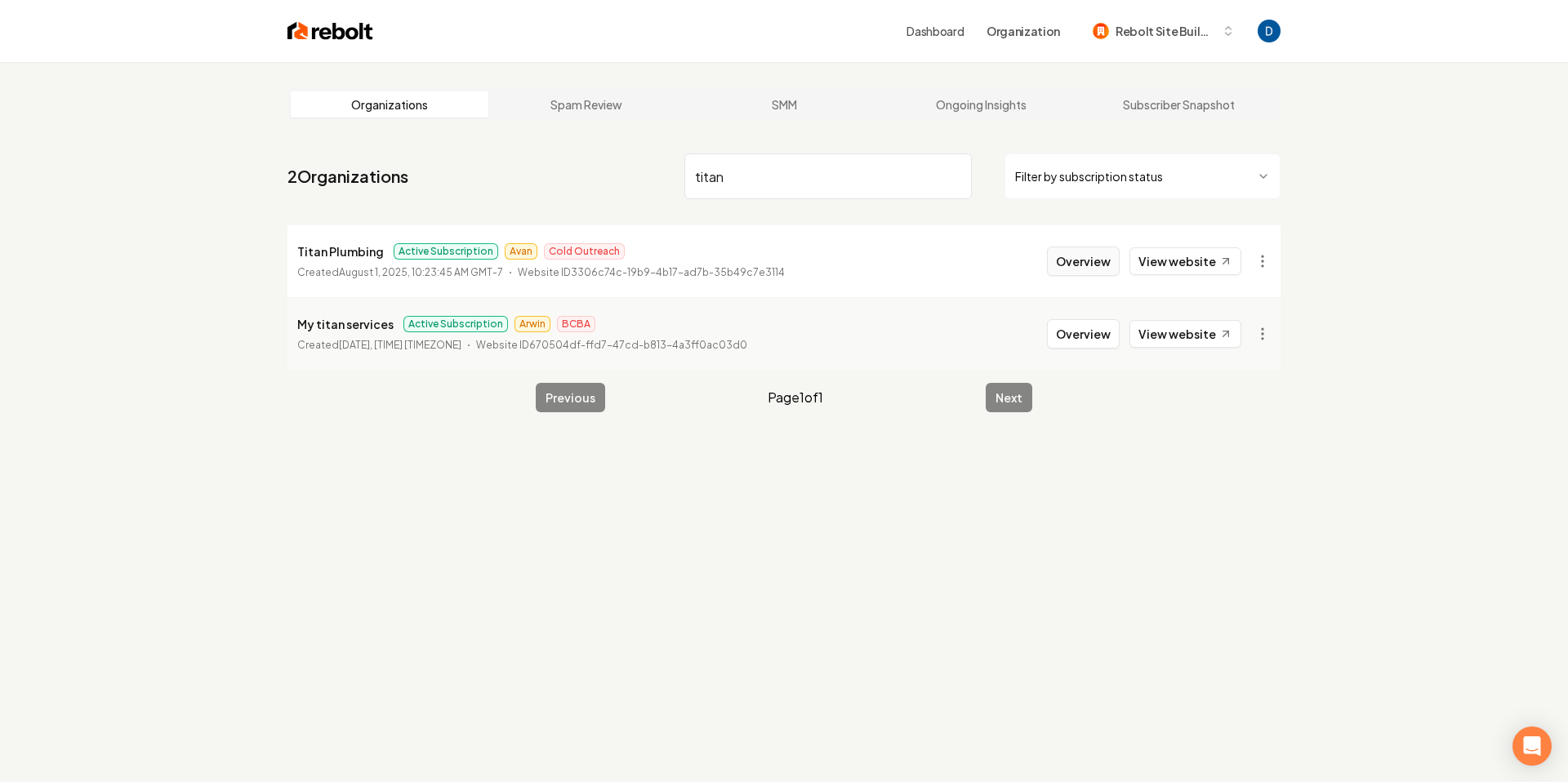 click on "Overview" at bounding box center [1083, 261] 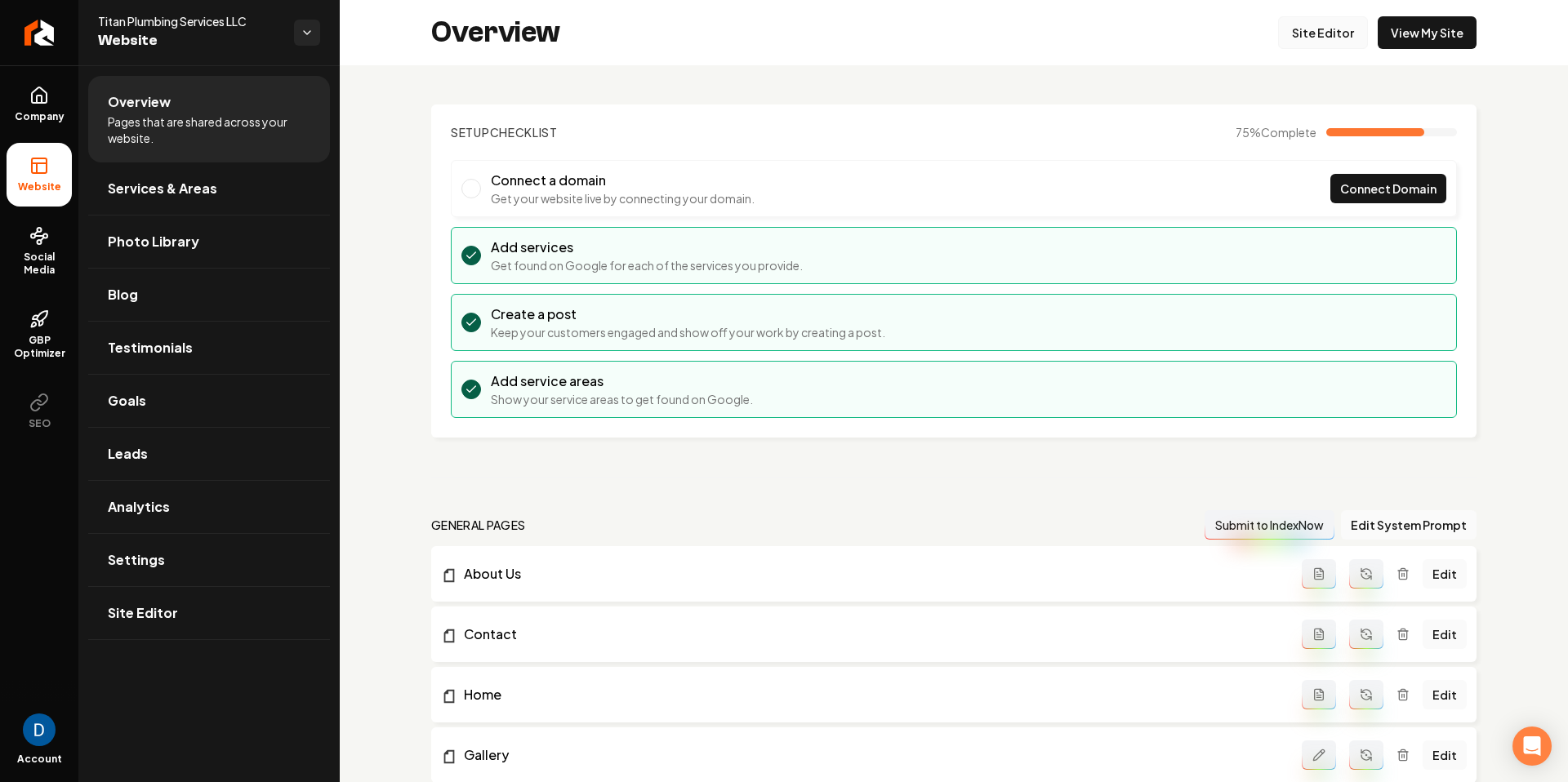 click on "Site Editor" at bounding box center [1323, 33] 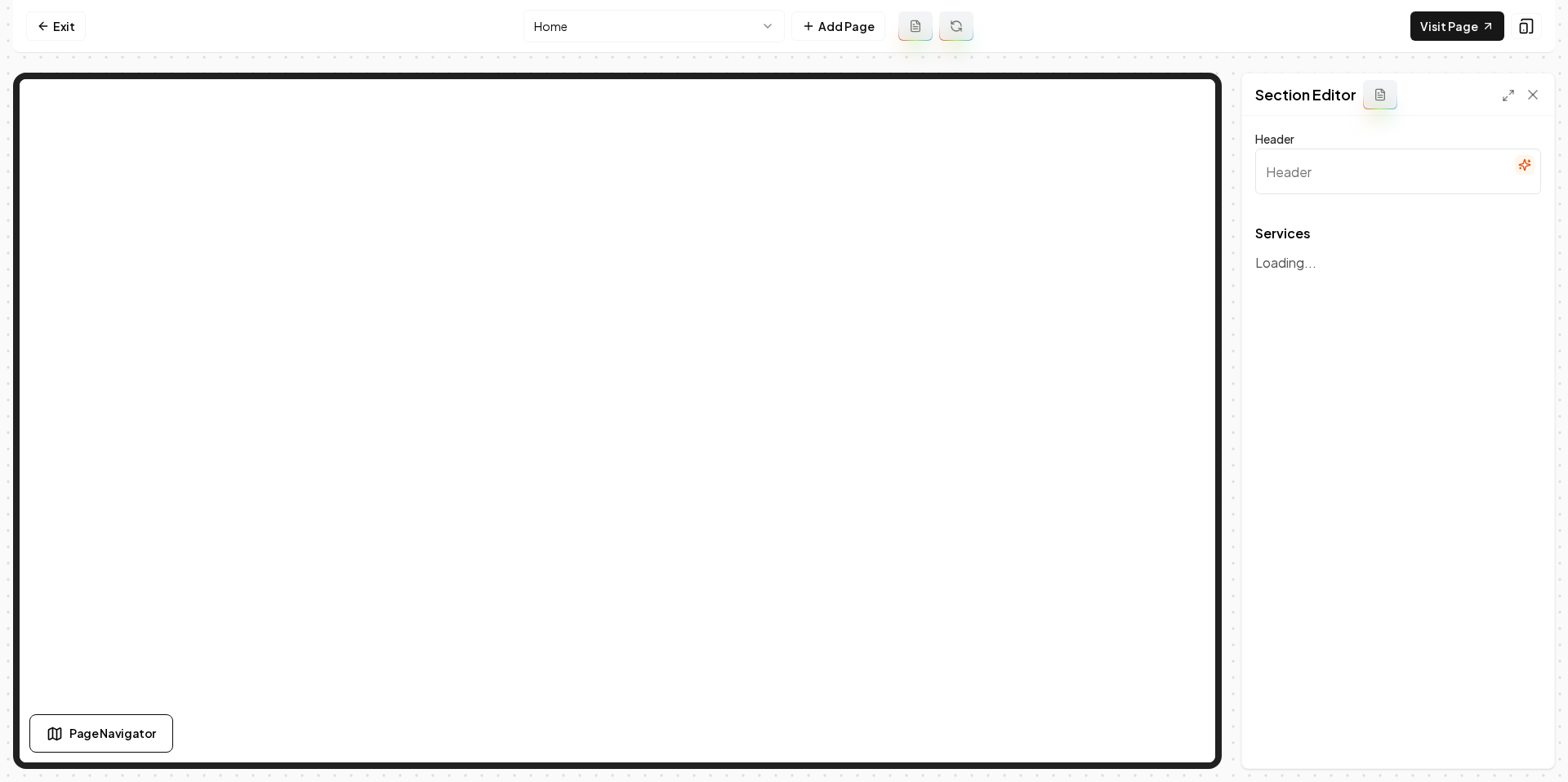 type on "Comprehensive Plumbing Solutions" 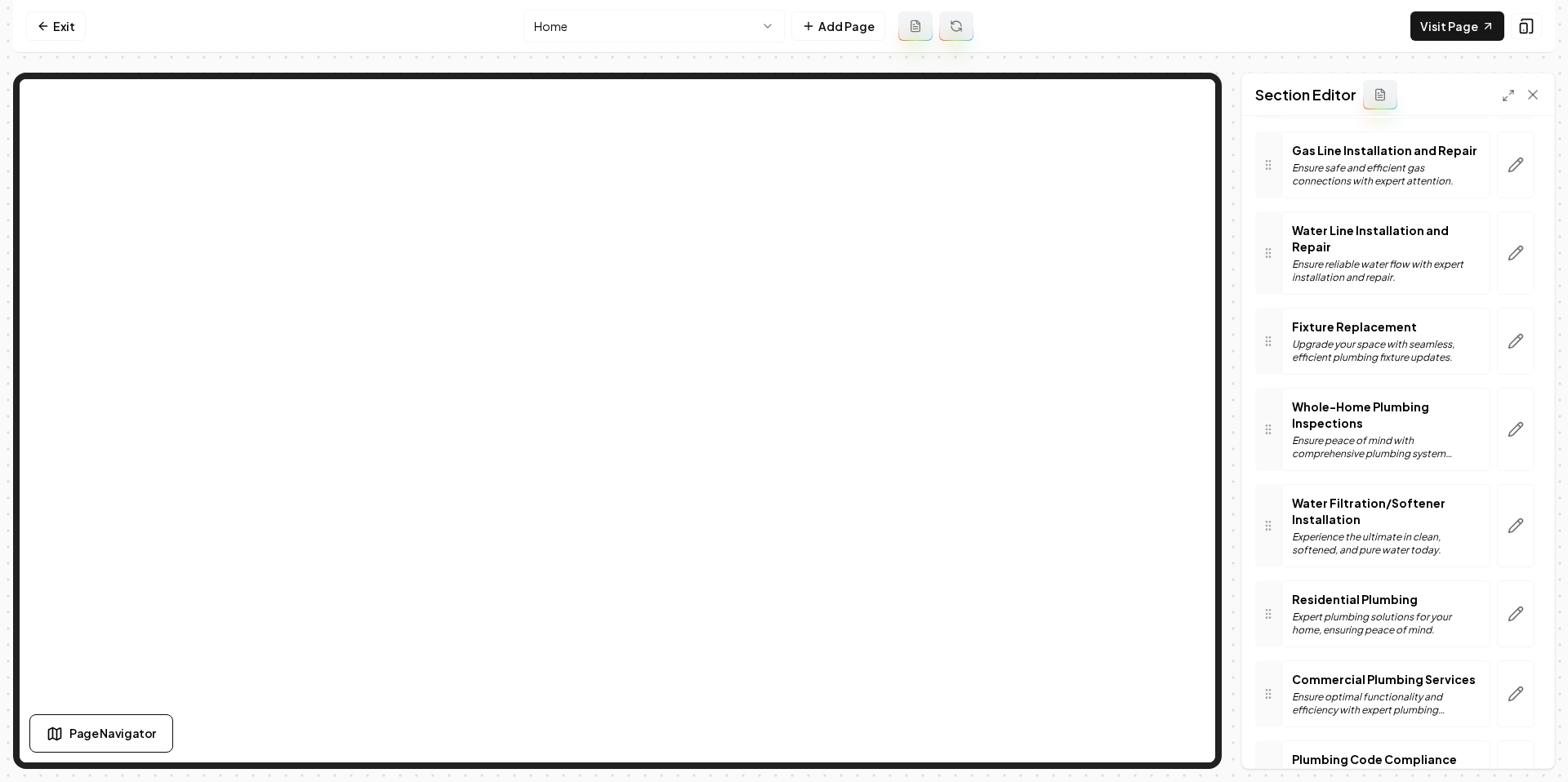 scroll, scrollTop: 1036, scrollLeft: 0, axis: vertical 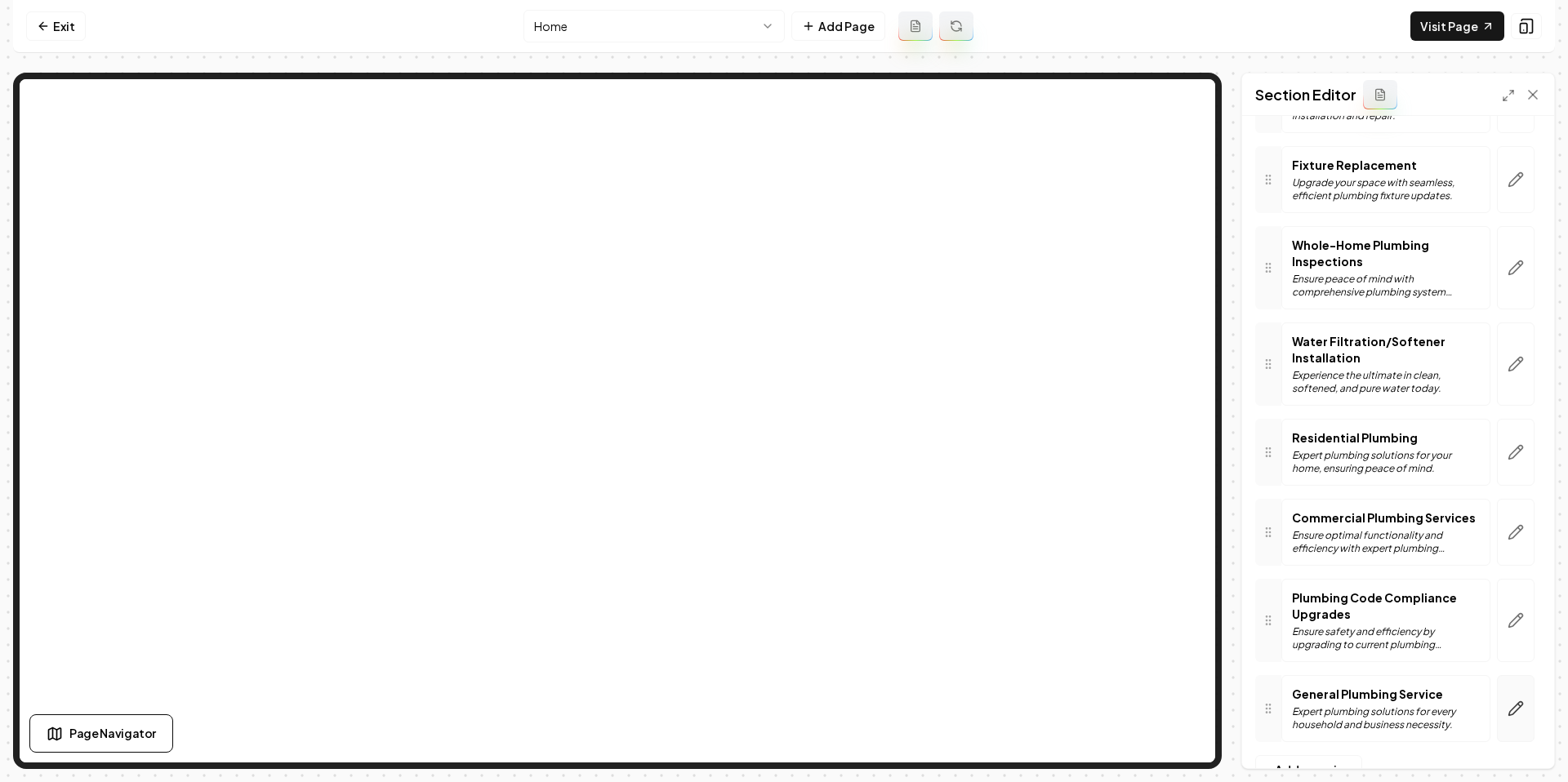 click at bounding box center (1516, 709) 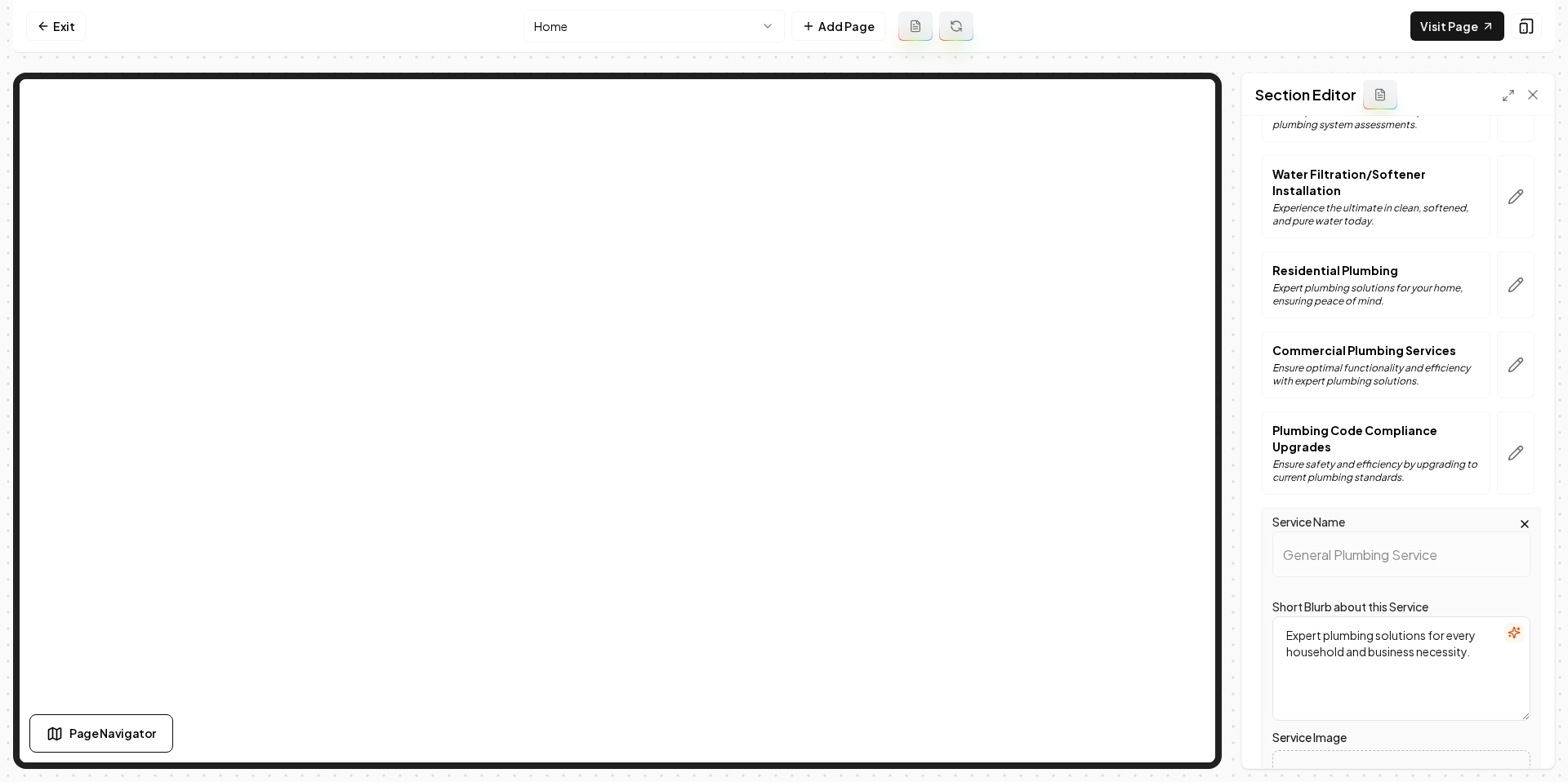 scroll, scrollTop: 1235, scrollLeft: 0, axis: vertical 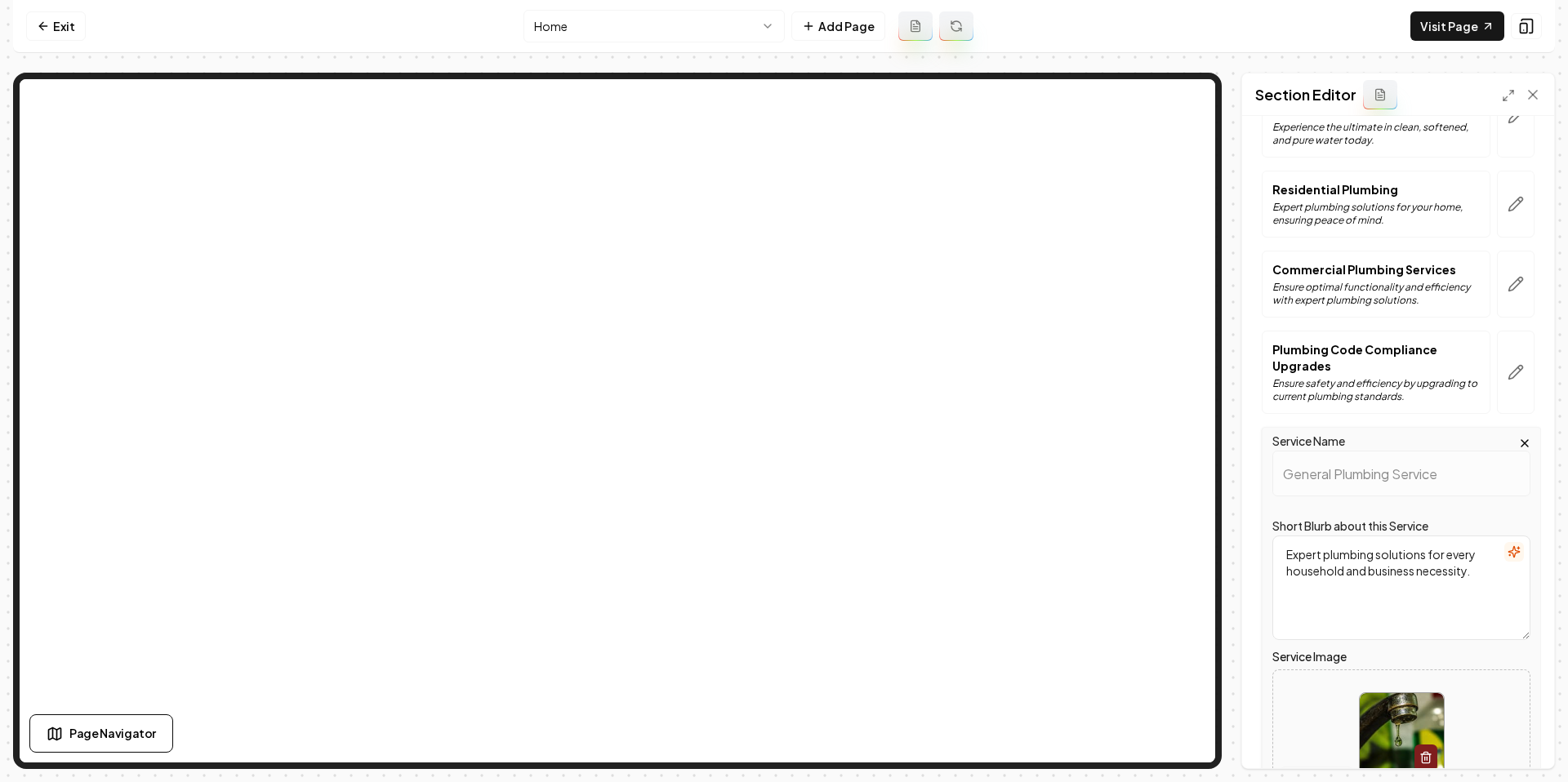 click on "Open gallery" at bounding box center (1316, 780) 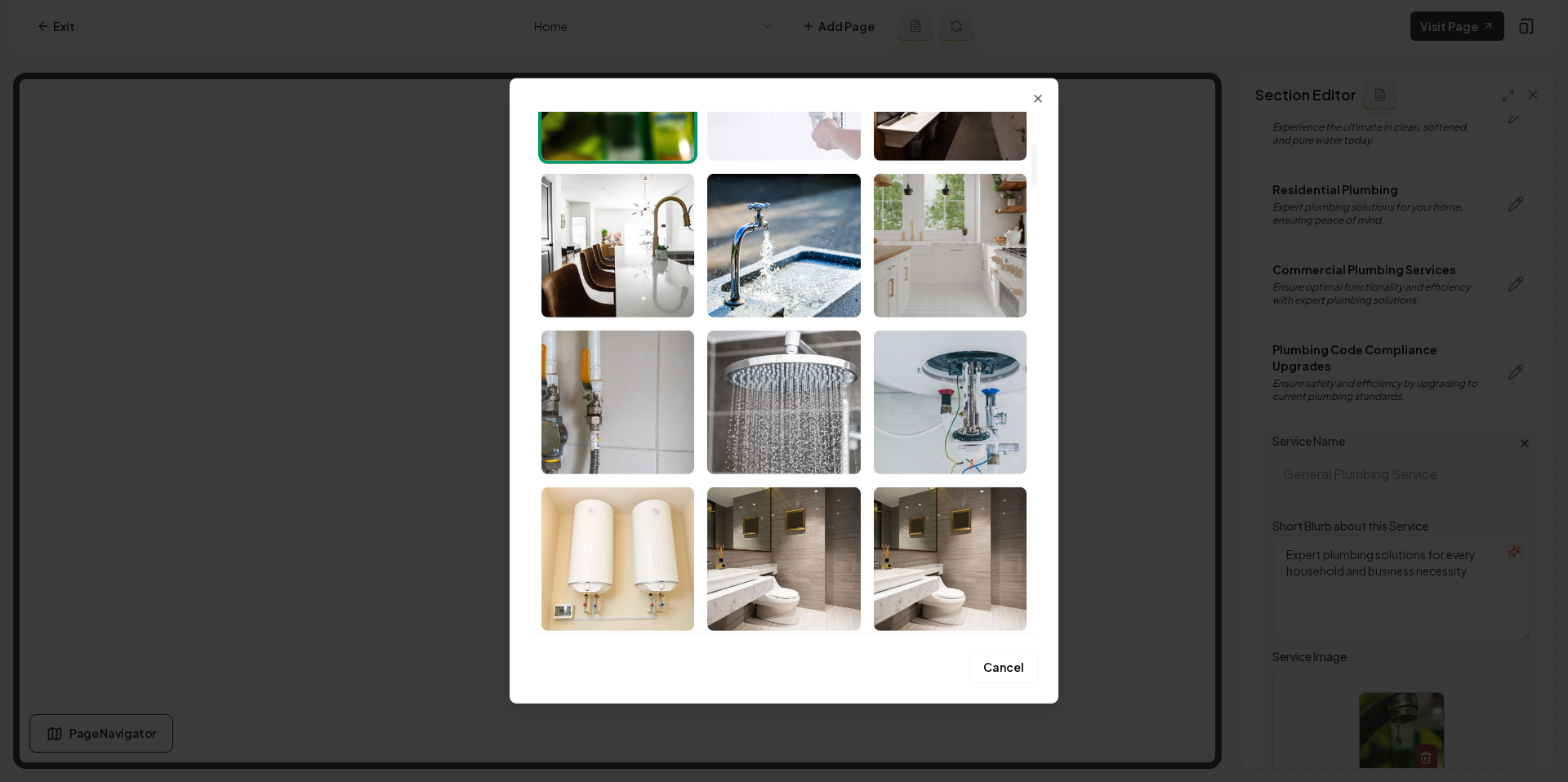 scroll, scrollTop: 382, scrollLeft: 0, axis: vertical 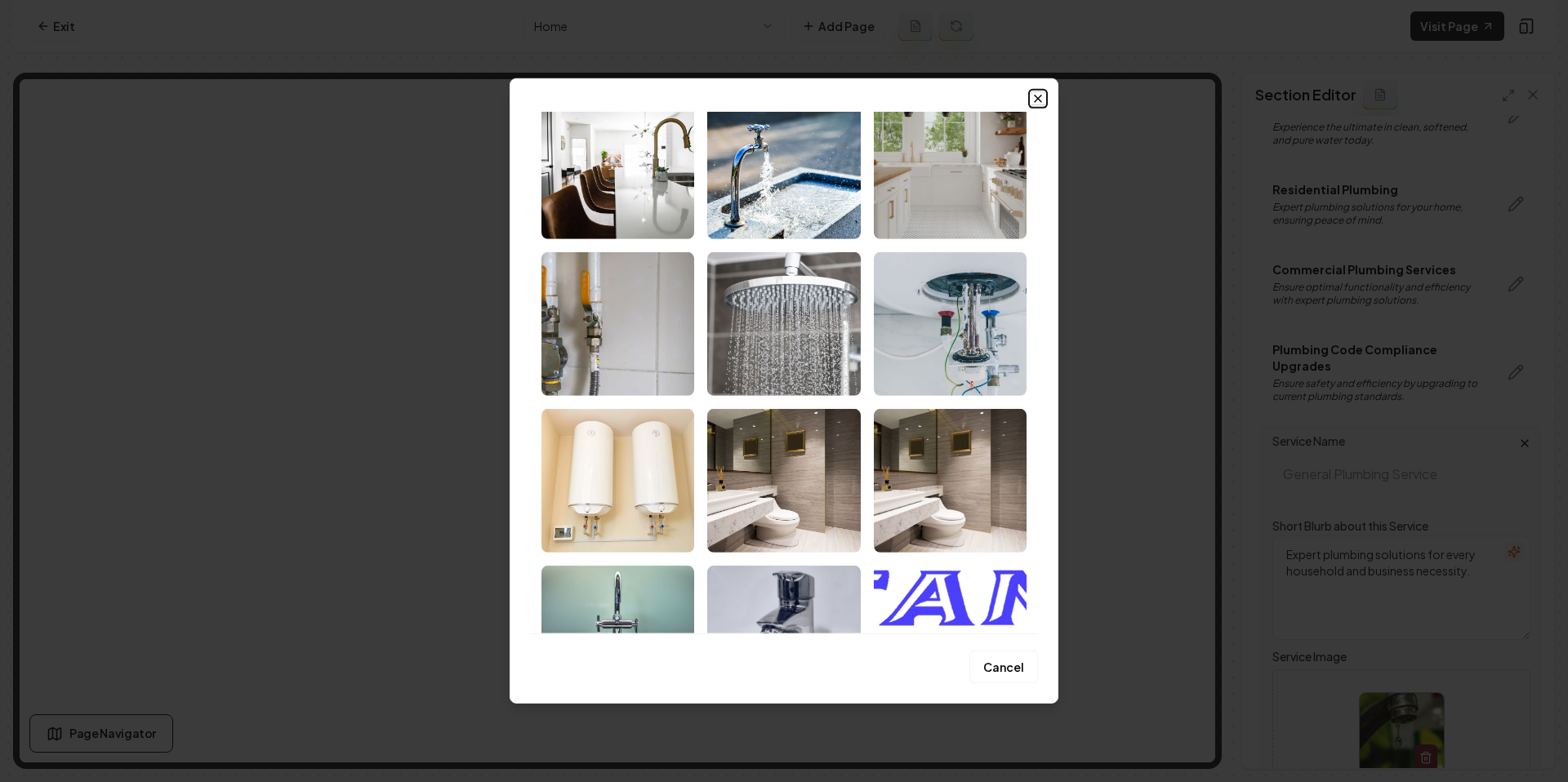 click 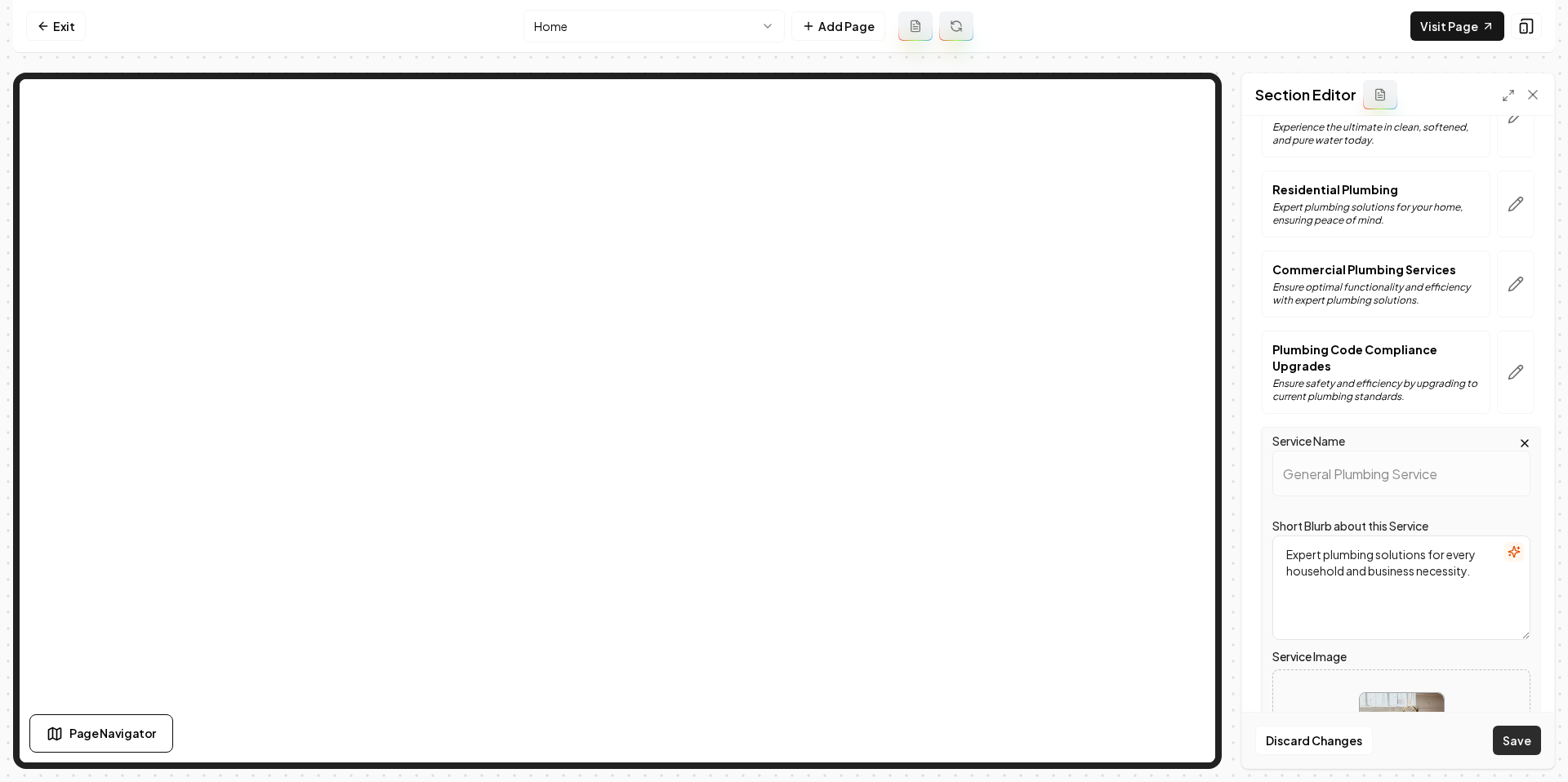 click on "Save" at bounding box center [1517, 740] 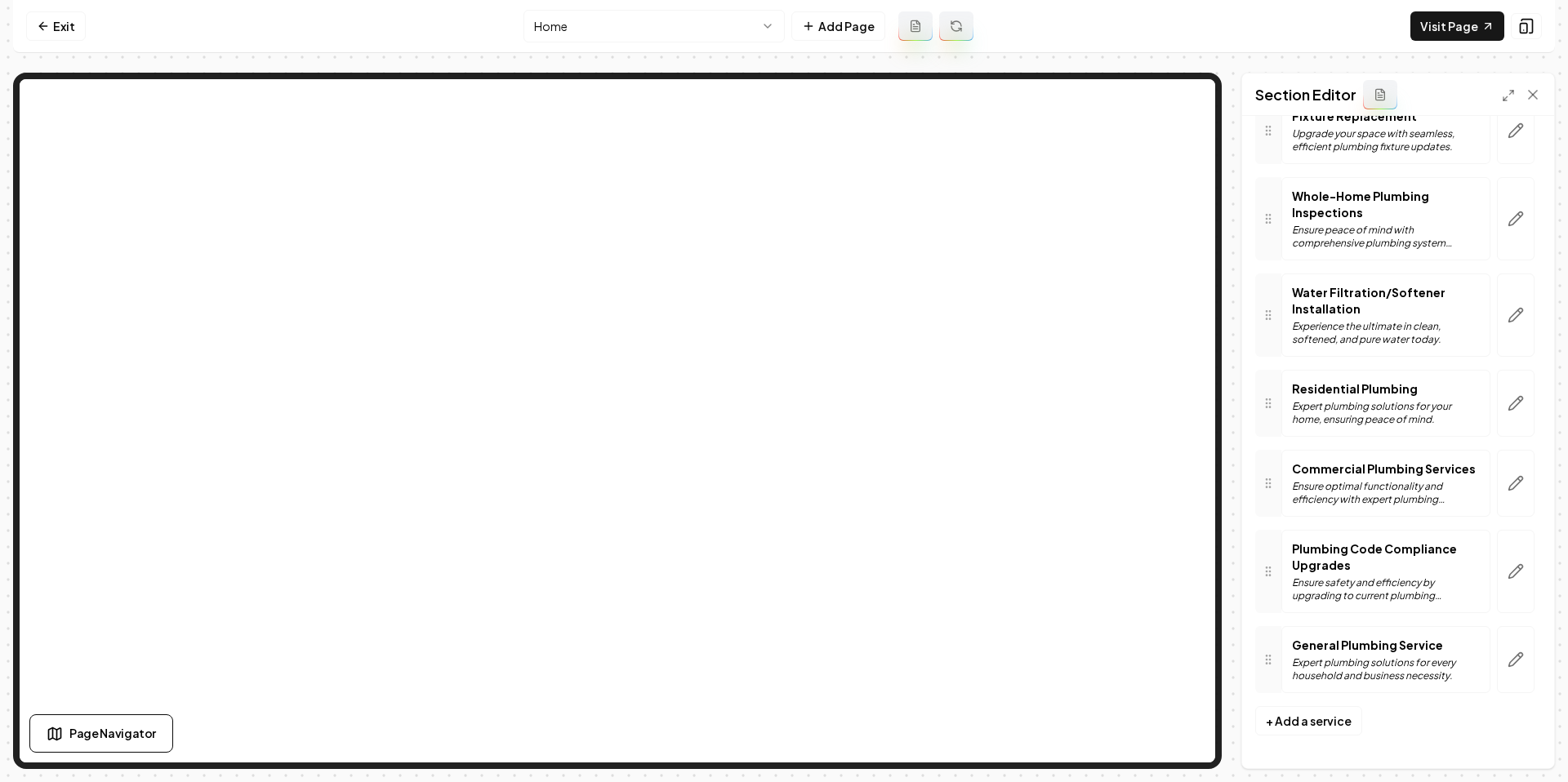 scroll, scrollTop: 1036, scrollLeft: 0, axis: vertical 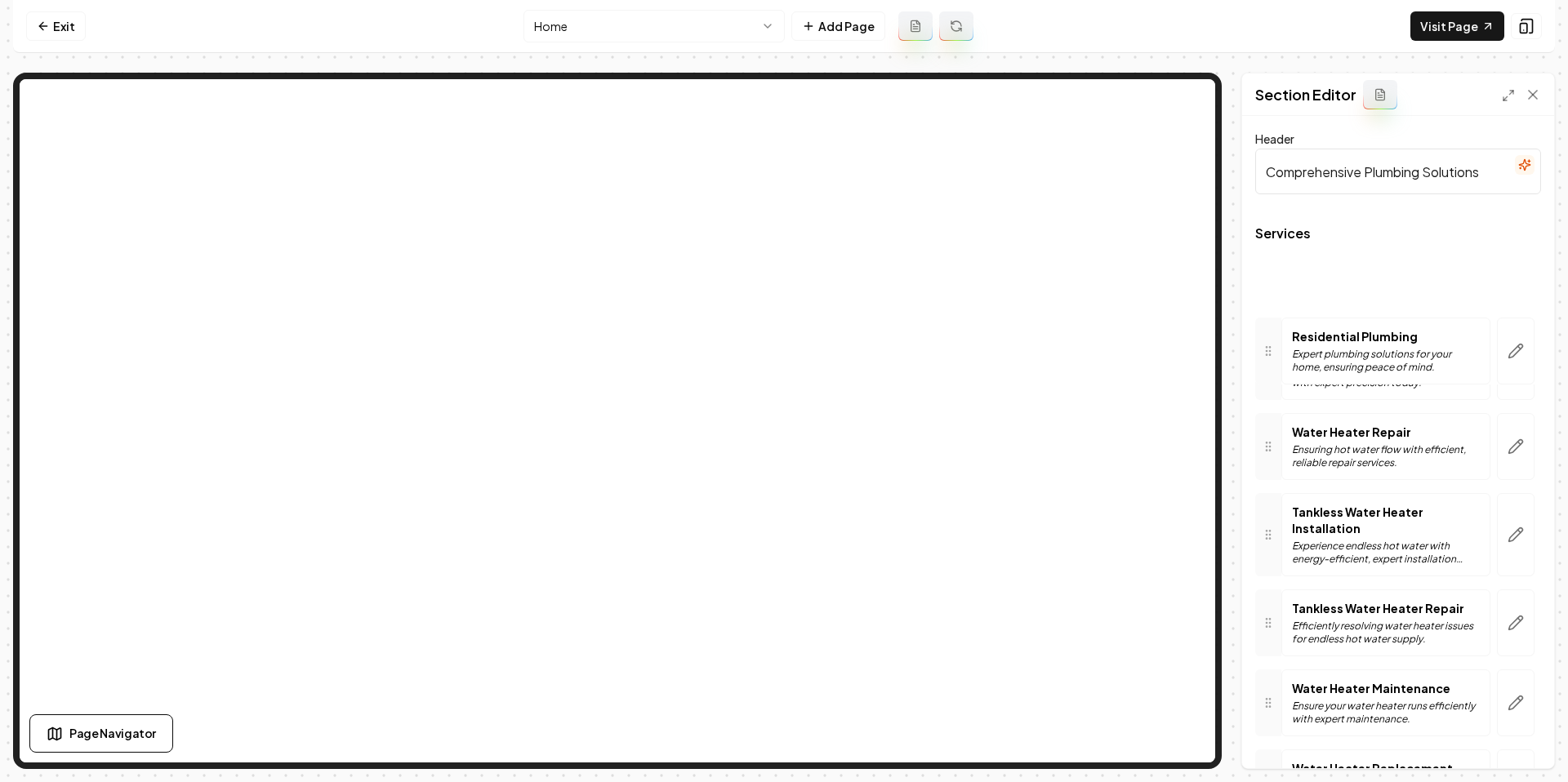 drag, startPoint x: 1273, startPoint y: 400, endPoint x: 1281, endPoint y: 299, distance: 101.31634 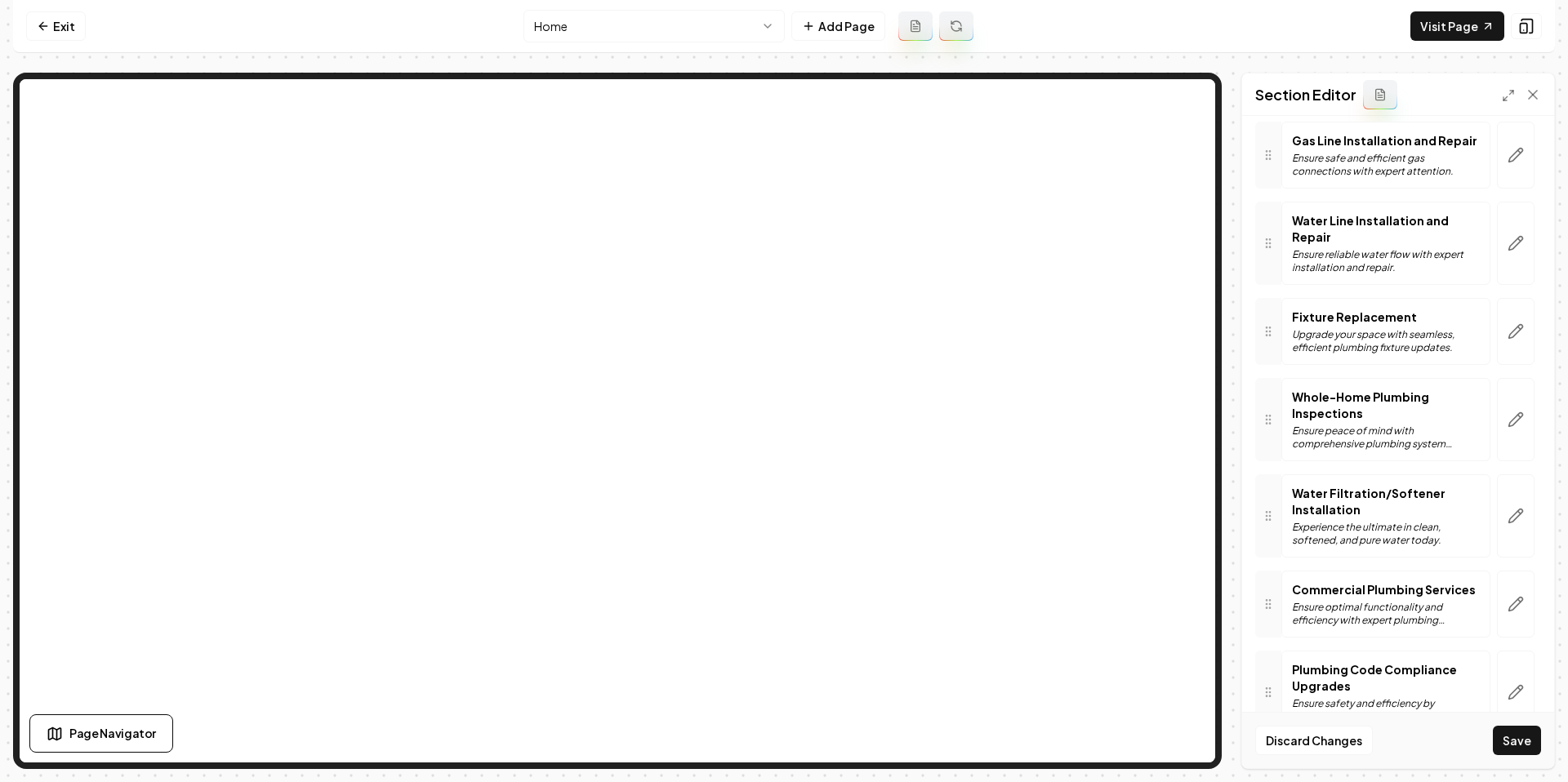 scroll, scrollTop: 973, scrollLeft: 0, axis: vertical 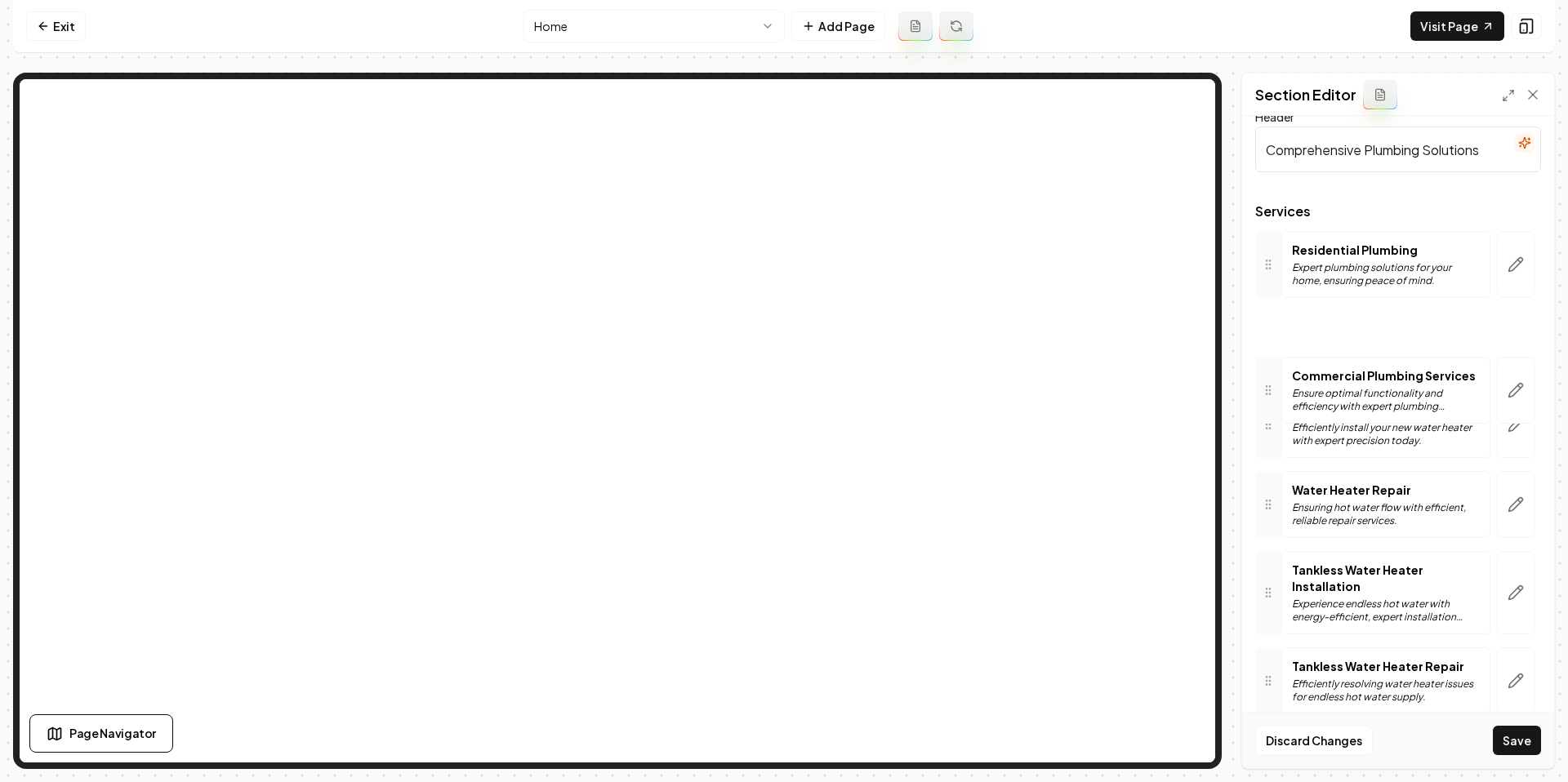 drag, startPoint x: 1273, startPoint y: 544, endPoint x: 1303, endPoint y: 340, distance: 206.19408 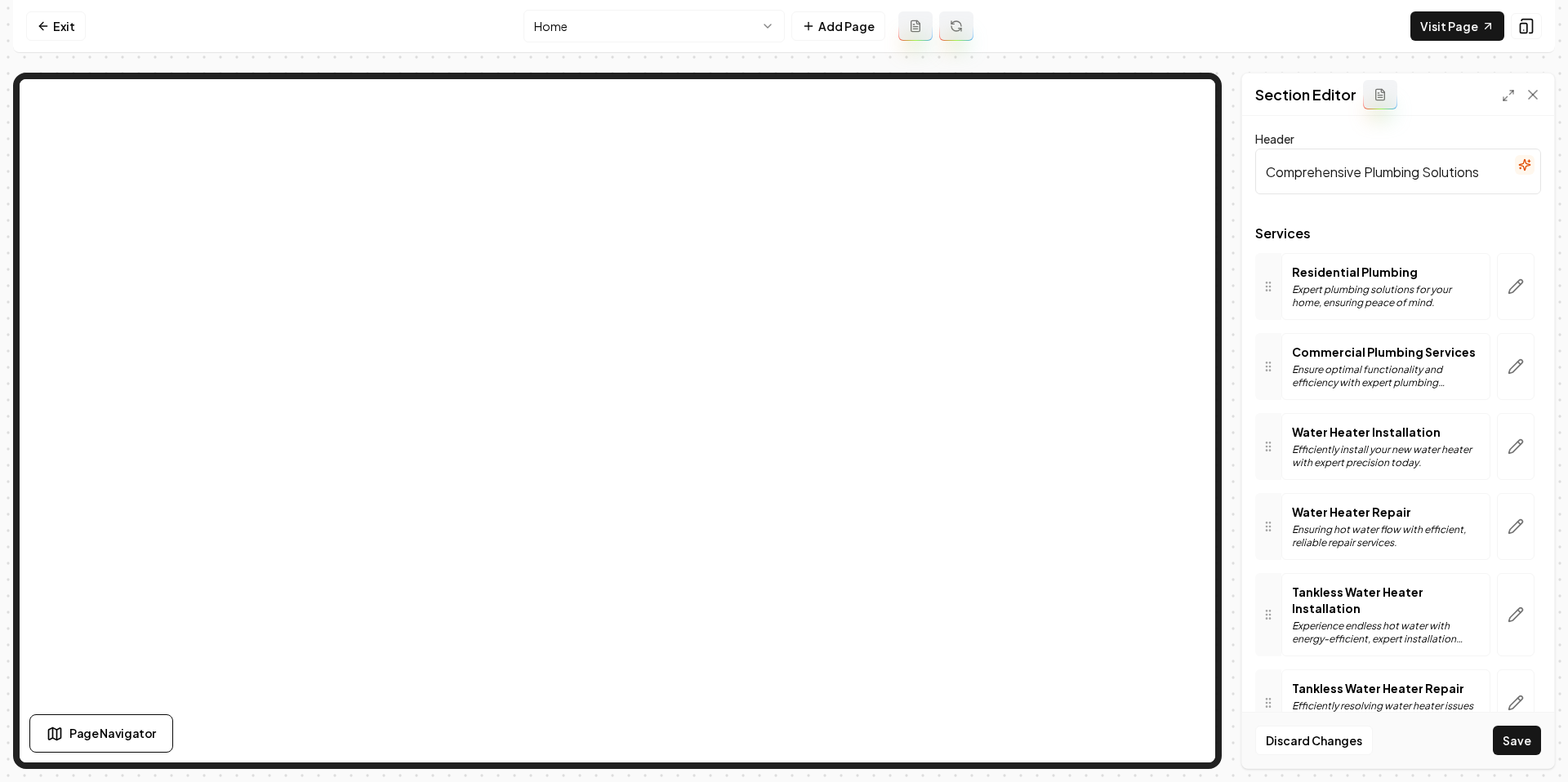 click on "Save" at bounding box center [1517, 740] 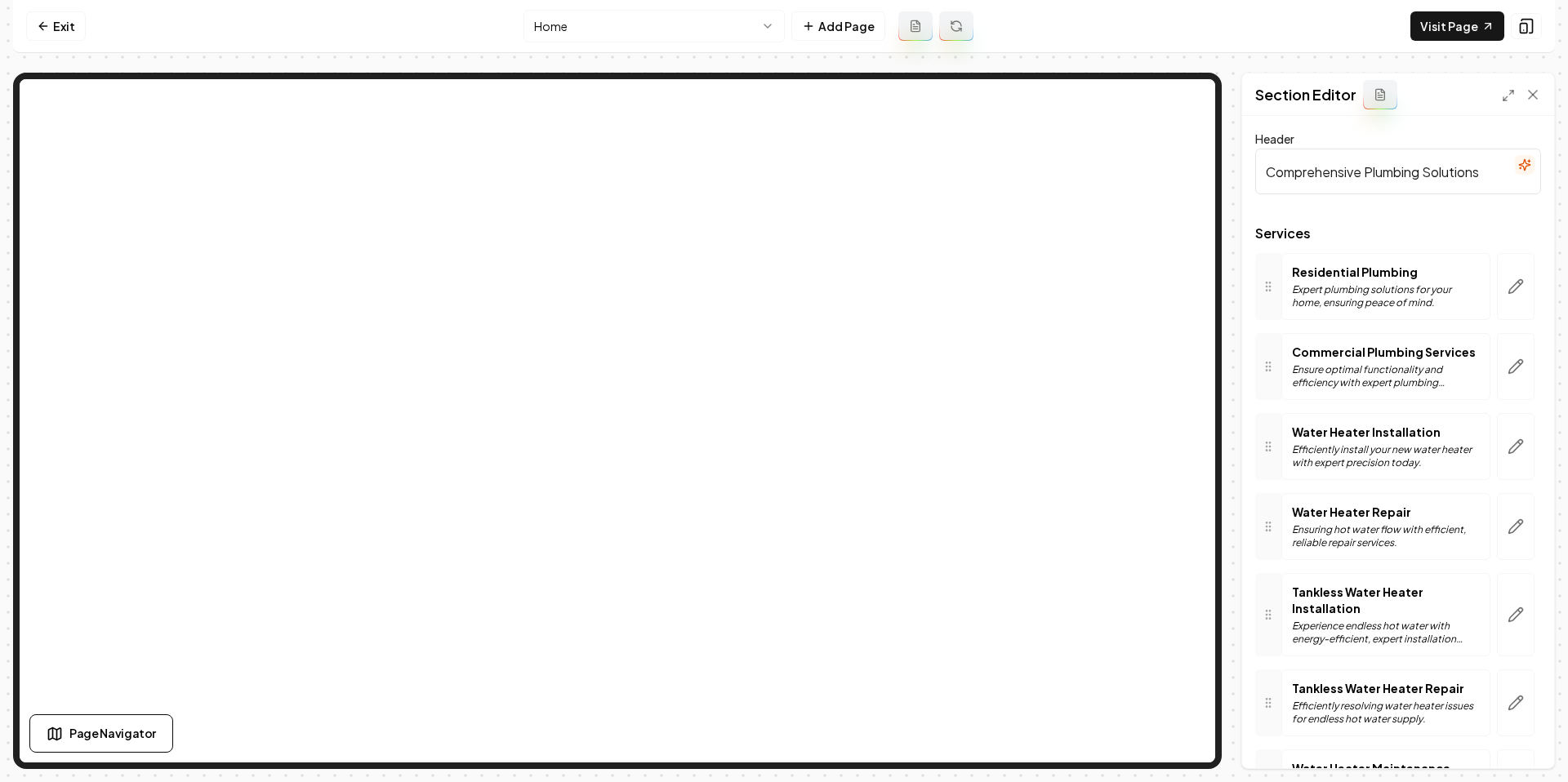click on "Comprehensive Plumbing Solutions Services Residential Plumbing Expert plumbing solutions for your home, ensuring peace of mind. Commercial Plumbing Services Ensure optimal functionality and efficiency with expert plumbing solutions. Water Heater Installation Efficiently install your new water heater with expert precision today. Water Heater Repair Ensuring hot water flow with efficient, reliable repair services. Tankless Water Heater Installation Experience endless hot water with energy-efficient, expert installation today. Tankless Water Heater Repair Efficiently resolving water heater issues for endless hot water supply. Water Heater Maintenance Ensure your water heater runs efficiently with expert maintenance. Water Heater Replacement Enjoy uninterrupted hot water with our expert replacement services." at bounding box center [784, 391] 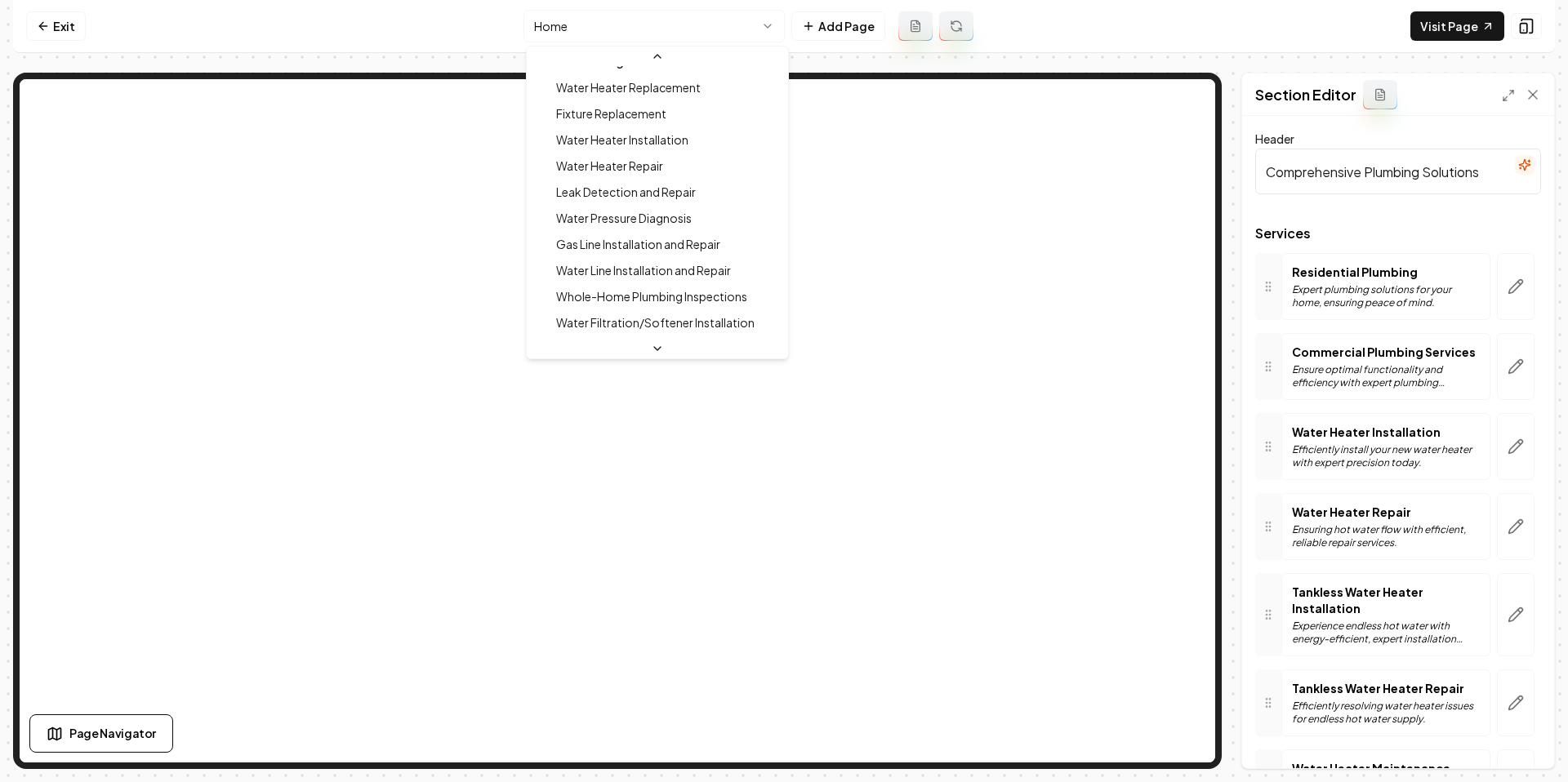 scroll, scrollTop: 153, scrollLeft: 0, axis: vertical 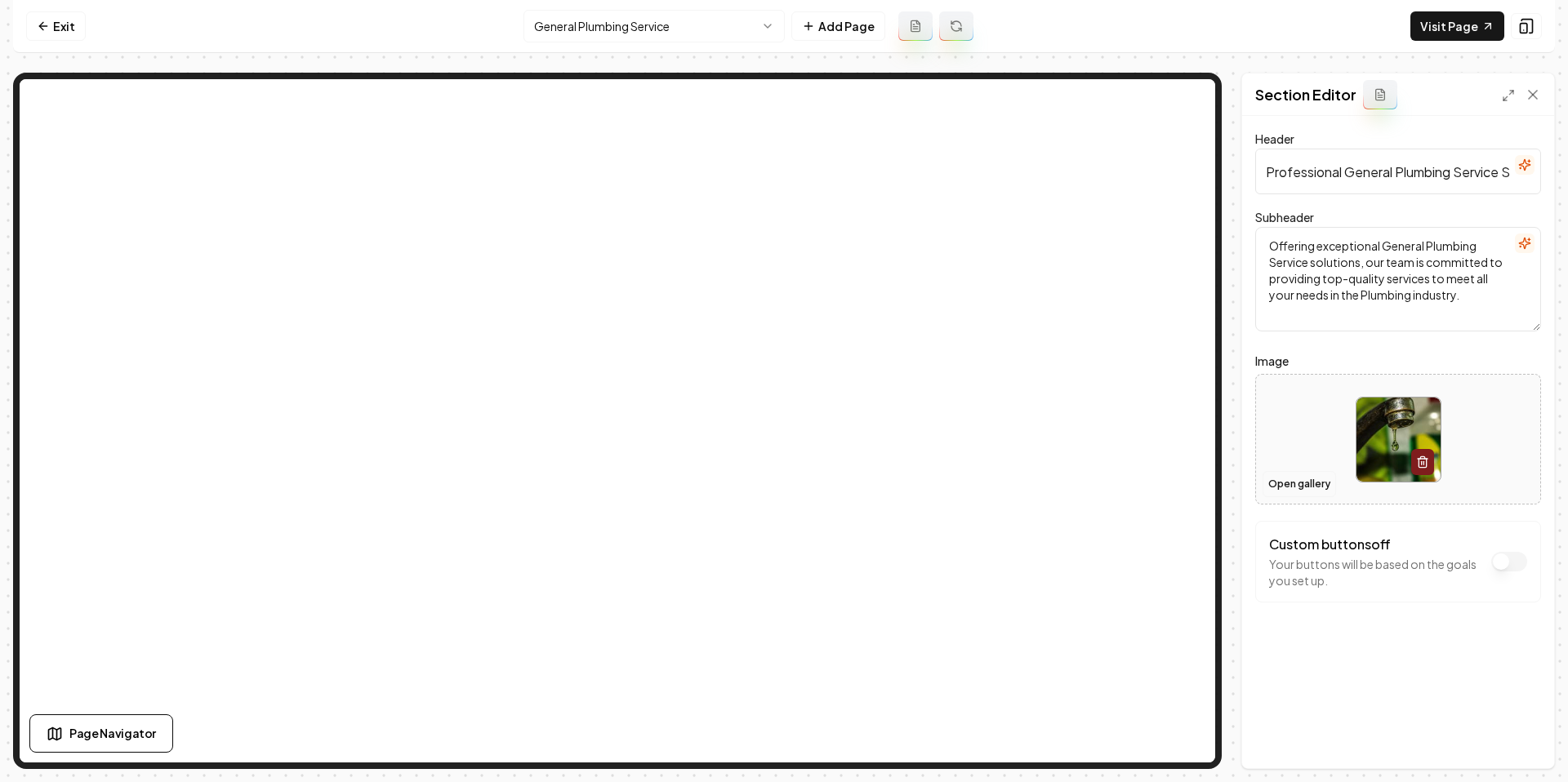 click on "Open gallery" at bounding box center (1299, 484) 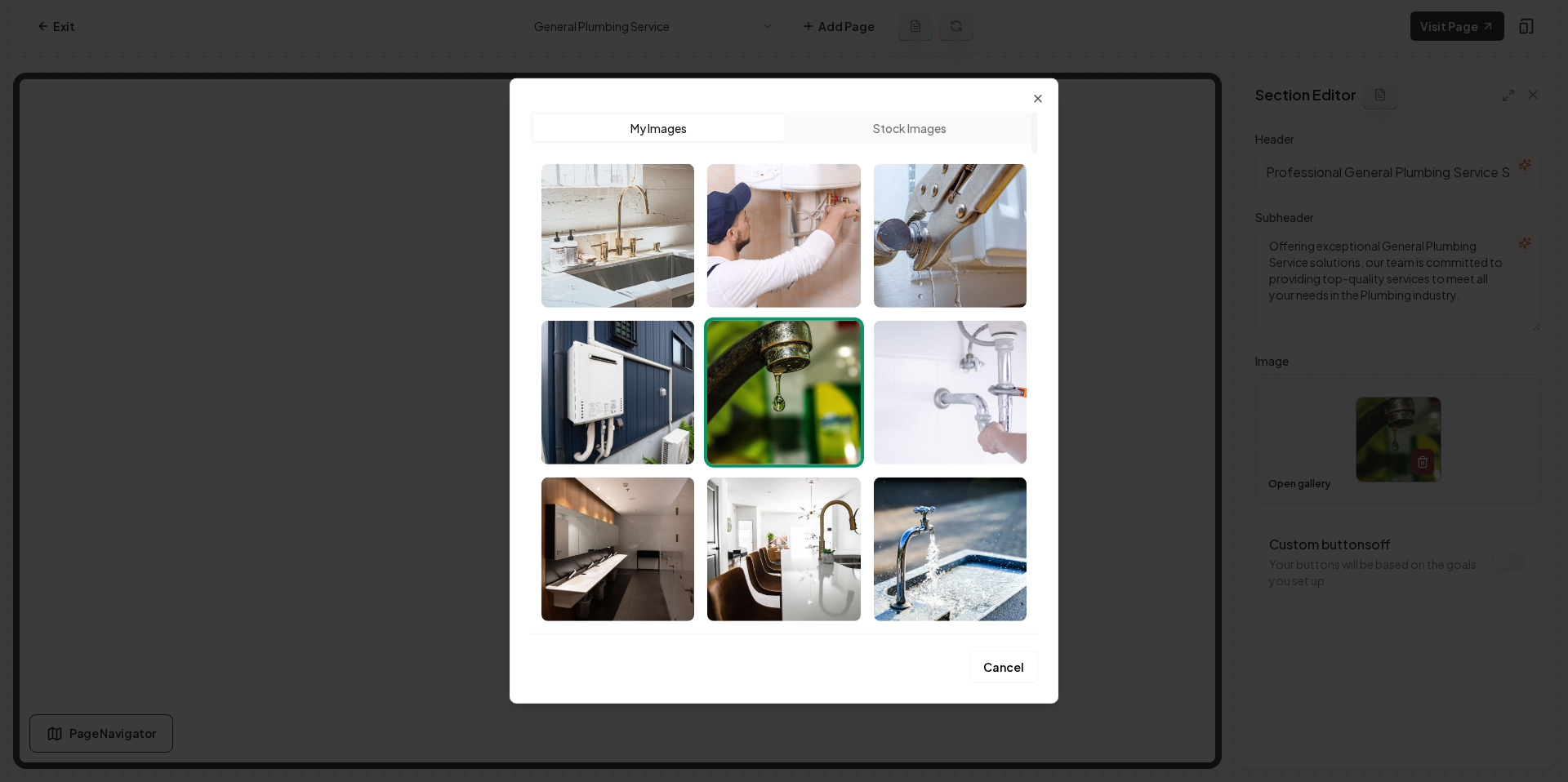 click at bounding box center [617, 236] 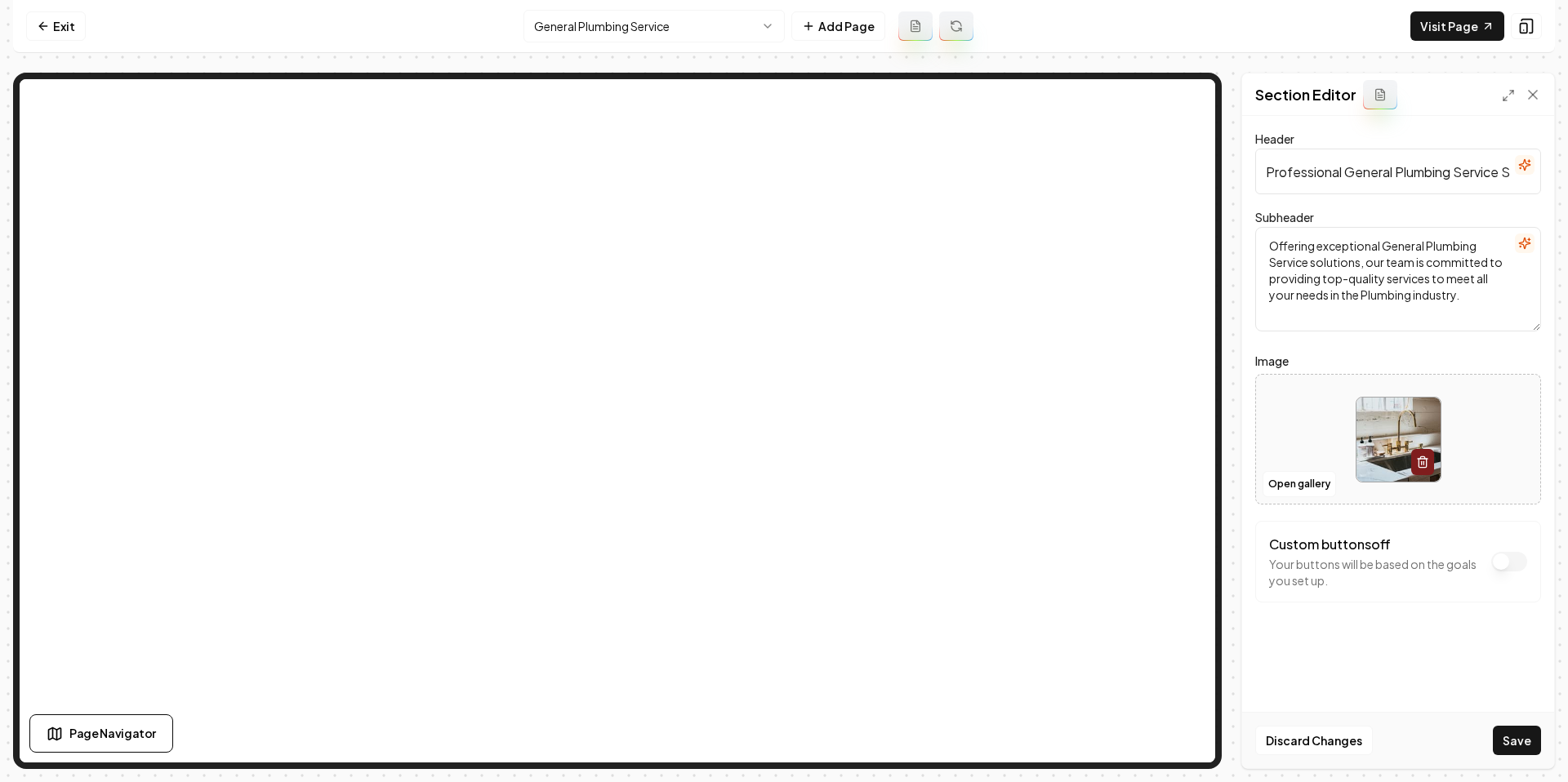 click on "Save" at bounding box center (1517, 740) 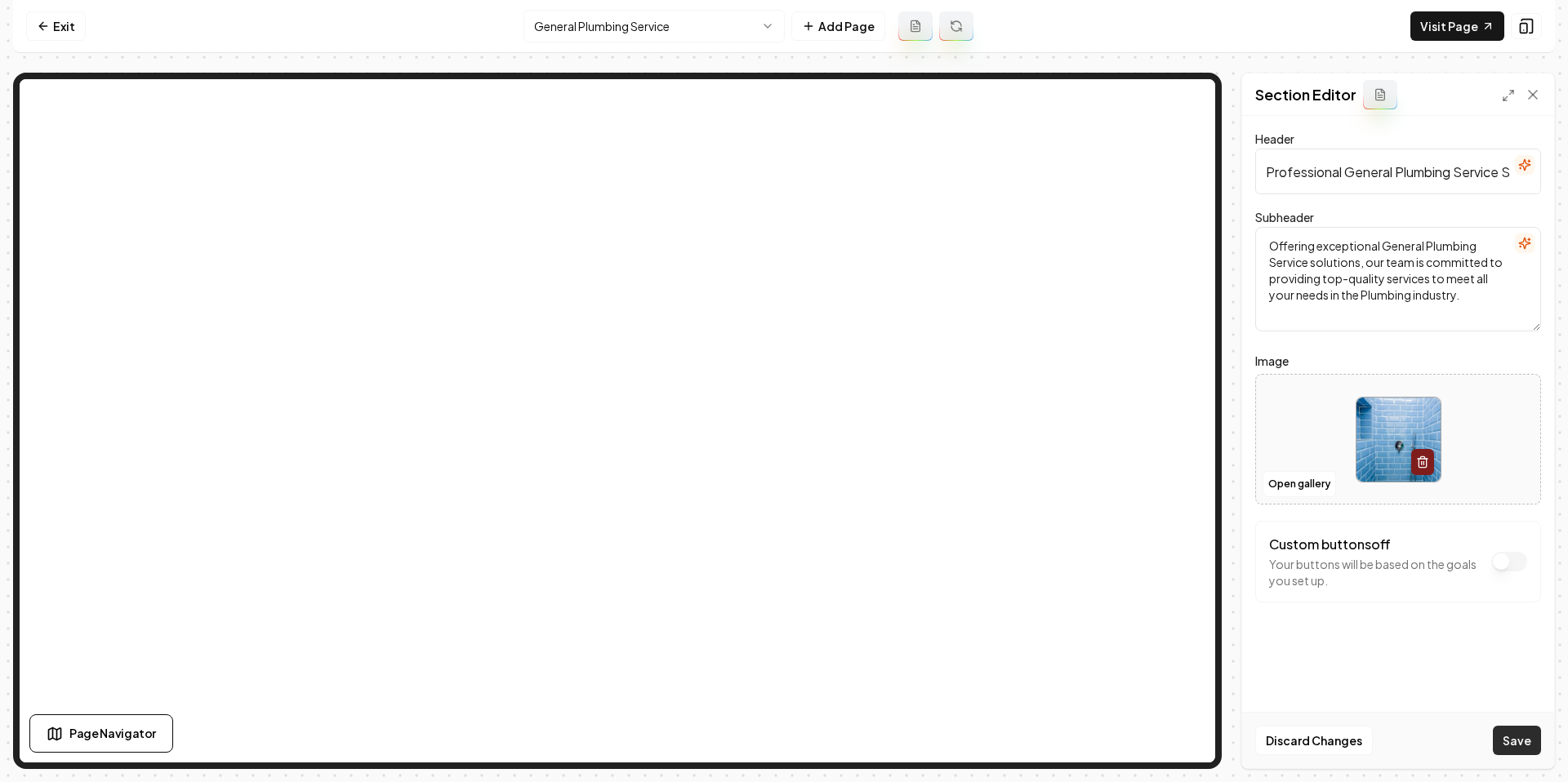 click on "Save" at bounding box center (1517, 740) 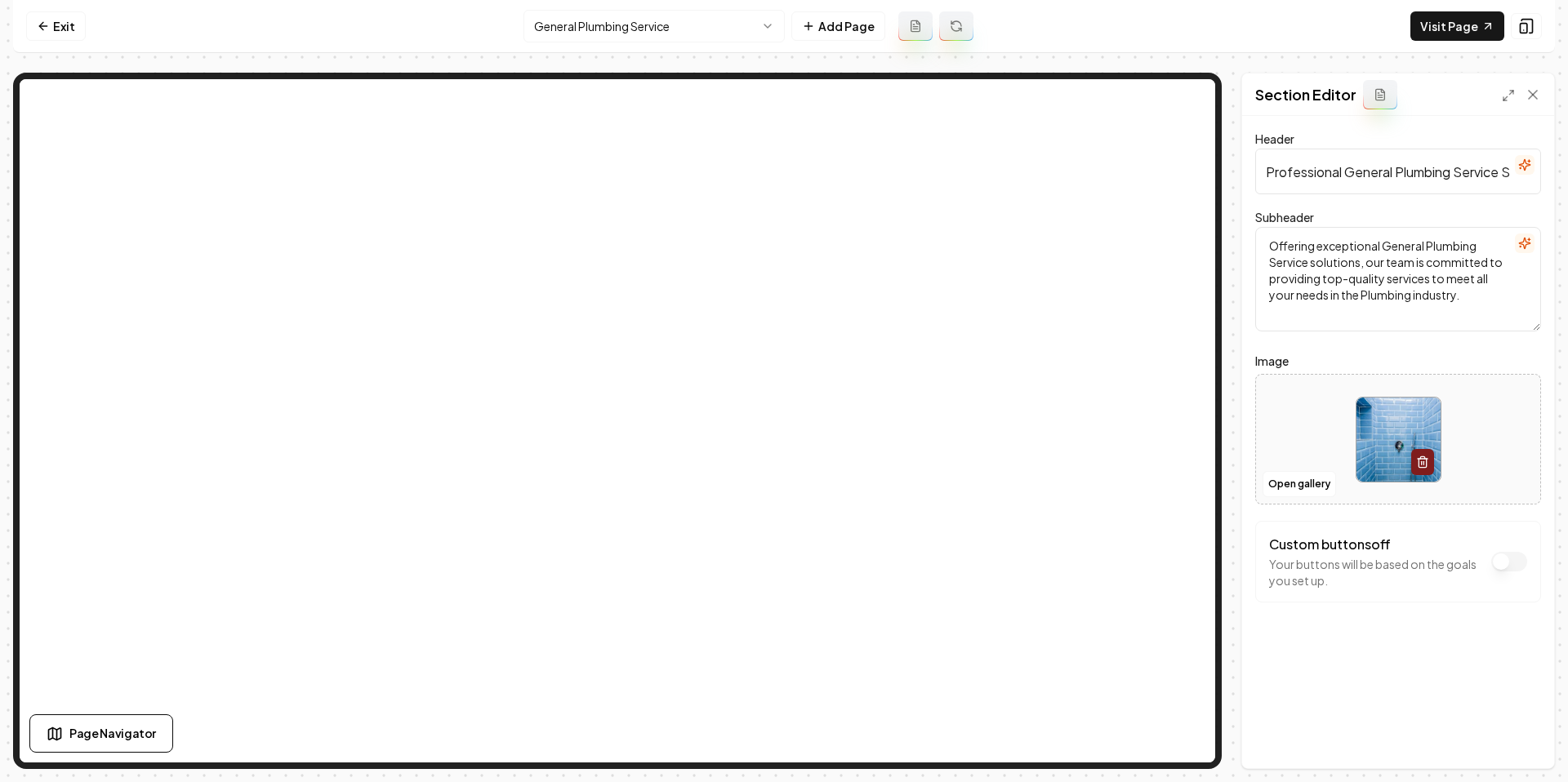 click on "General Plumbing Service in [CITY] | Titan Plumbing" at bounding box center (784, 391) 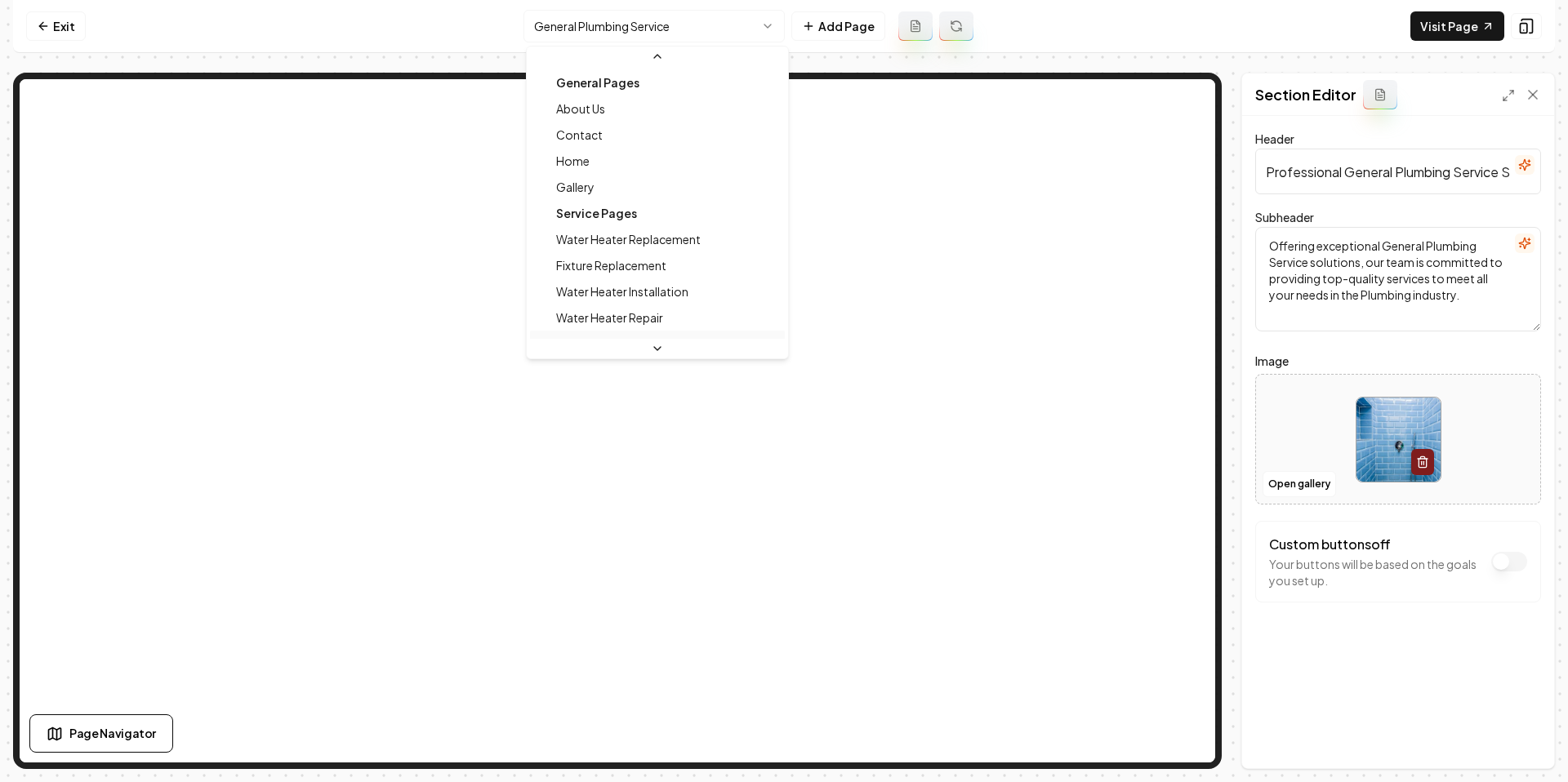 scroll, scrollTop: 253, scrollLeft: 0, axis: vertical 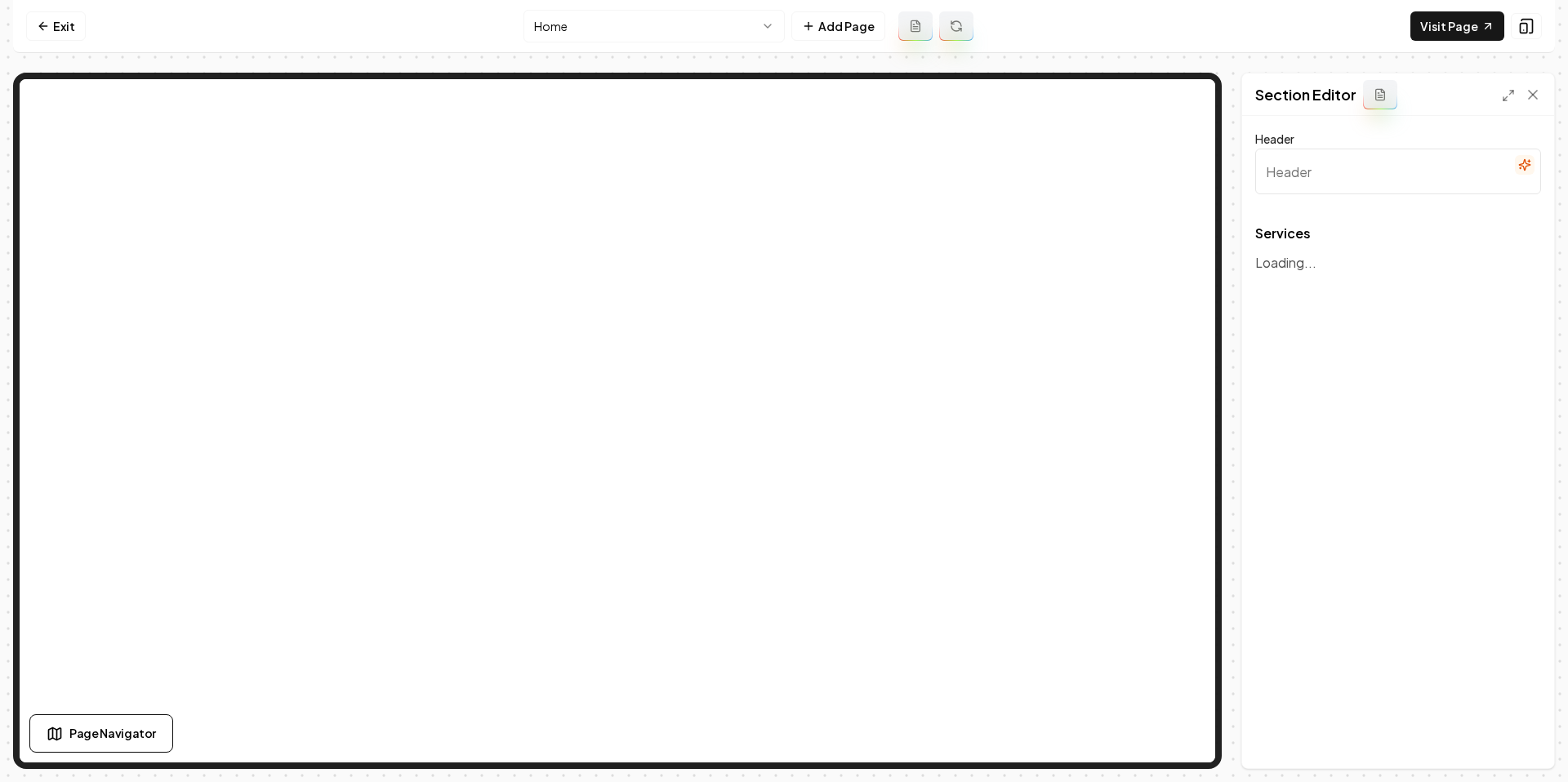 type on "Comprehensive Plumbing Solutions" 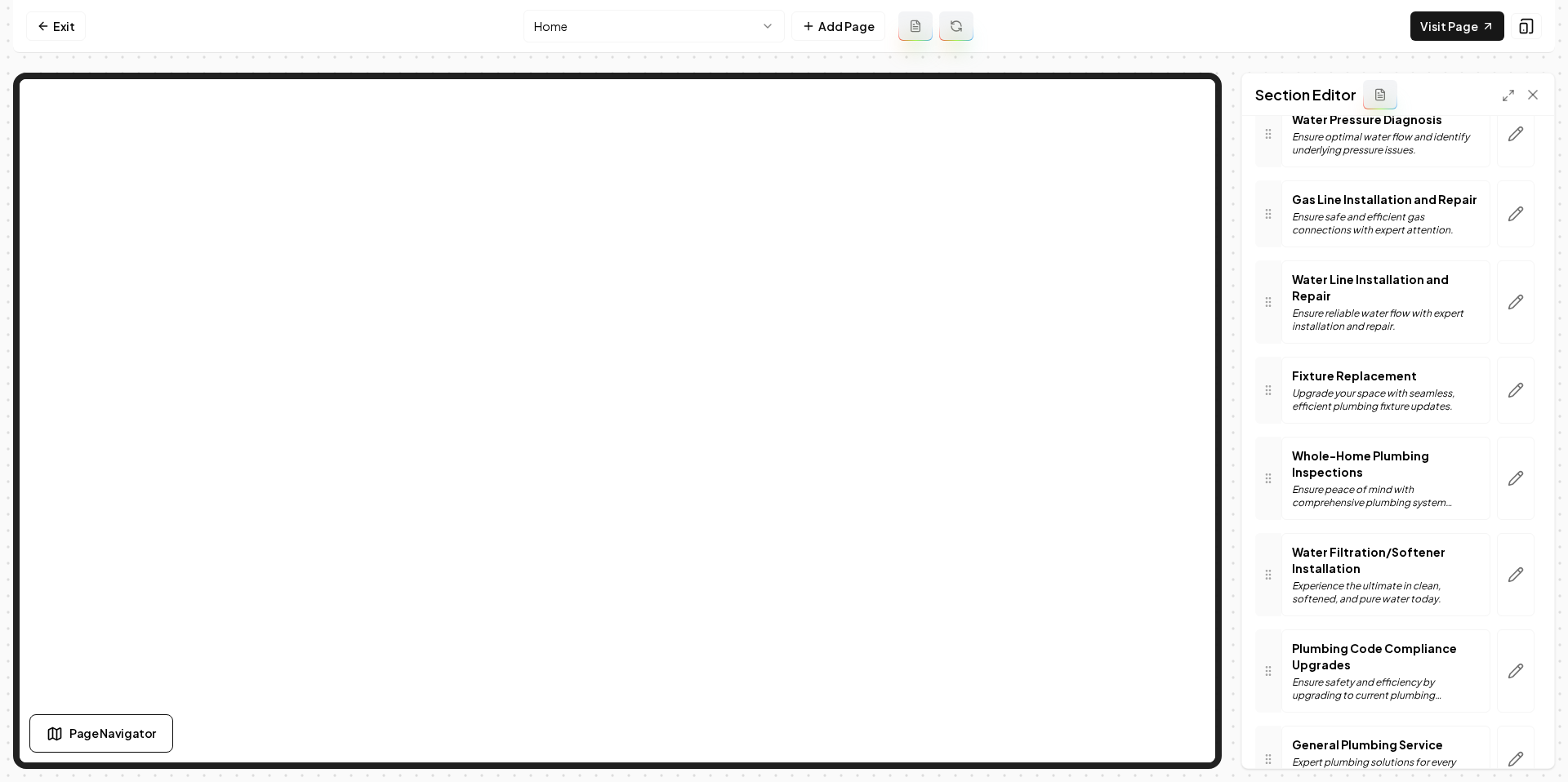 scroll, scrollTop: 1036, scrollLeft: 0, axis: vertical 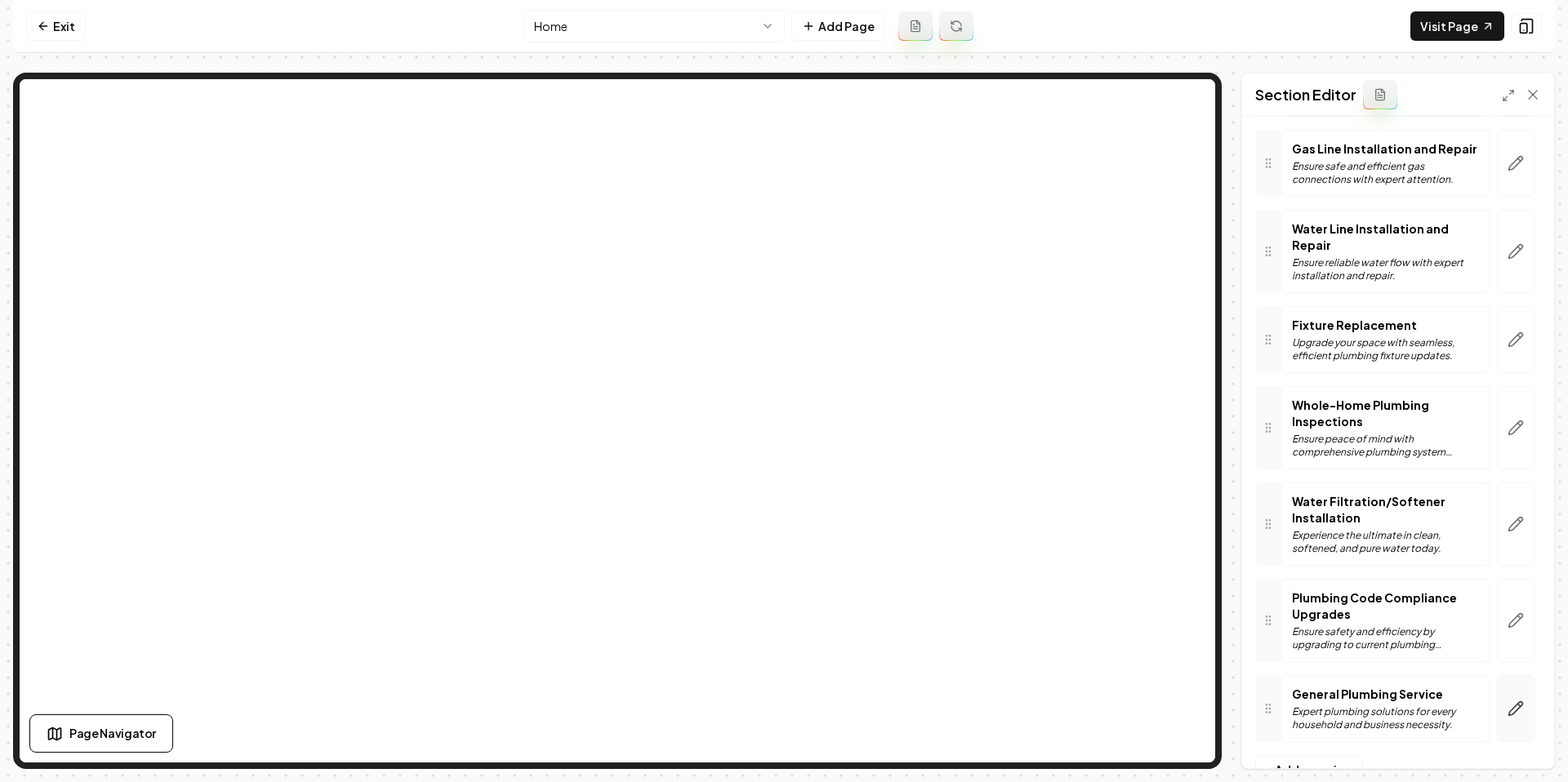 click at bounding box center (1516, 709) 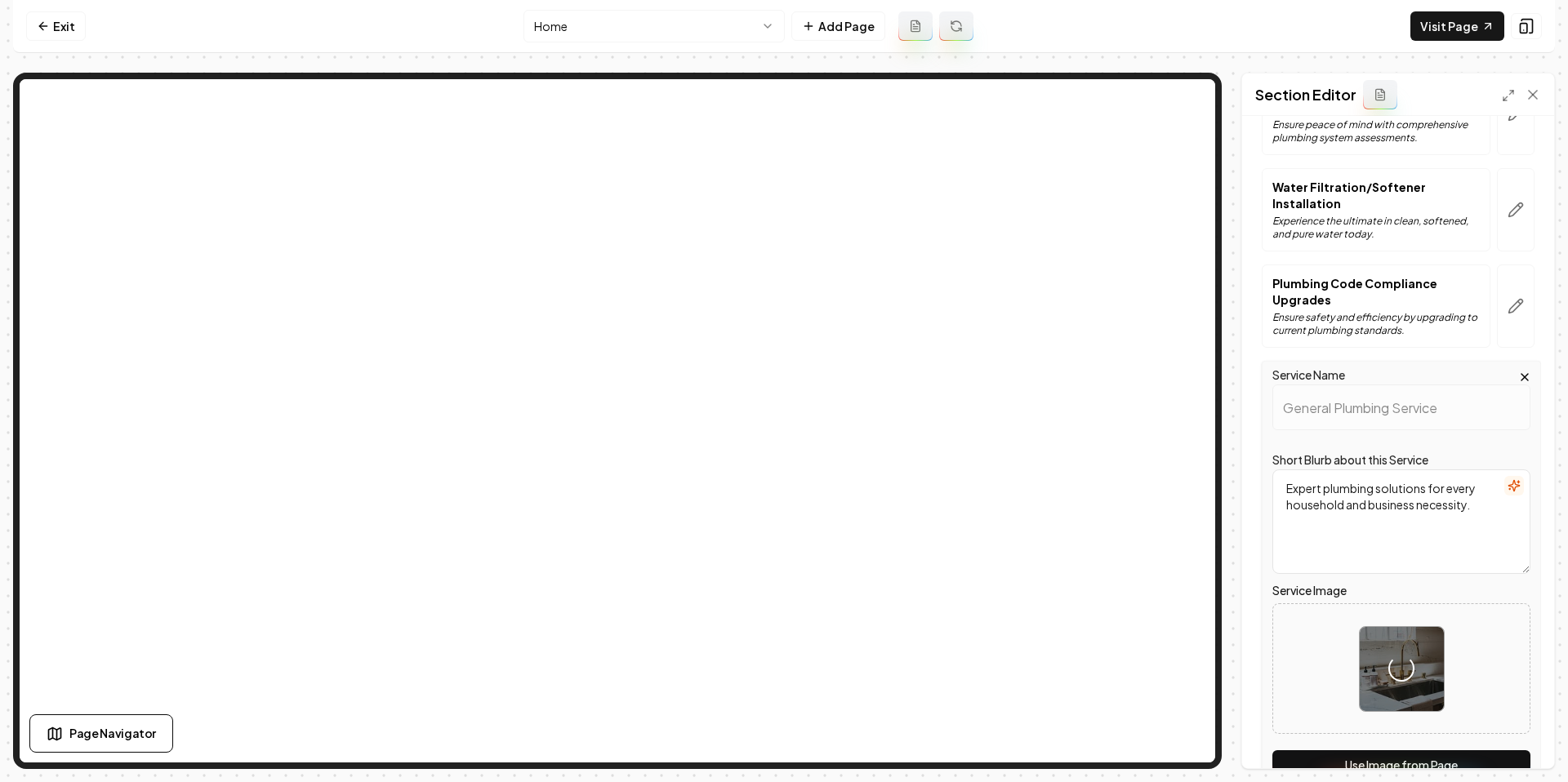 scroll, scrollTop: 1366, scrollLeft: 0, axis: vertical 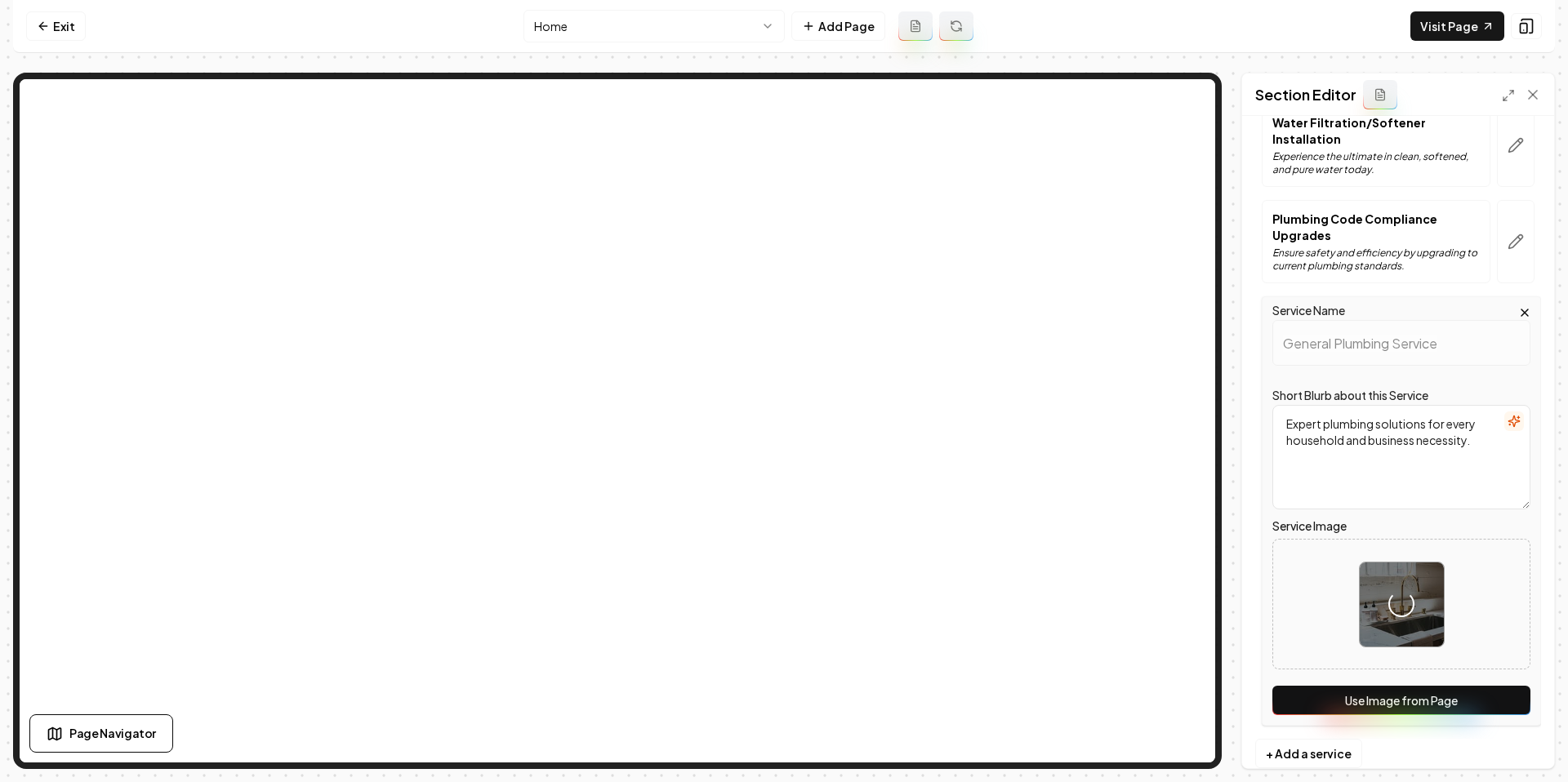 click on "Use Image from Page" at bounding box center [1401, 700] 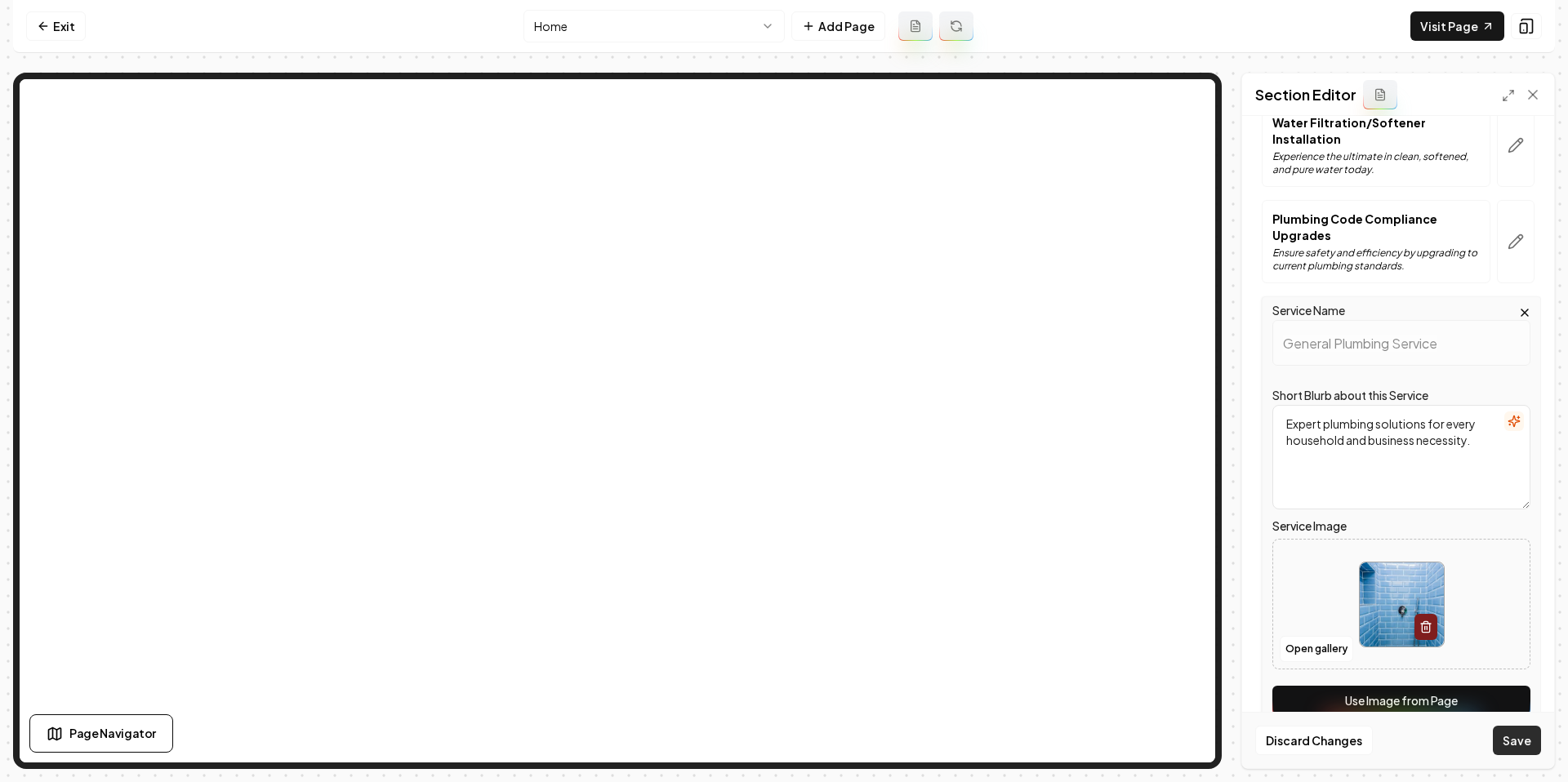 click on "Save" at bounding box center [1517, 740] 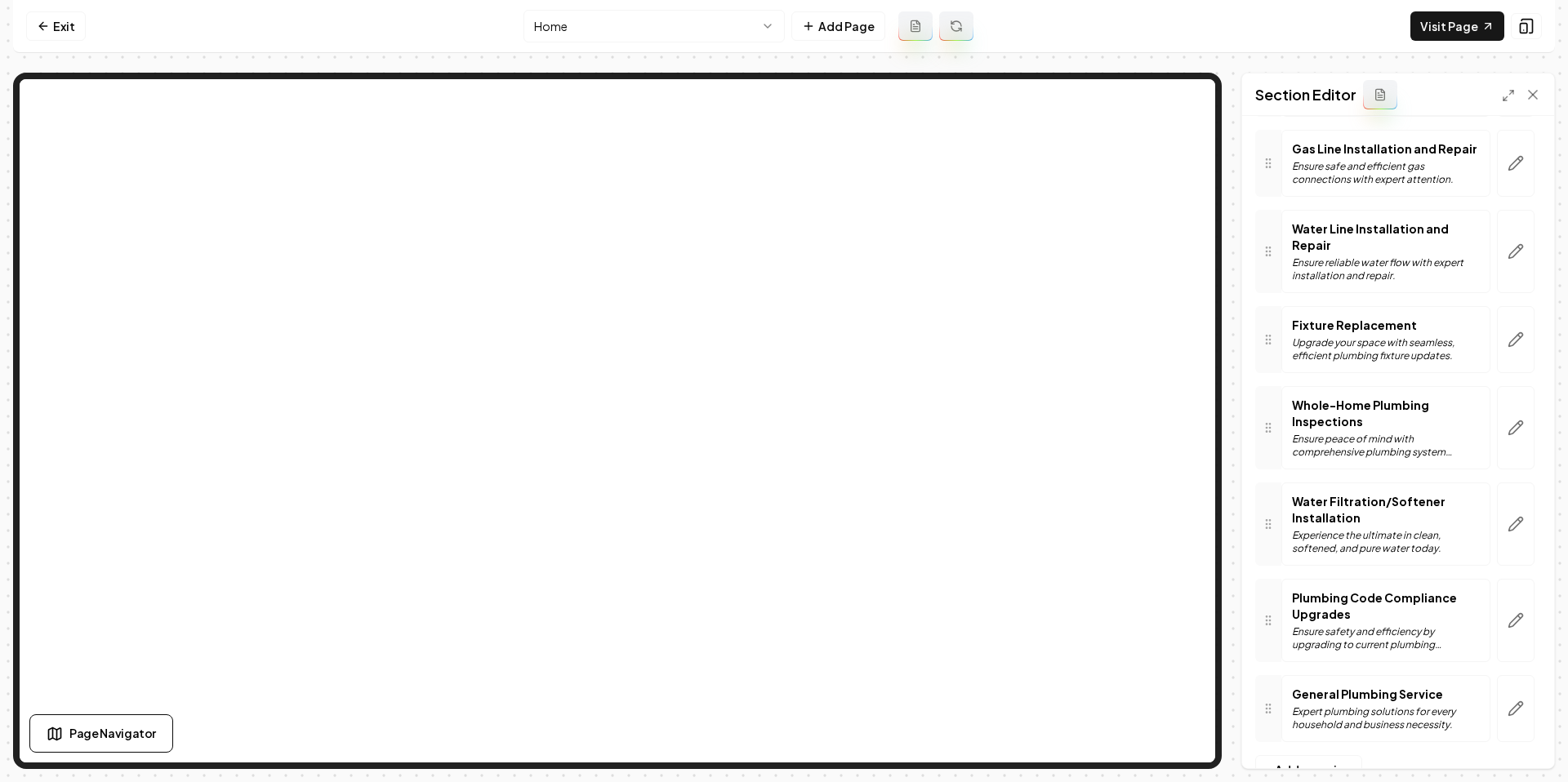 scroll, scrollTop: 0, scrollLeft: 0, axis: both 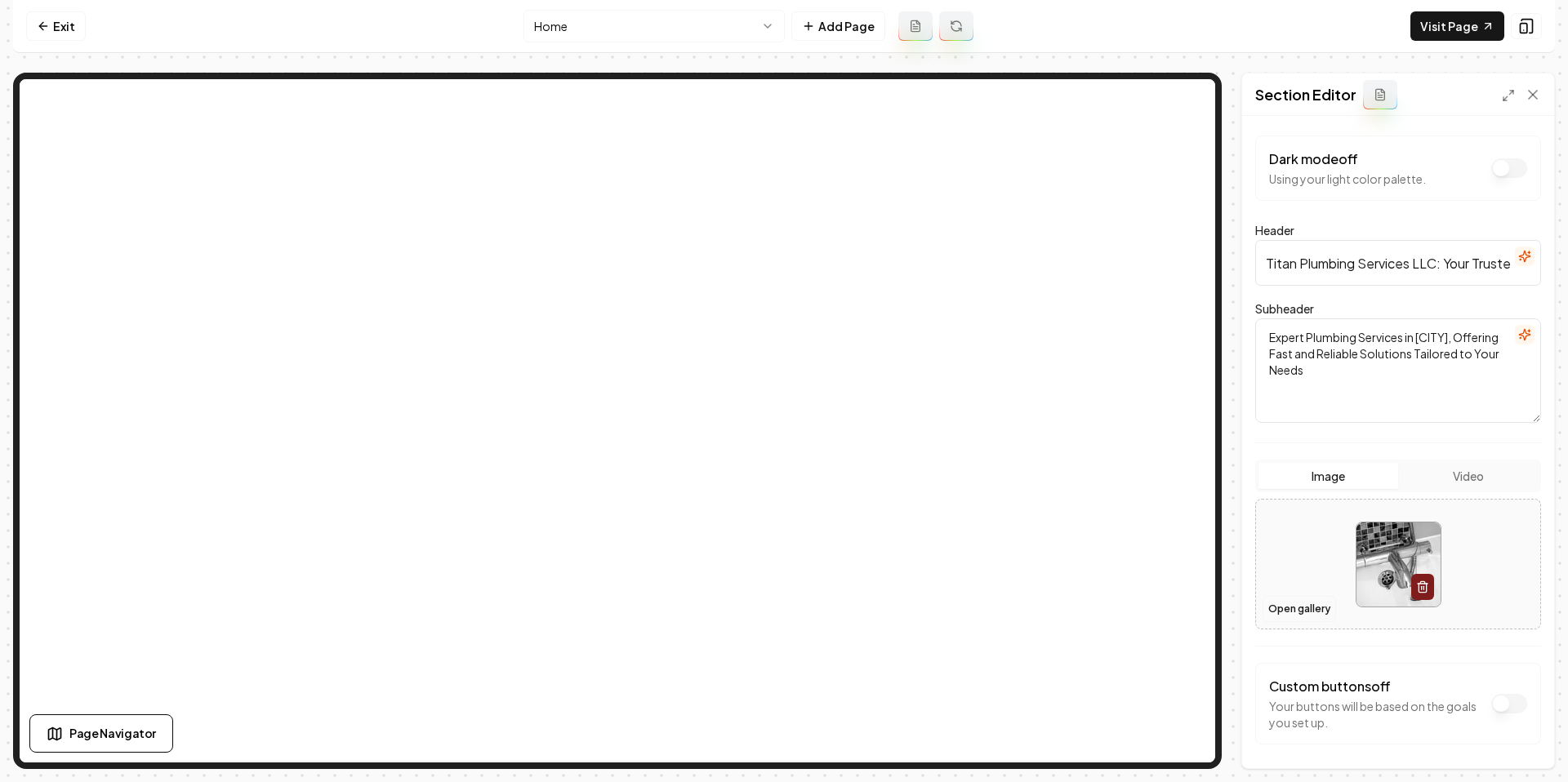 click on "Open gallery" at bounding box center (1299, 609) 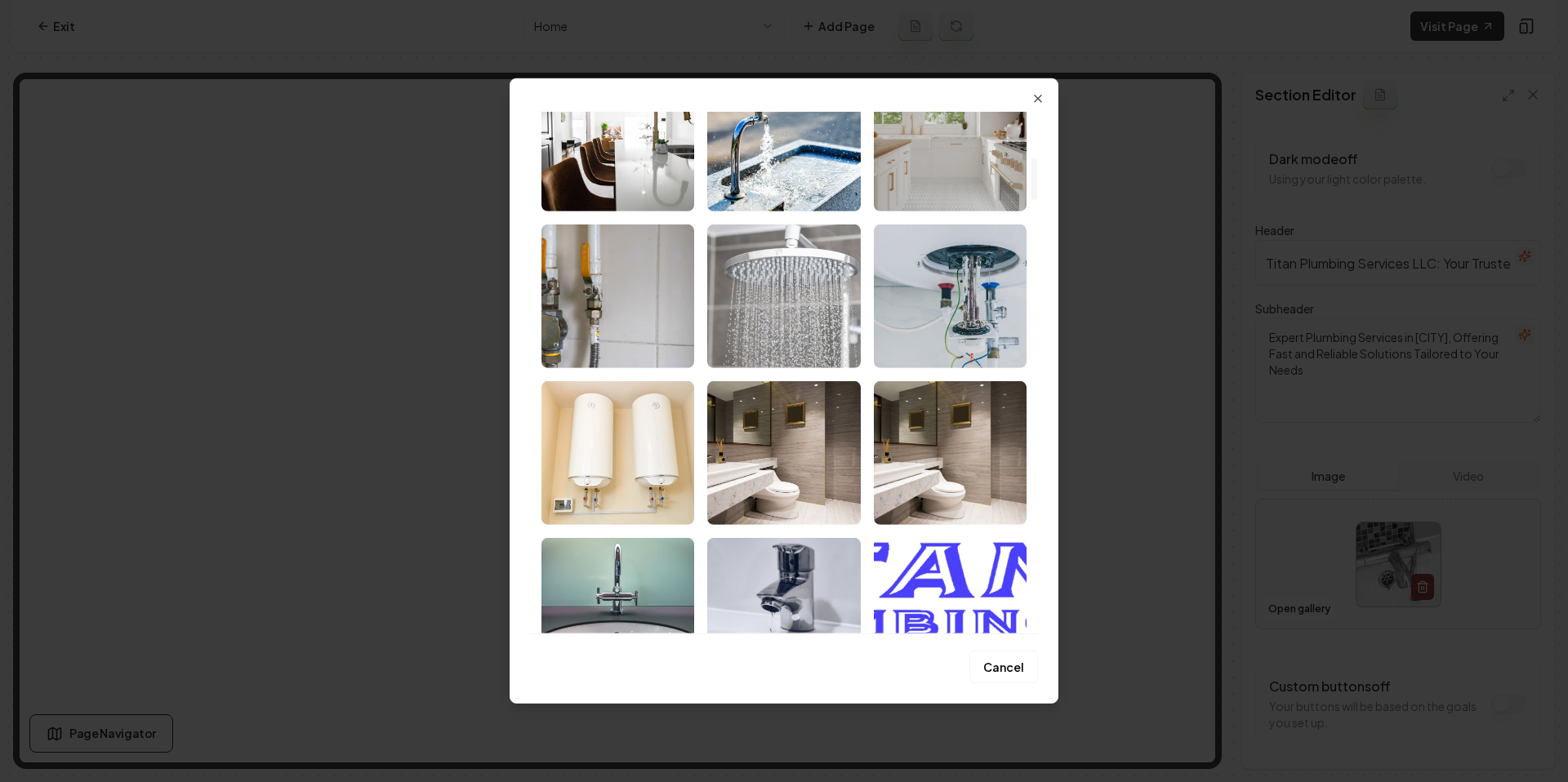 scroll, scrollTop: 568, scrollLeft: 0, axis: vertical 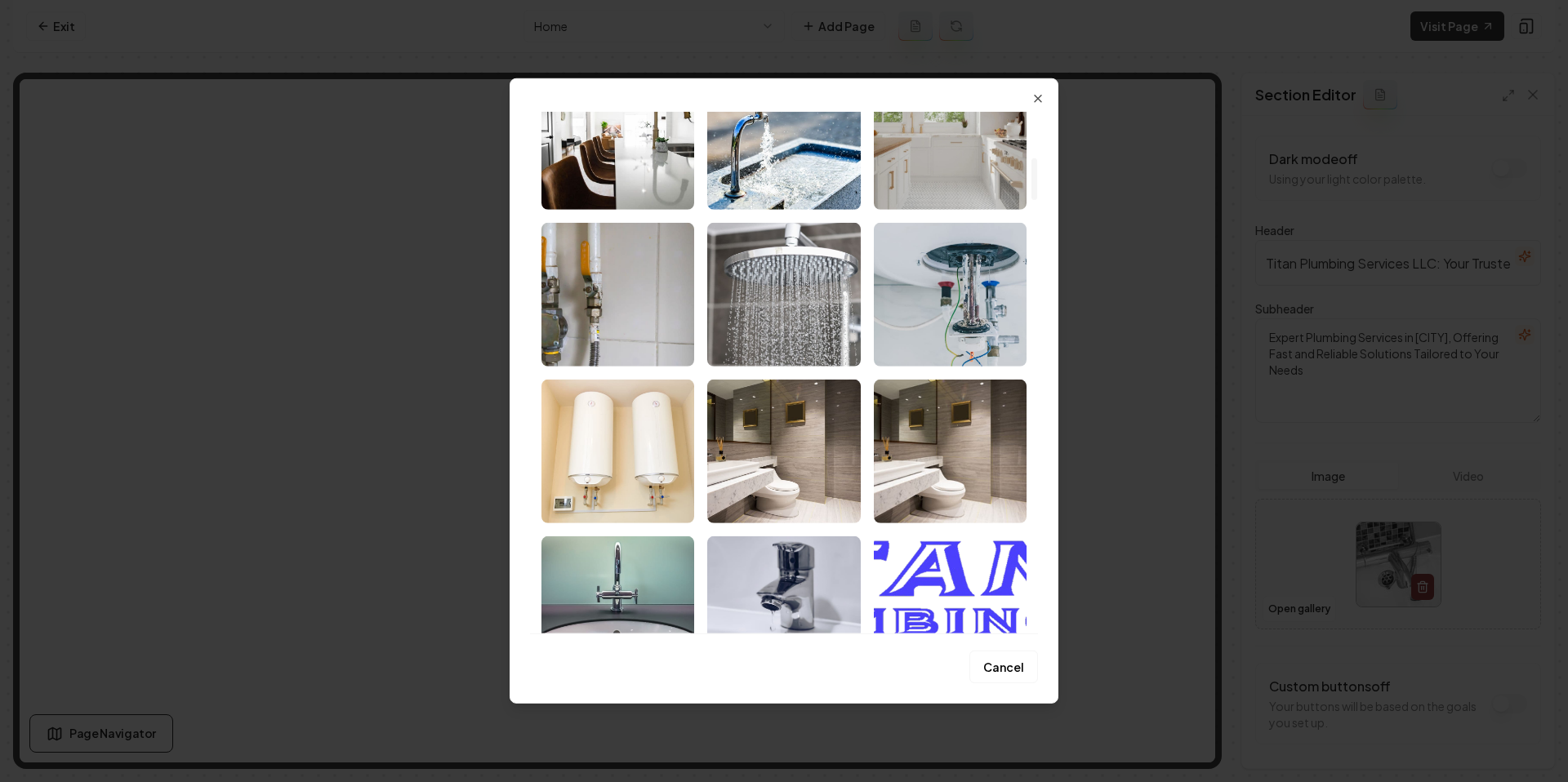 click on "Upload My Images Stock Images Cancel Close" at bounding box center [784, 391] 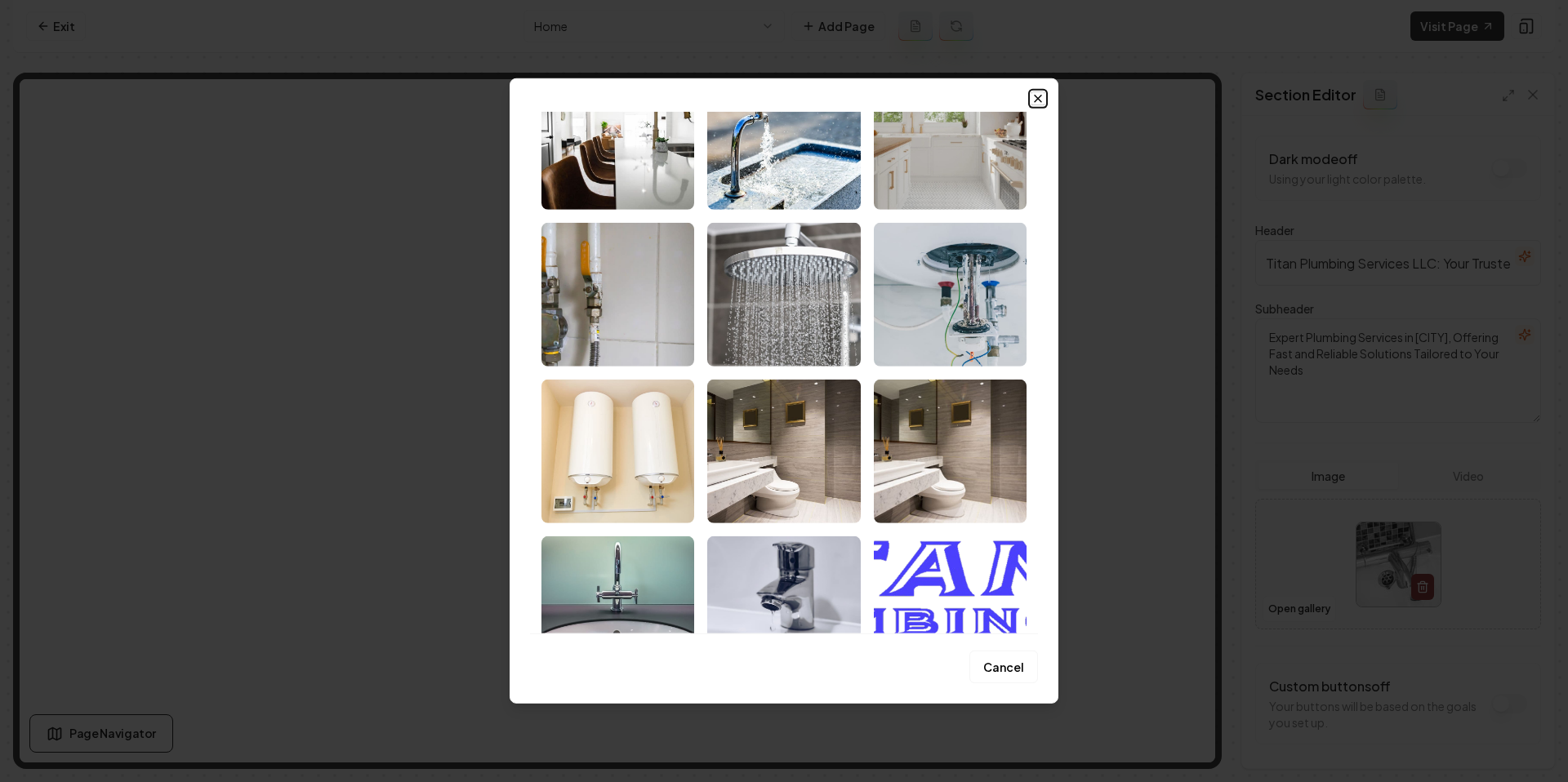 click 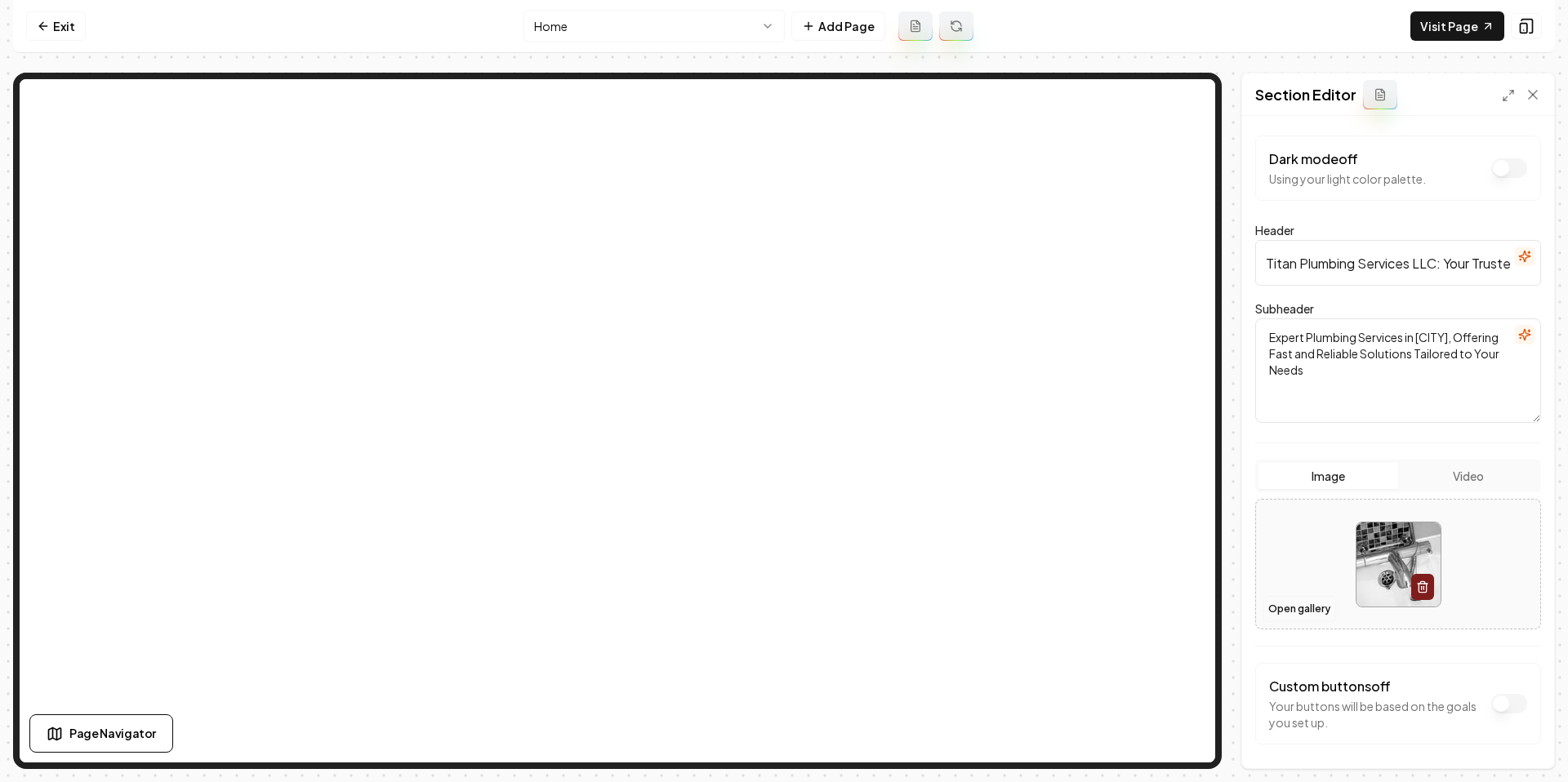 click on "Open gallery" at bounding box center (1299, 609) 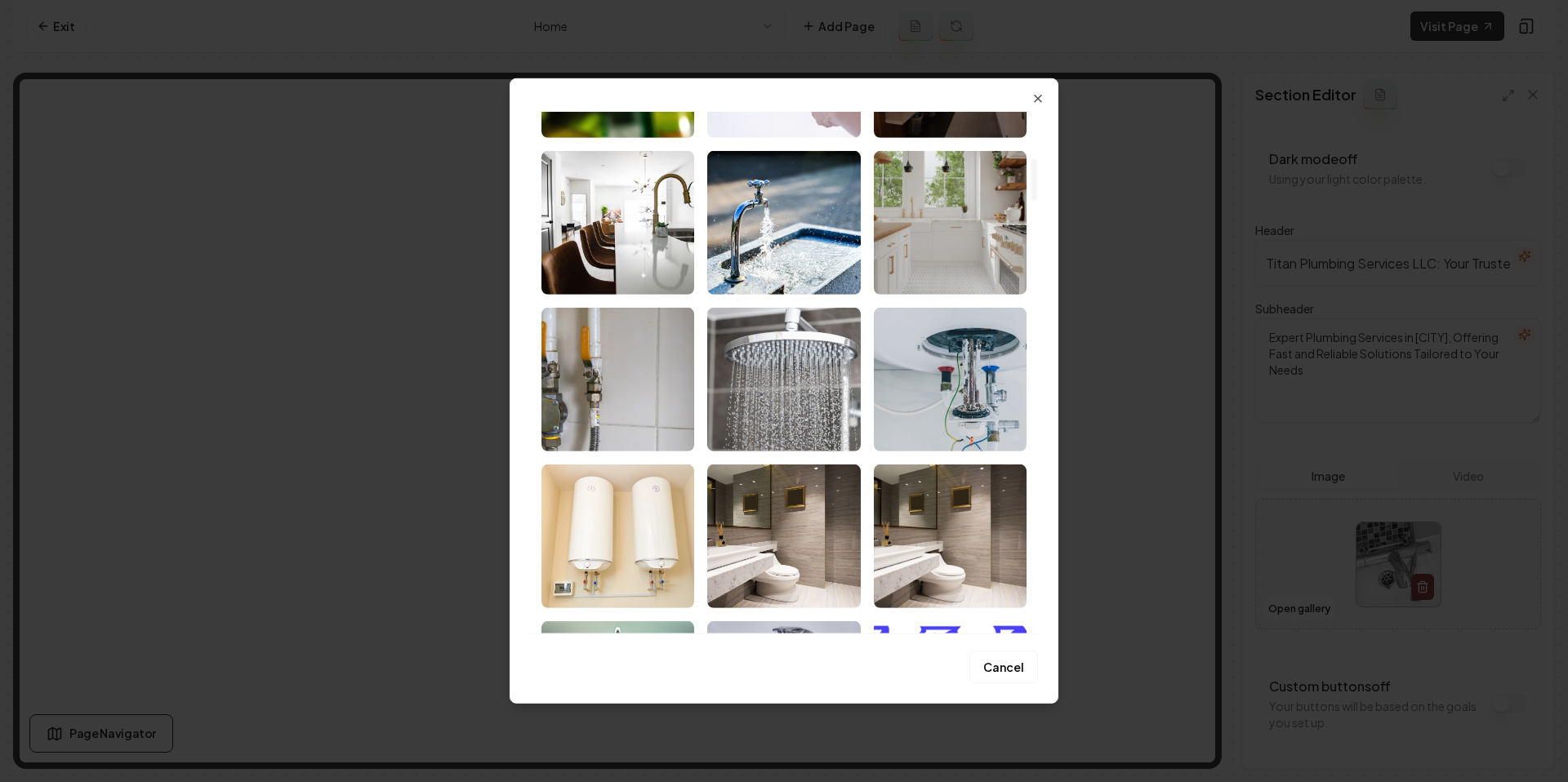 scroll, scrollTop: 576, scrollLeft: 0, axis: vertical 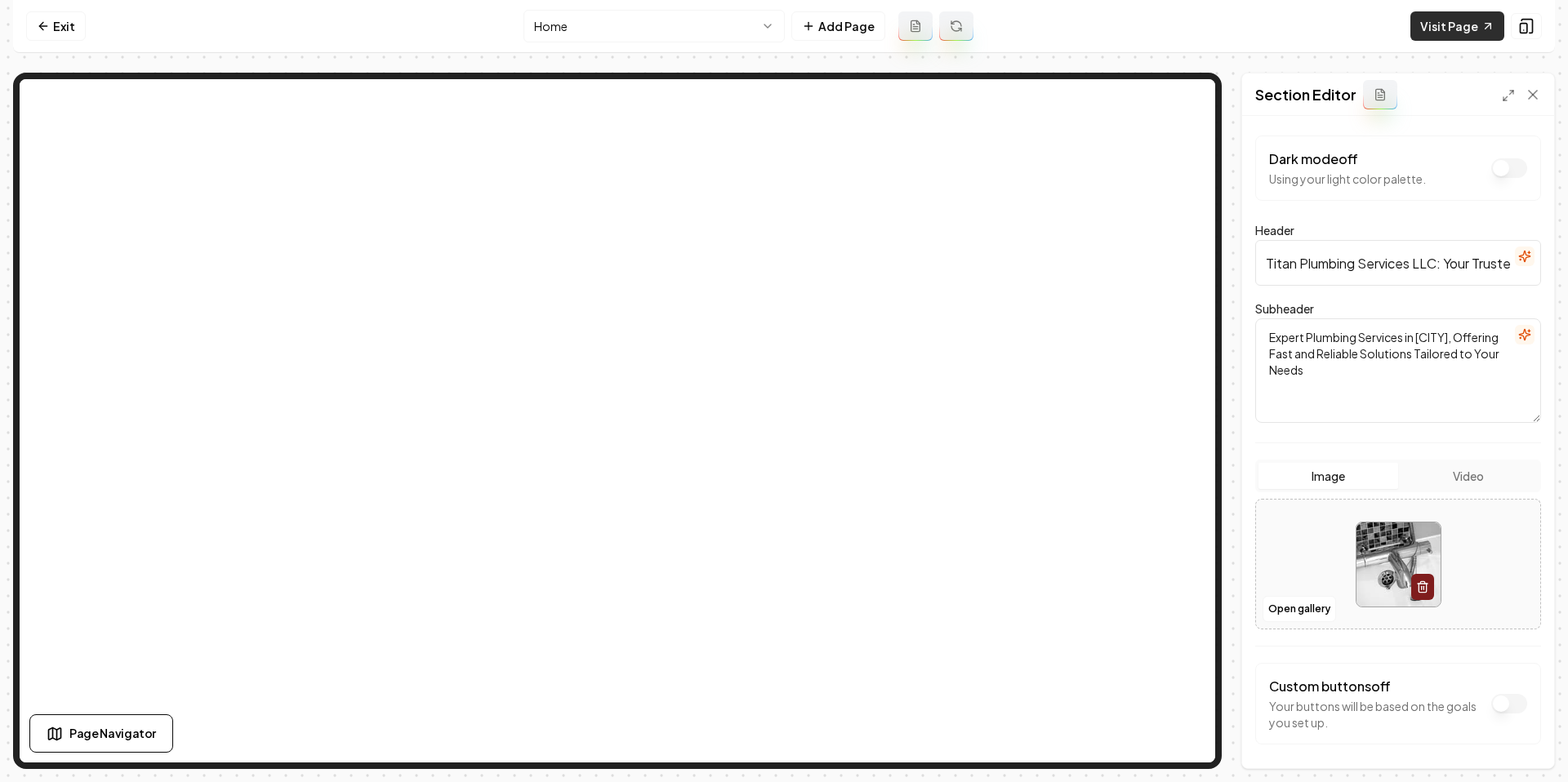 click on "Visit Page" at bounding box center [1457, 26] 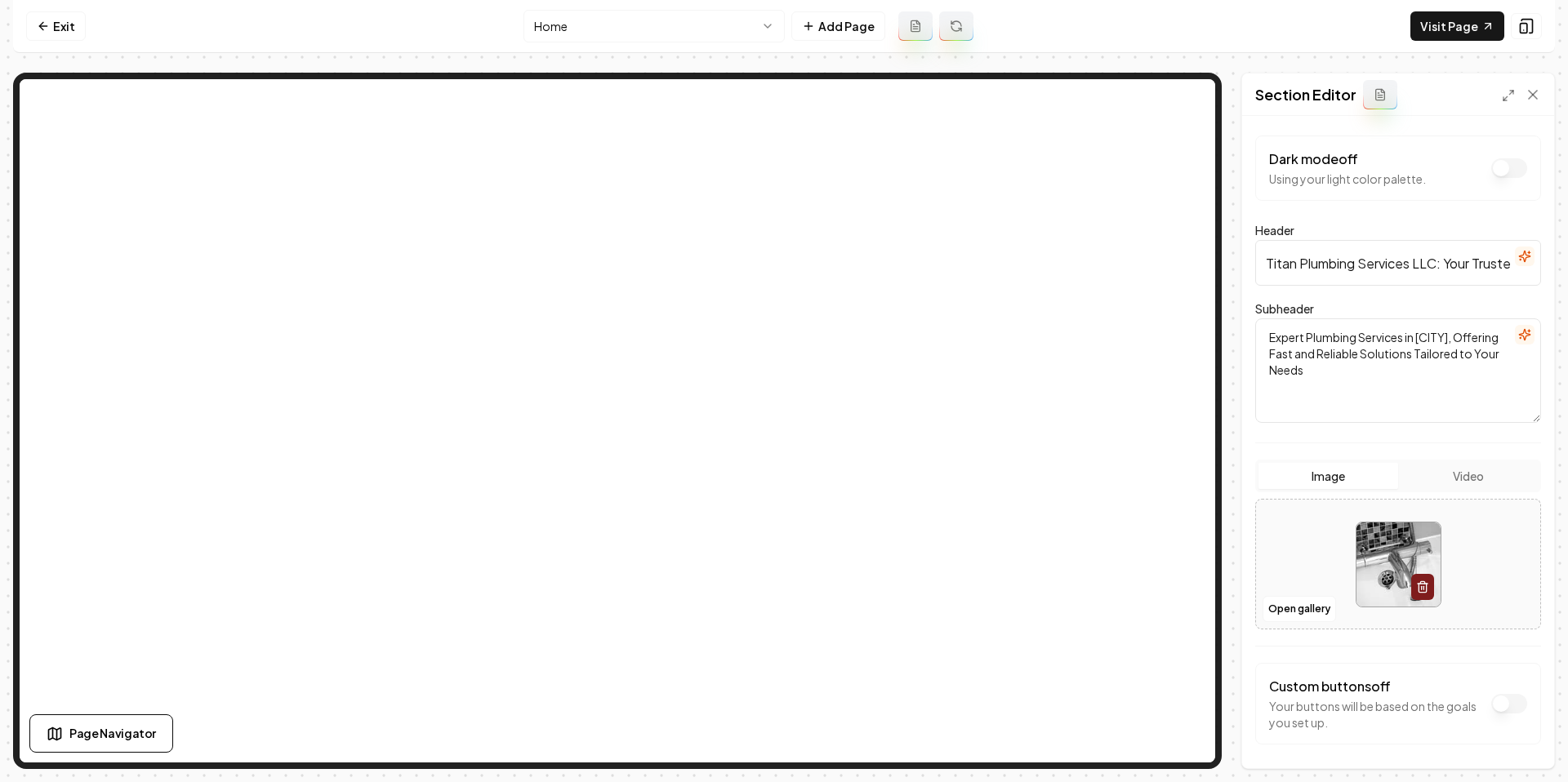 click at bounding box center (1398, 564) 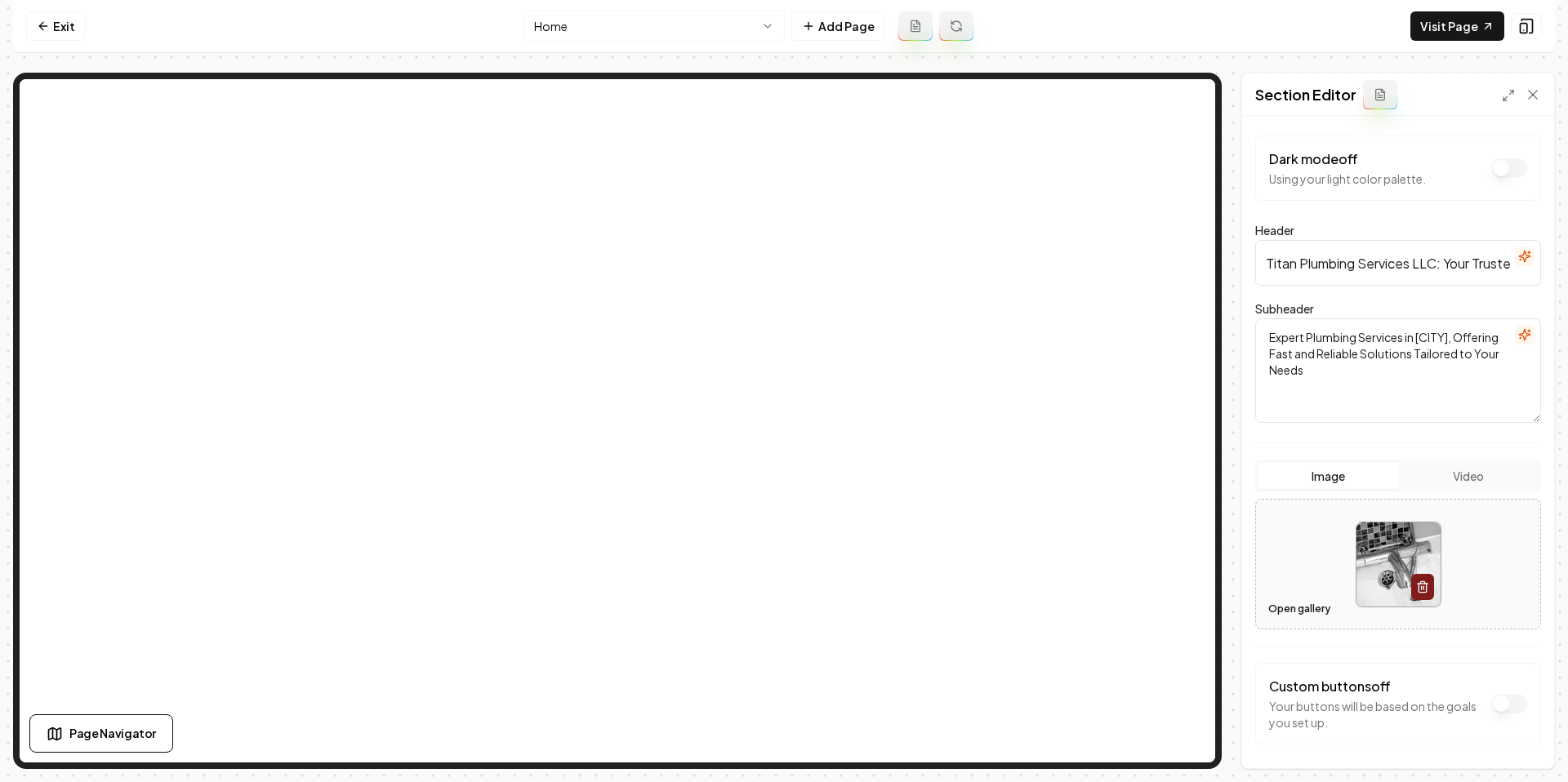 click on "Open gallery" at bounding box center [1299, 609] 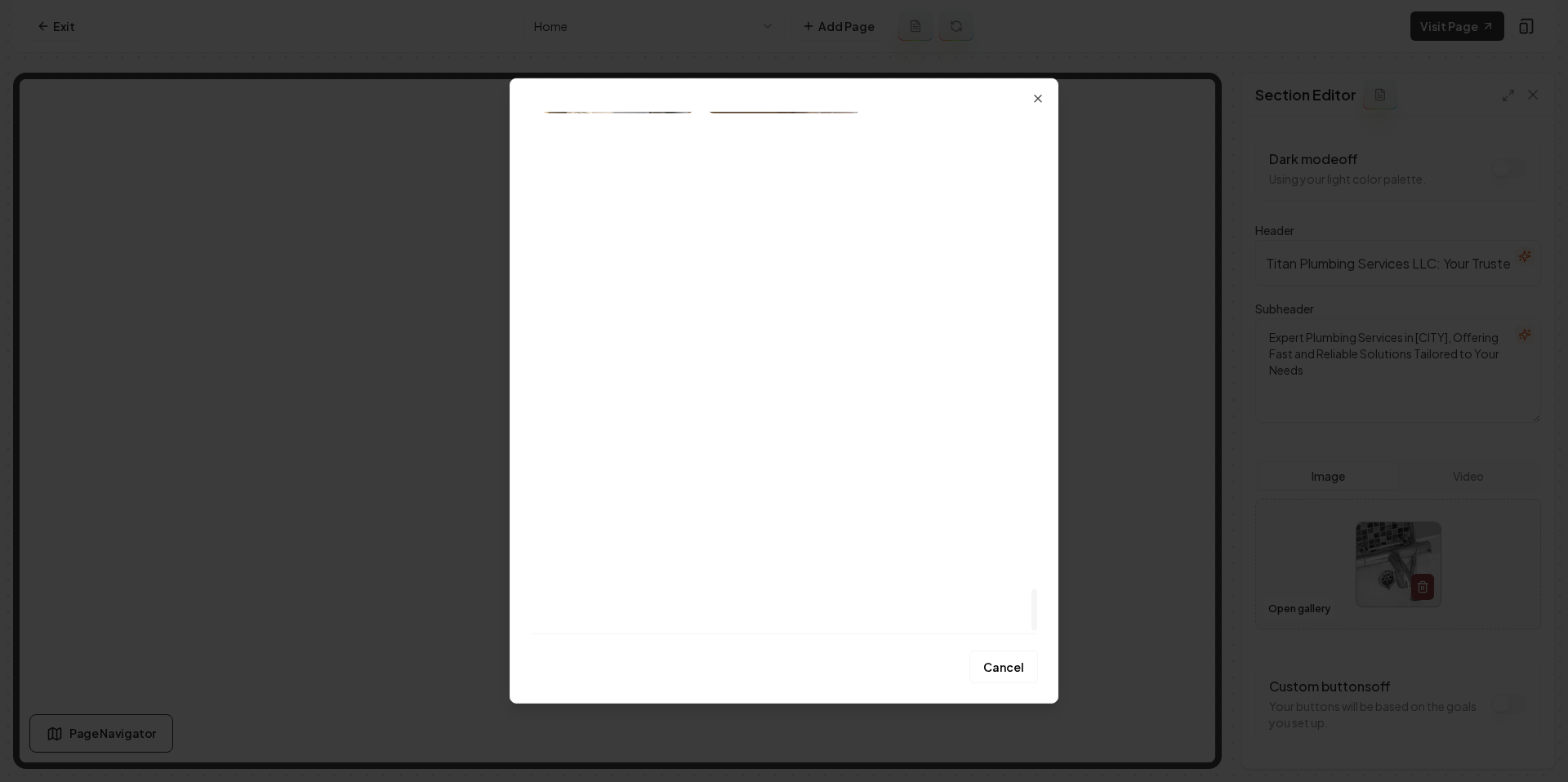 scroll, scrollTop: 5949, scrollLeft: 0, axis: vertical 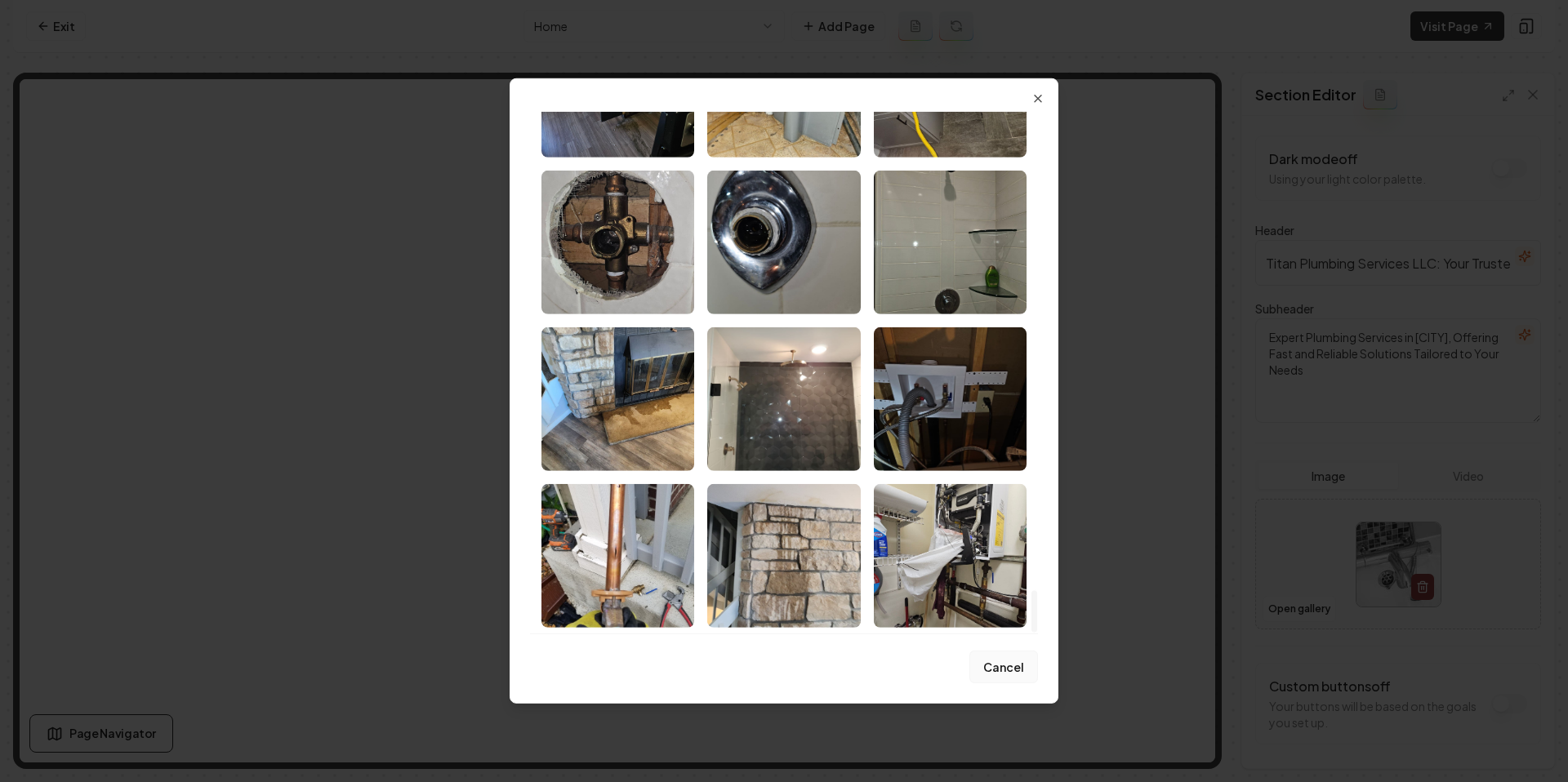 click on "Cancel" at bounding box center [1004, 667] 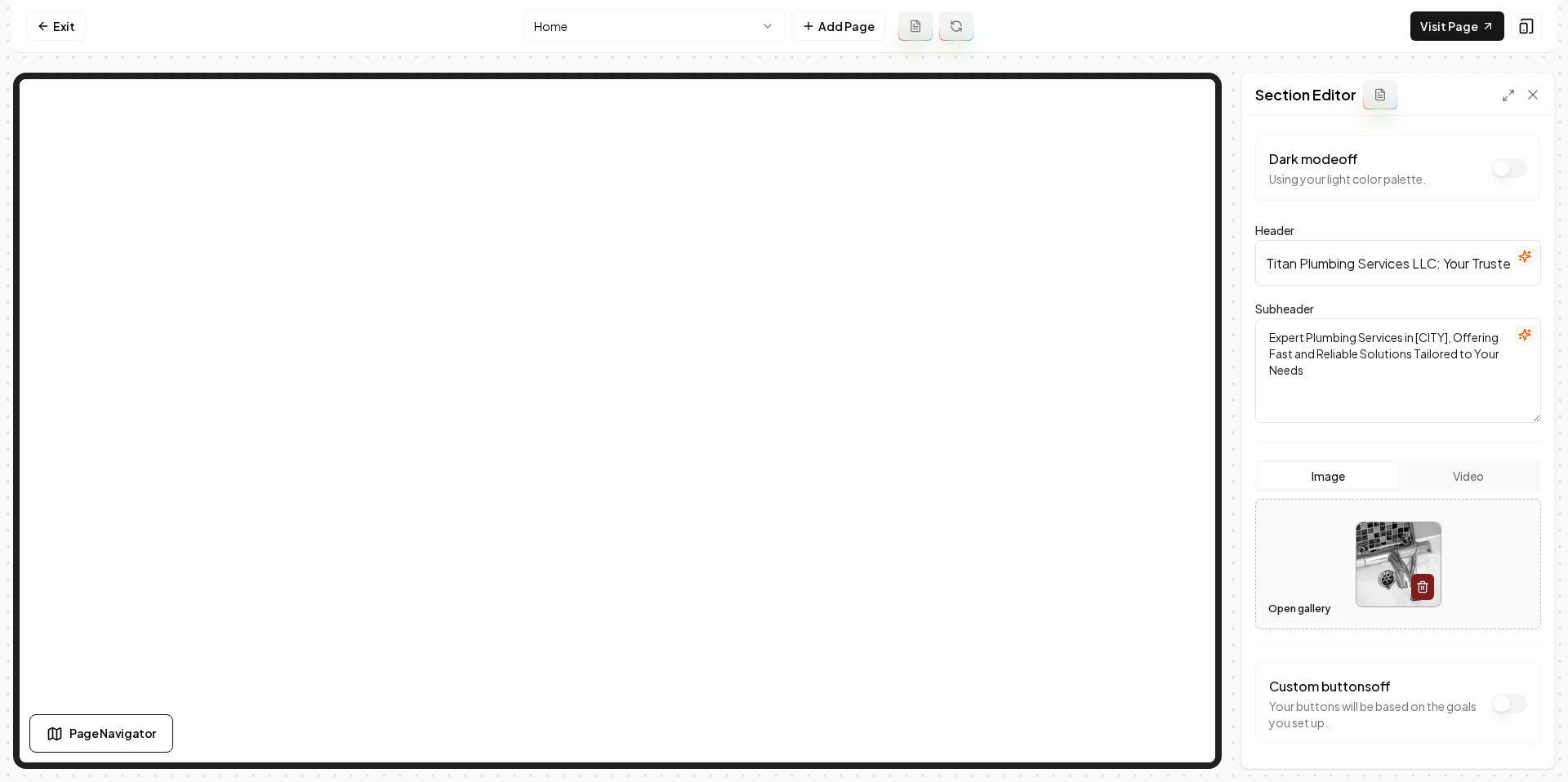 click on "Open gallery" at bounding box center (1299, 609) 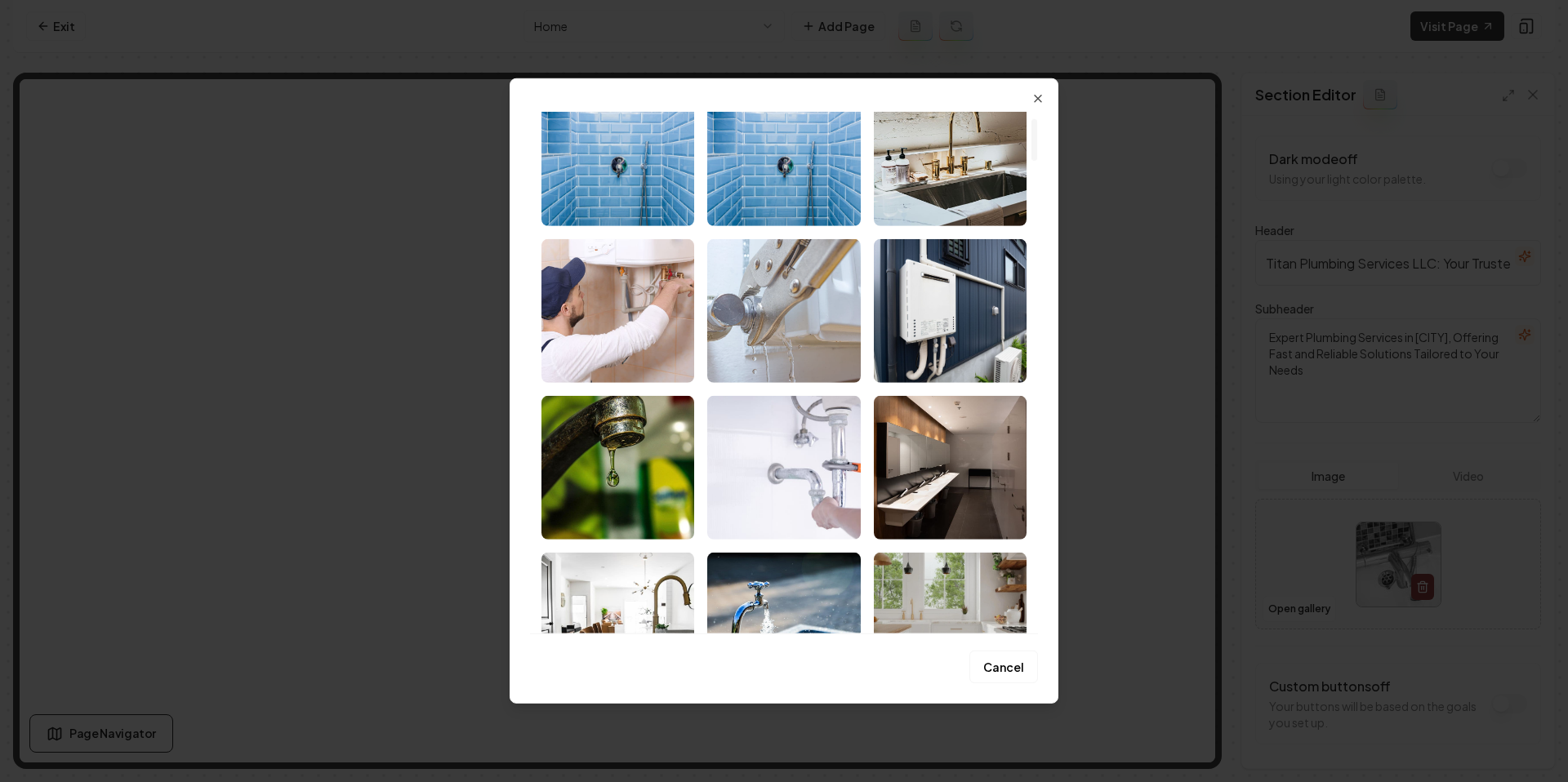 scroll, scrollTop: 0, scrollLeft: 0, axis: both 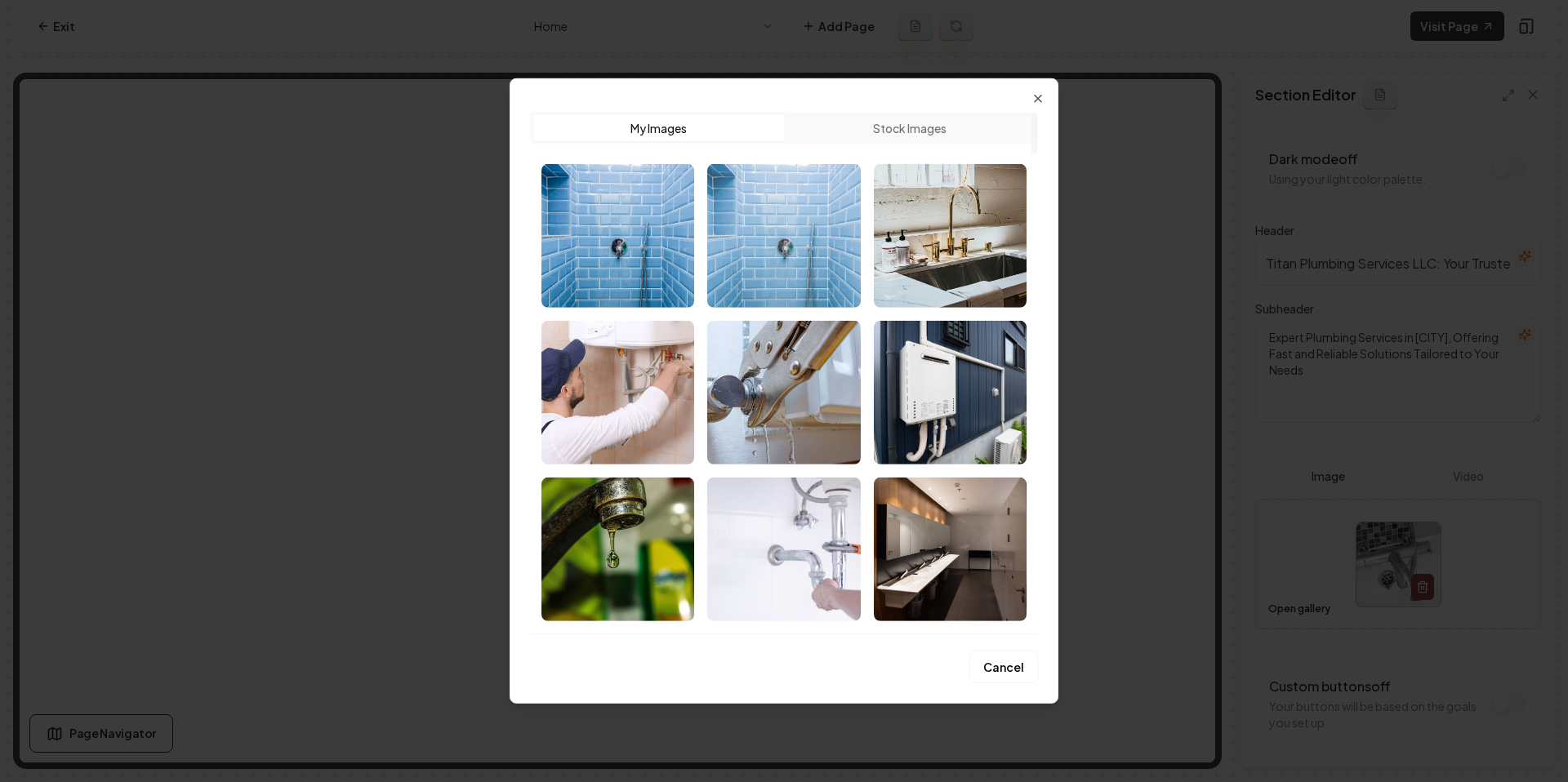 click at bounding box center [783, 236] 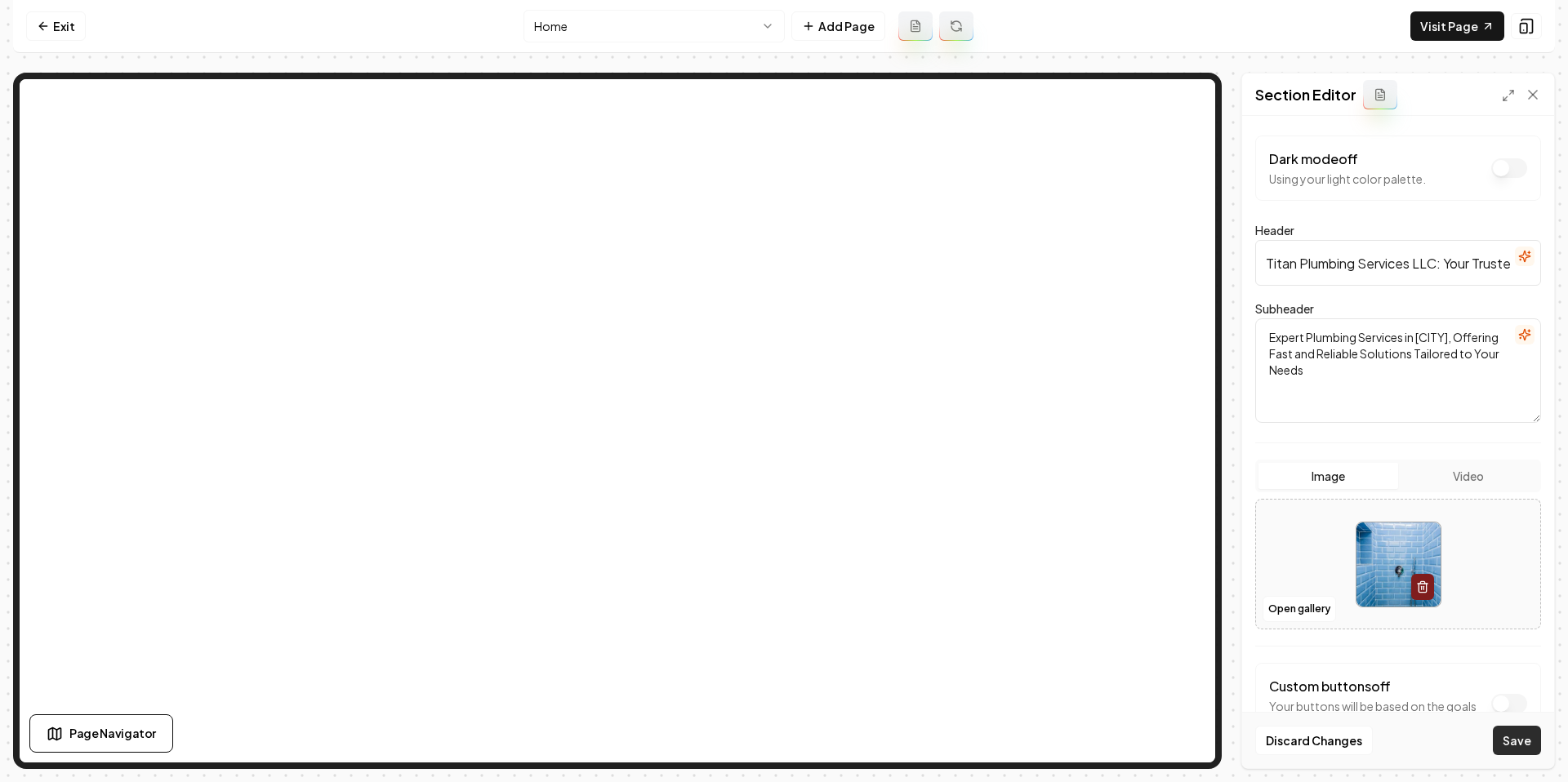 click on "Save" at bounding box center (1517, 740) 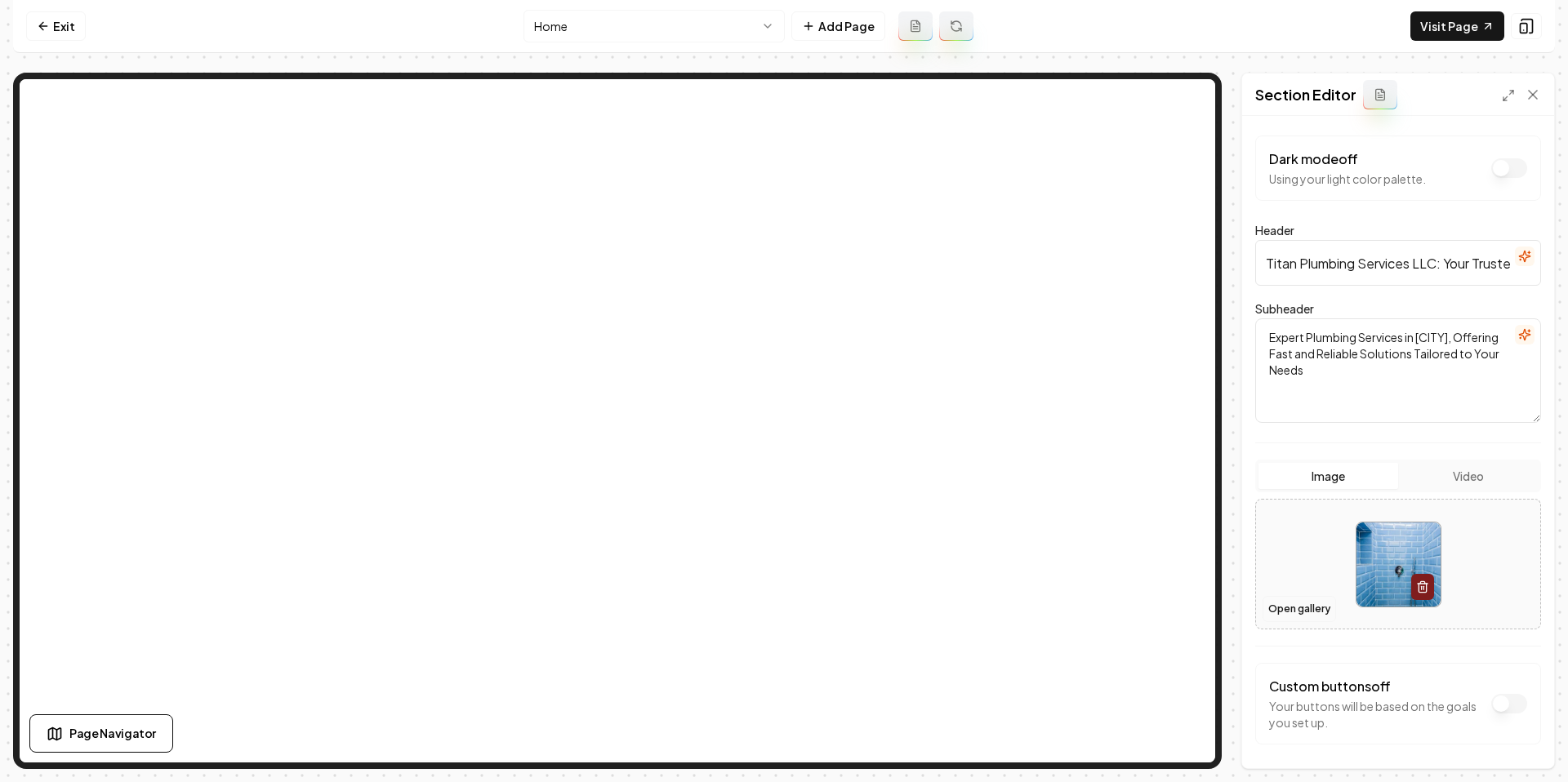 click on "Open gallery" at bounding box center (1299, 609) 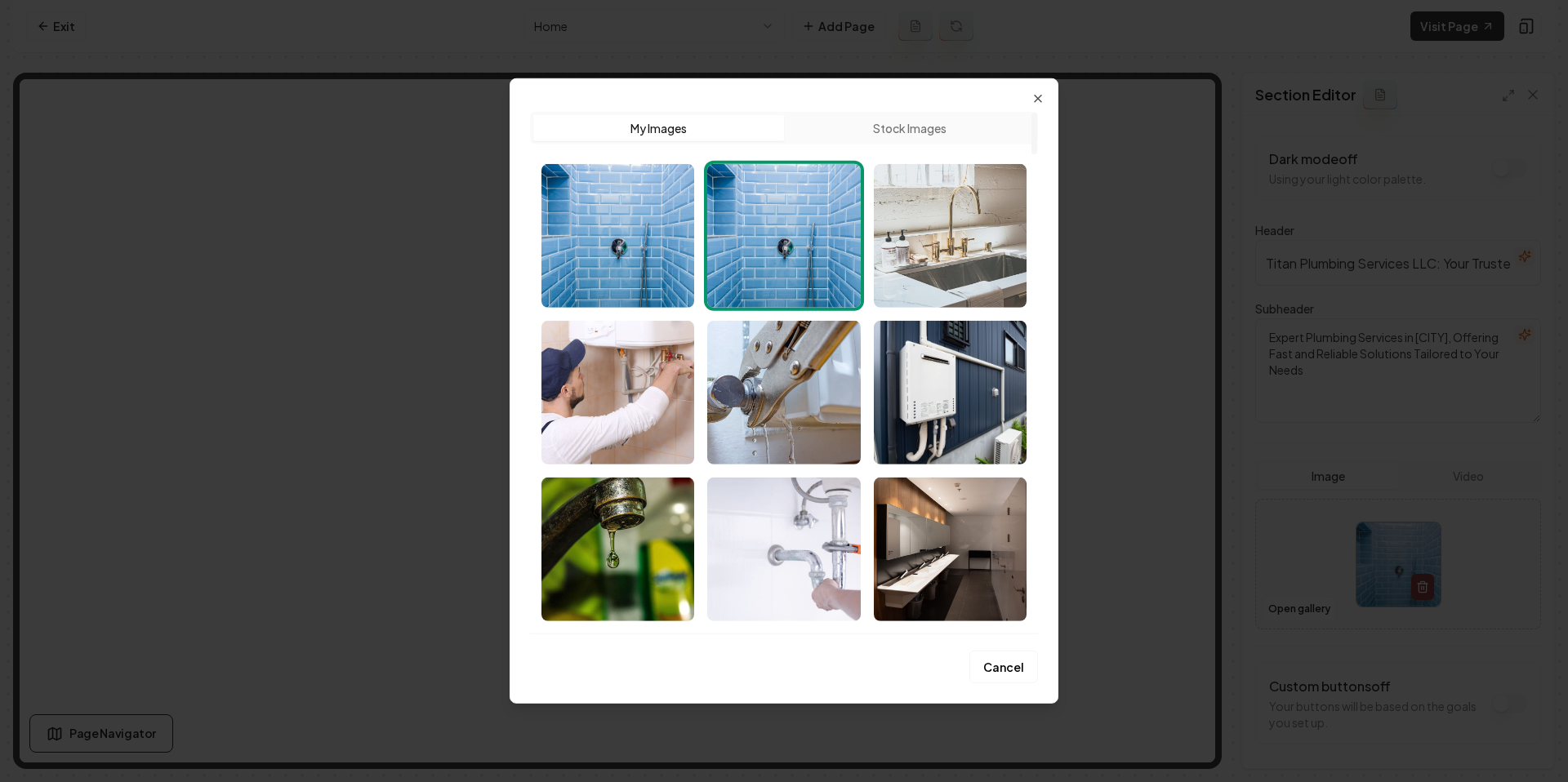 click at bounding box center [950, 236] 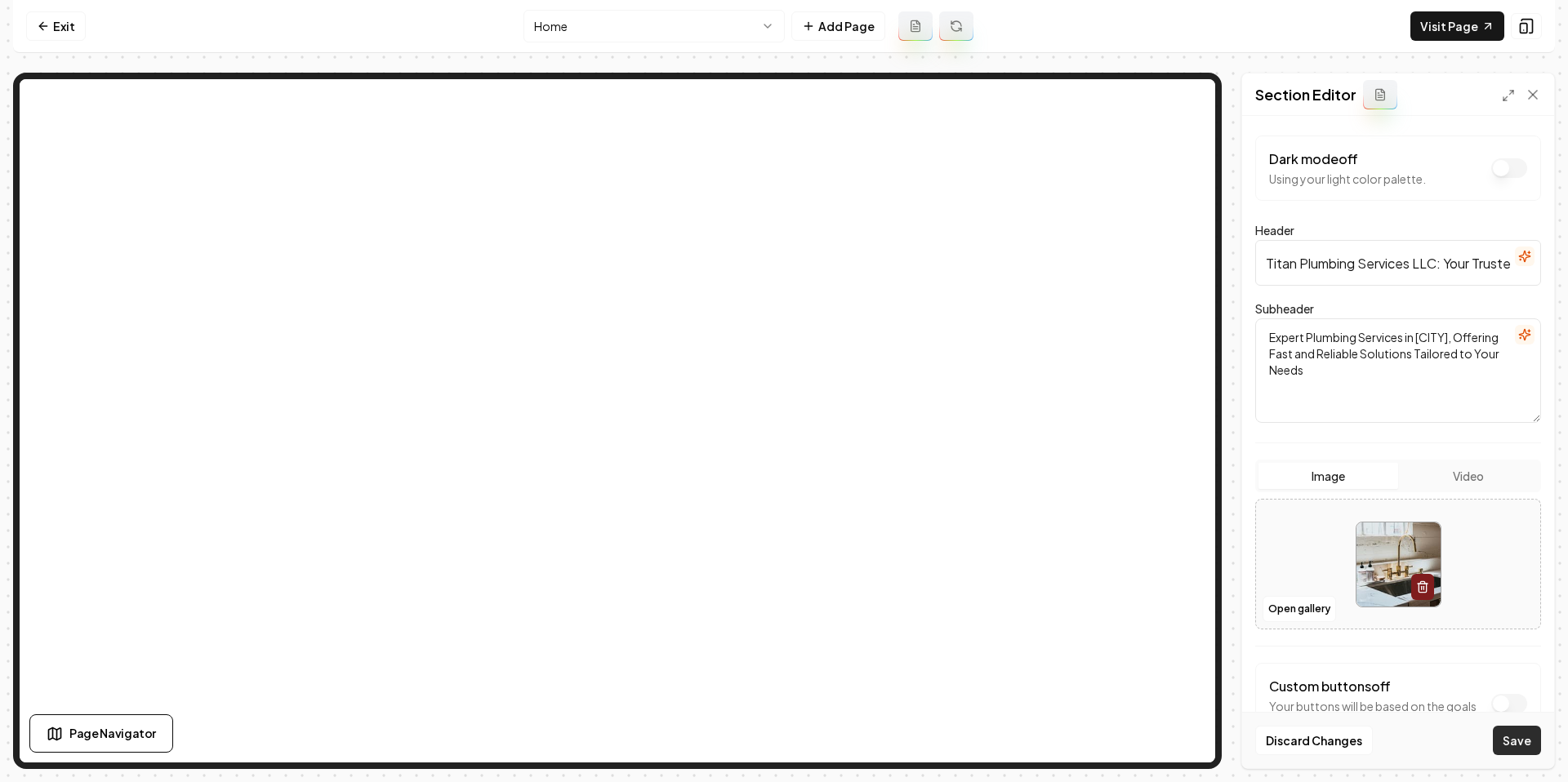 click on "Save" at bounding box center [1517, 740] 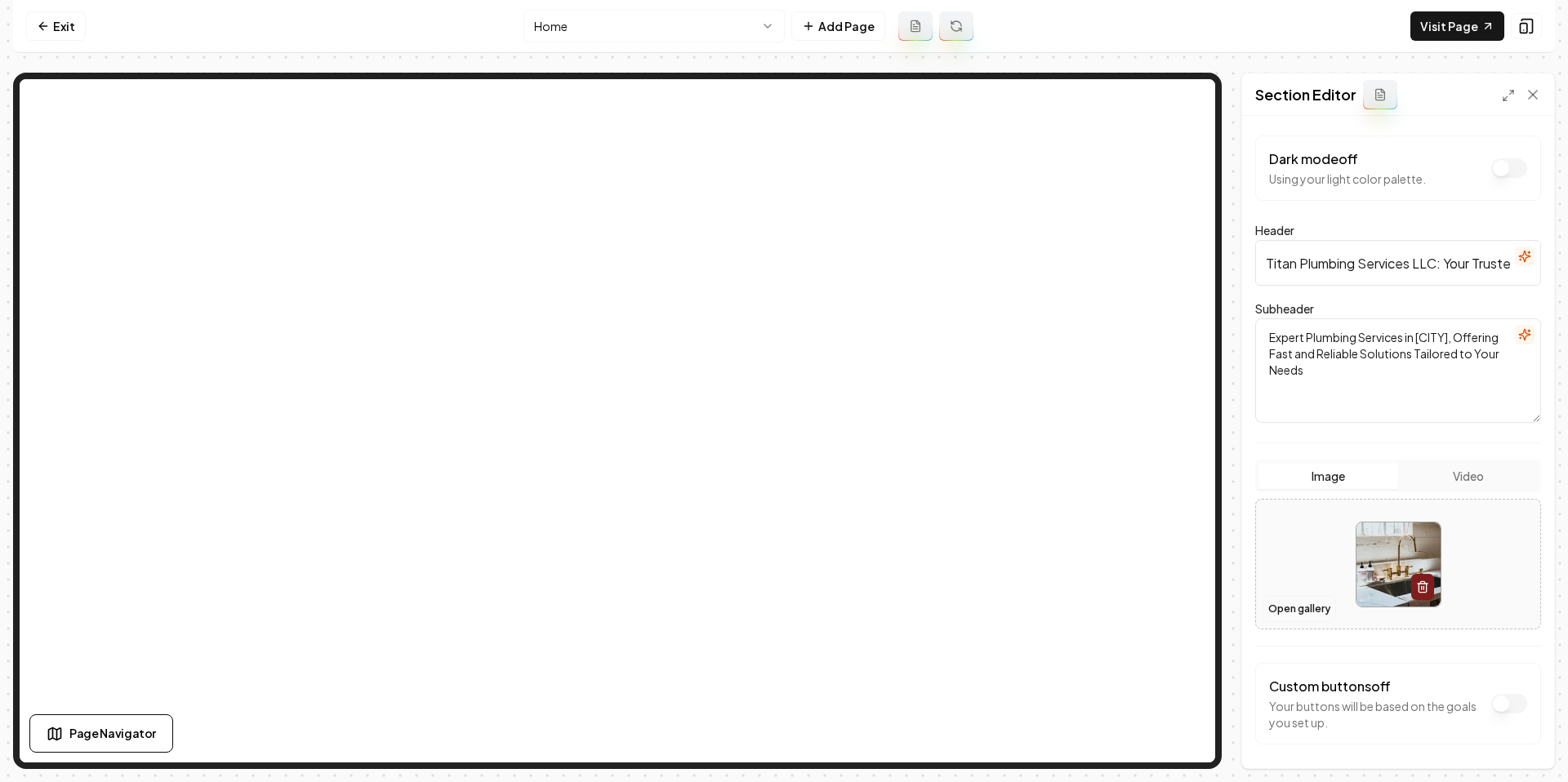 click on "Open gallery" at bounding box center (1299, 609) 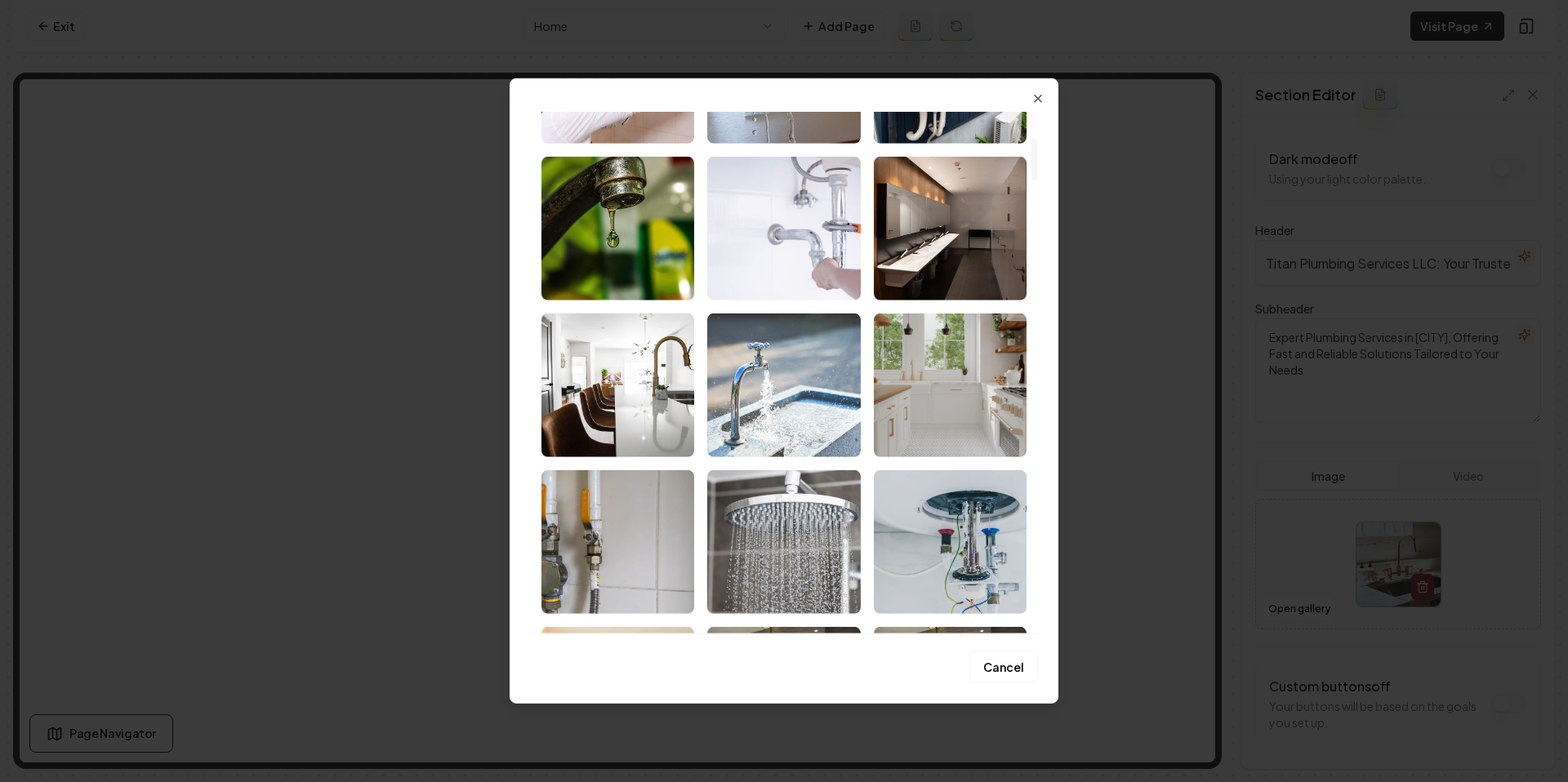 scroll, scrollTop: 324, scrollLeft: 0, axis: vertical 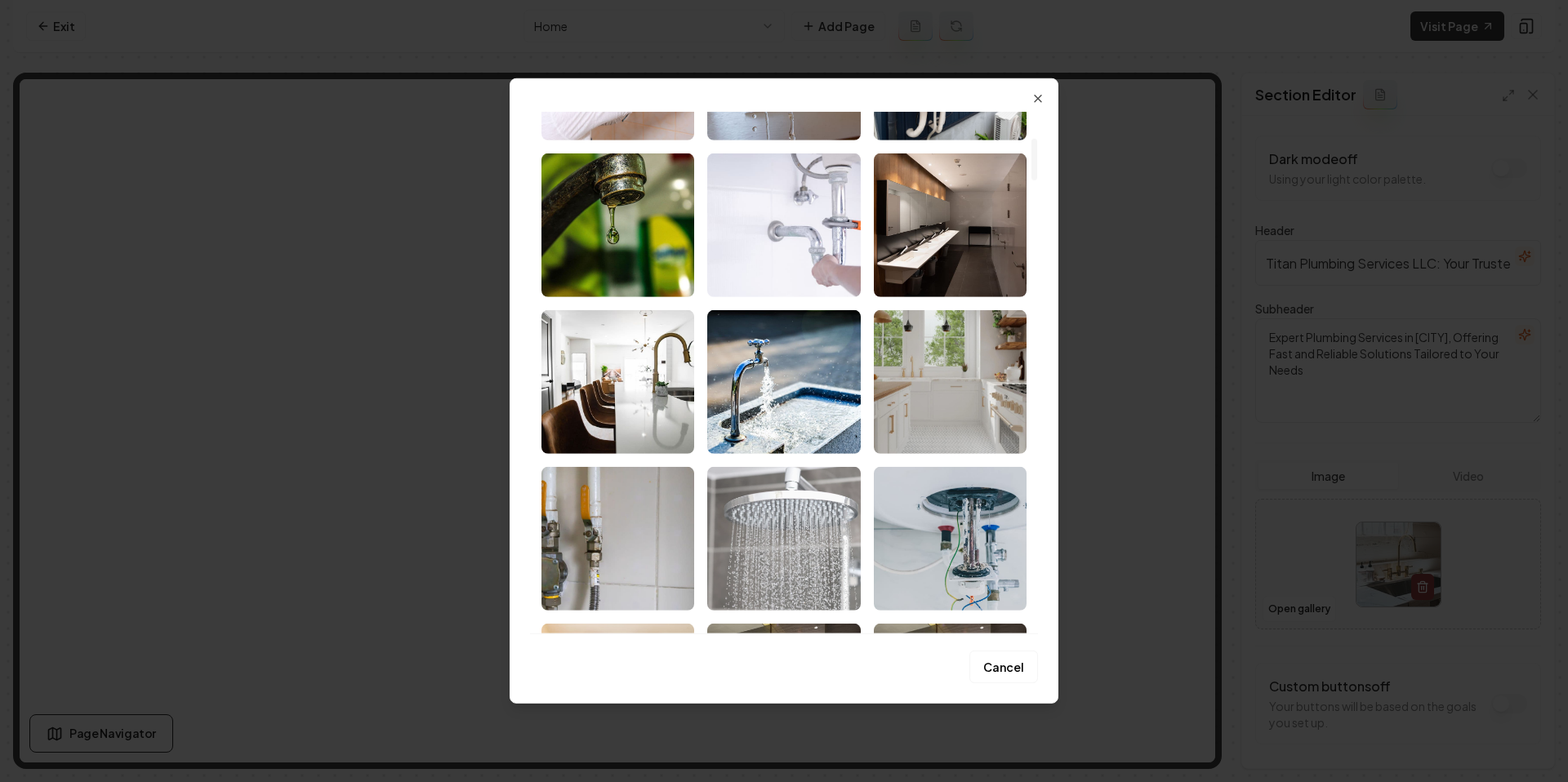 click at bounding box center [783, 539] 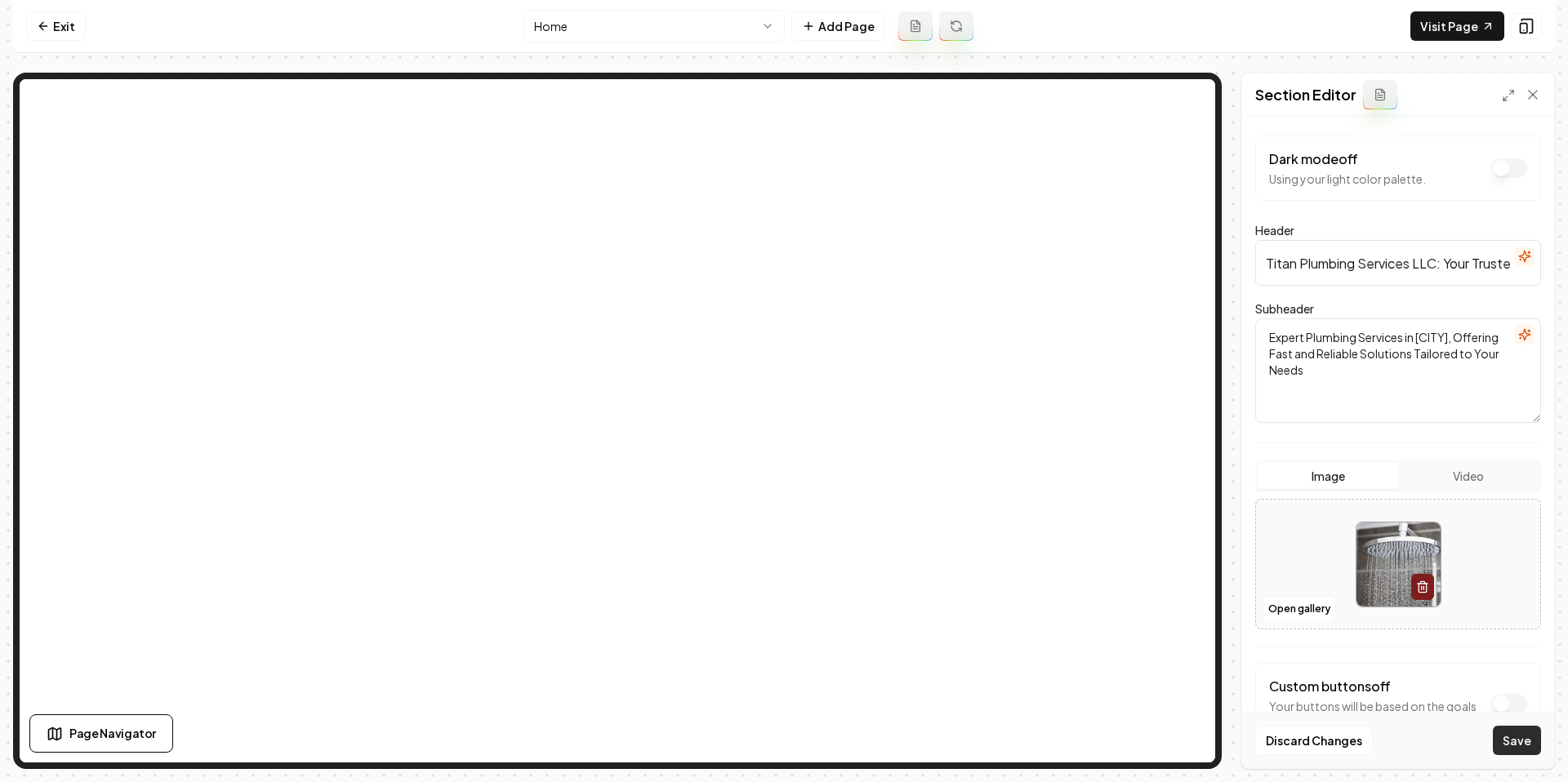 click on "Save" at bounding box center [1517, 740] 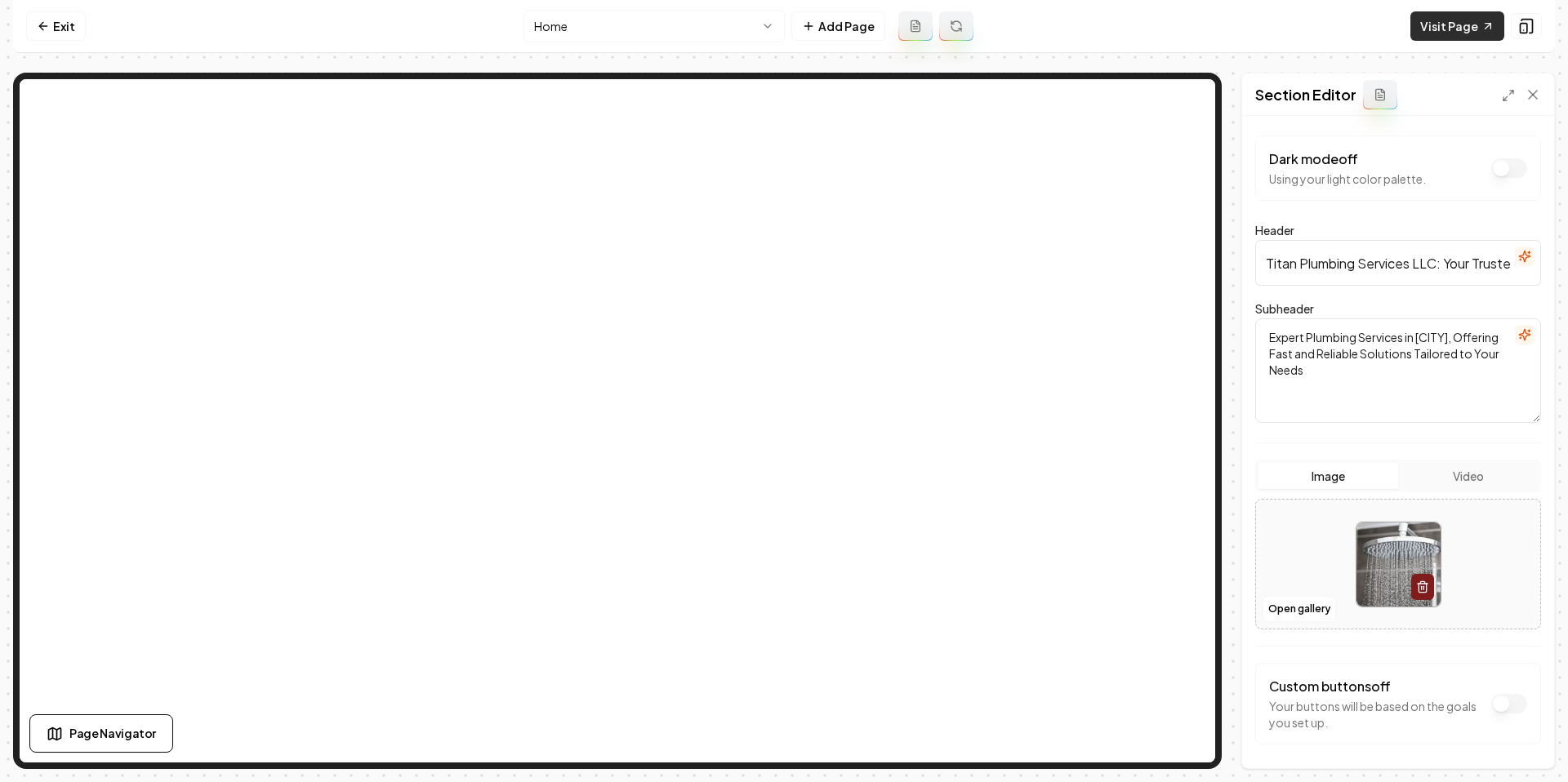 click on "Visit Page" at bounding box center [1457, 26] 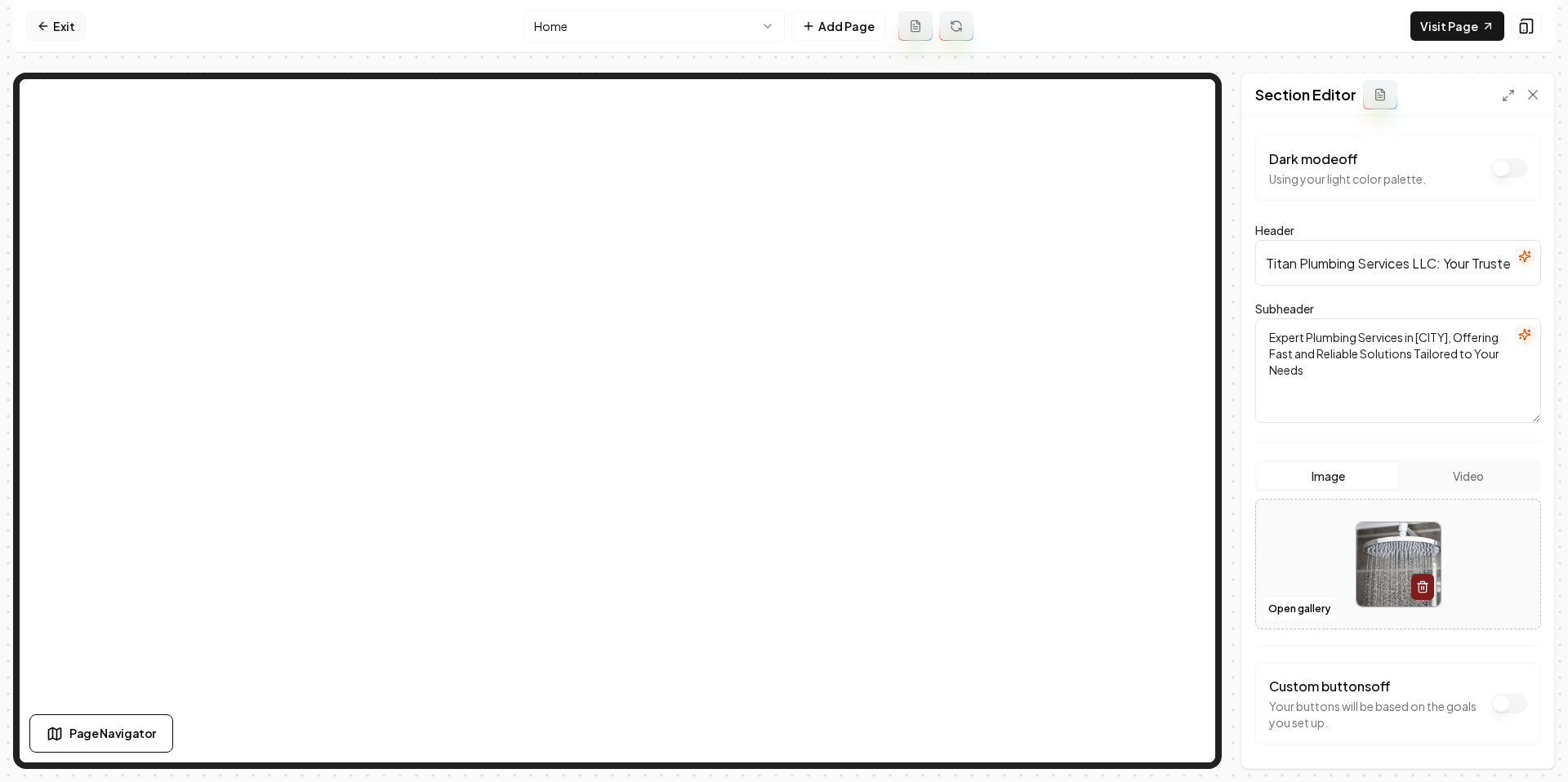 click on "Exit" at bounding box center [56, 26] 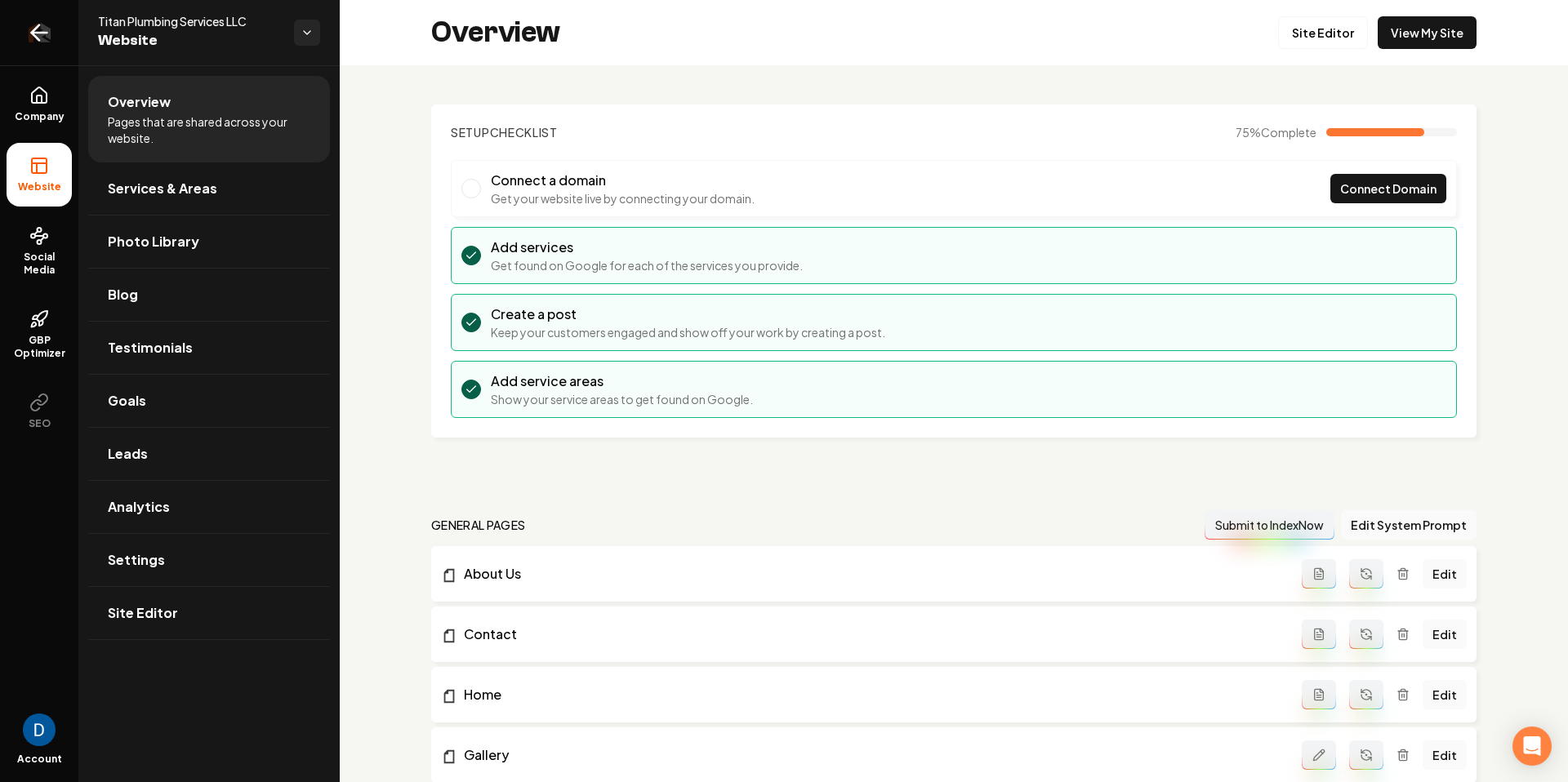 click at bounding box center (39, 33) 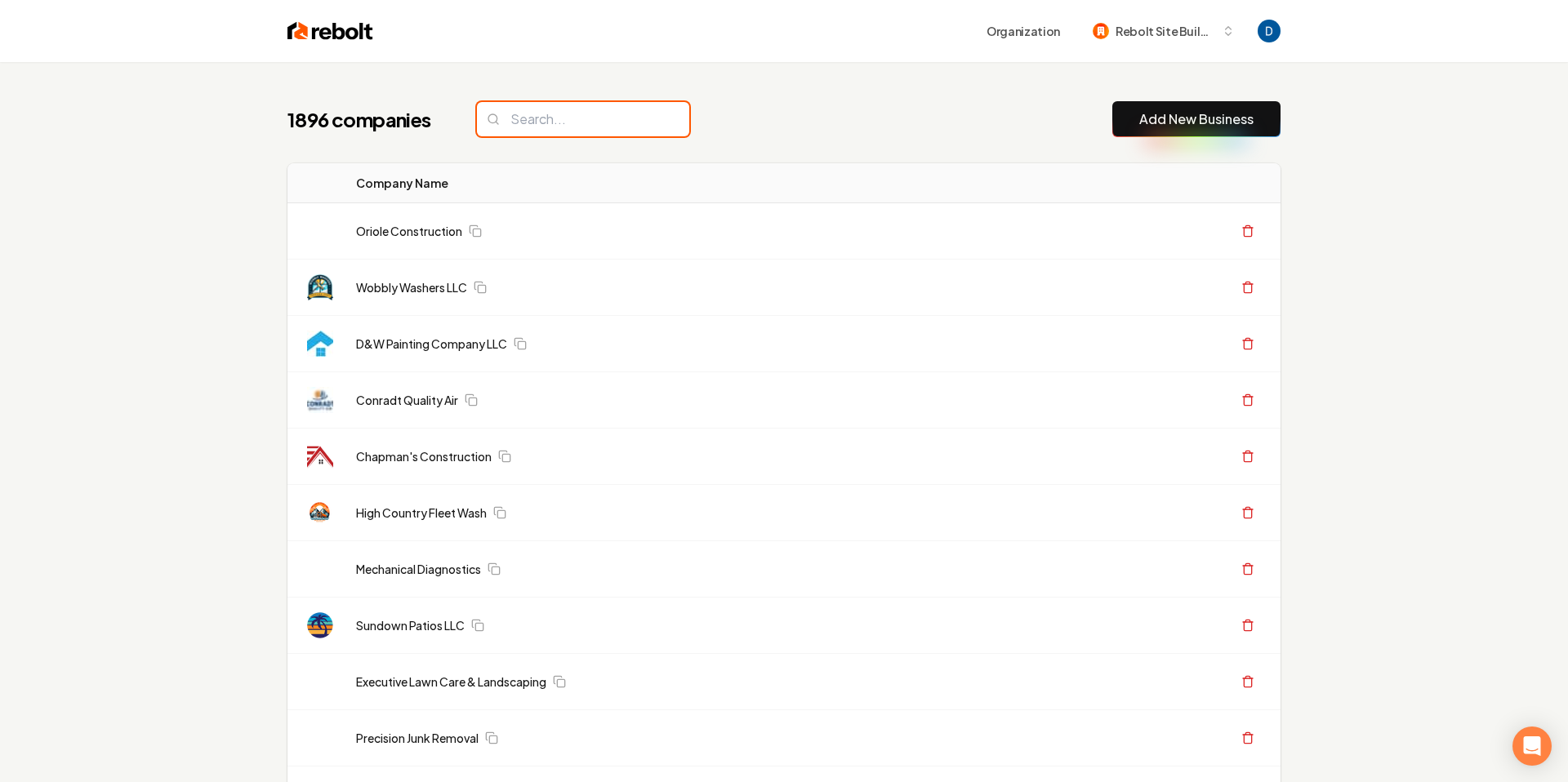 click at bounding box center [583, 119] 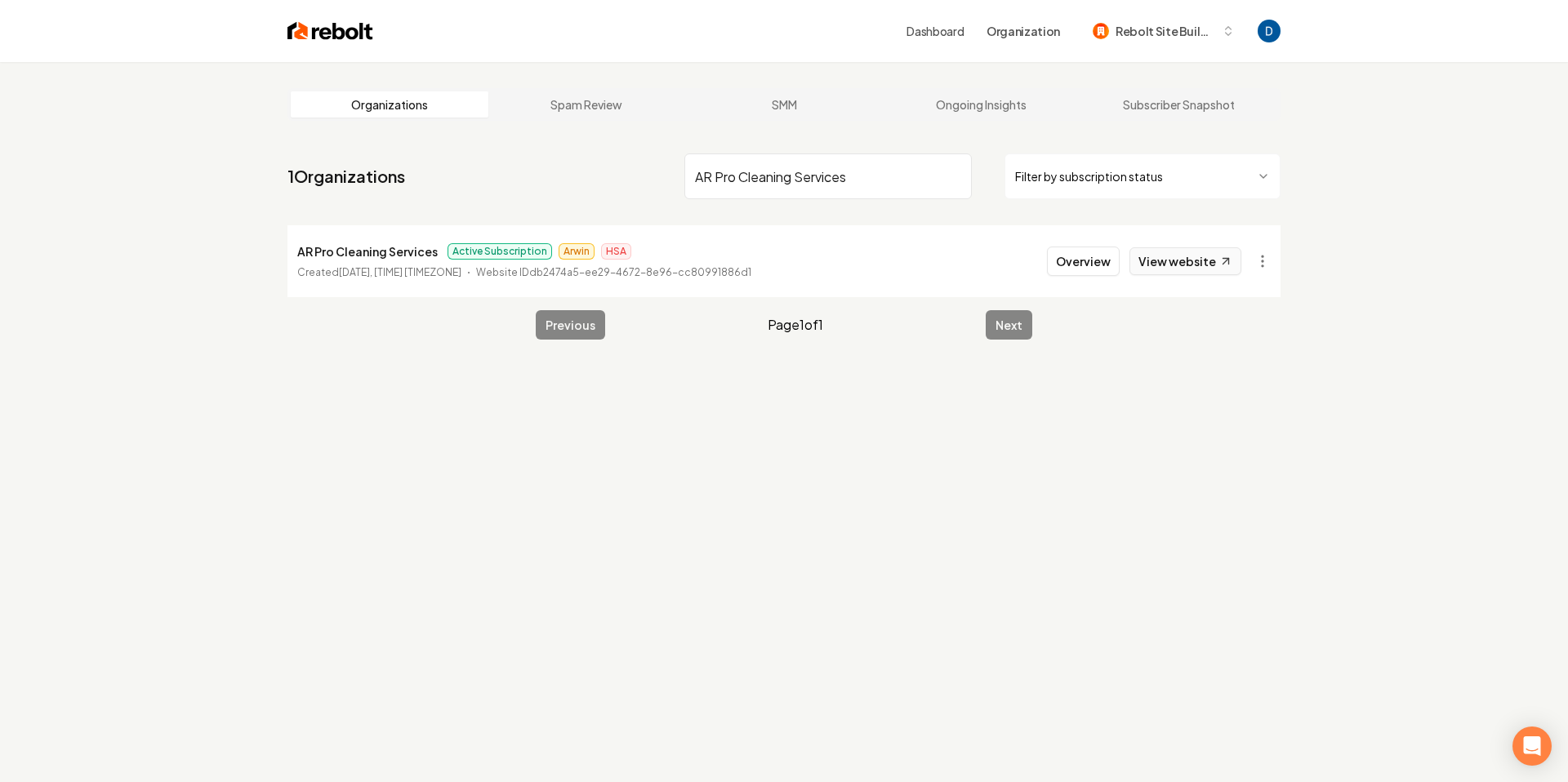 type on "AR Pro Cleaning Services" 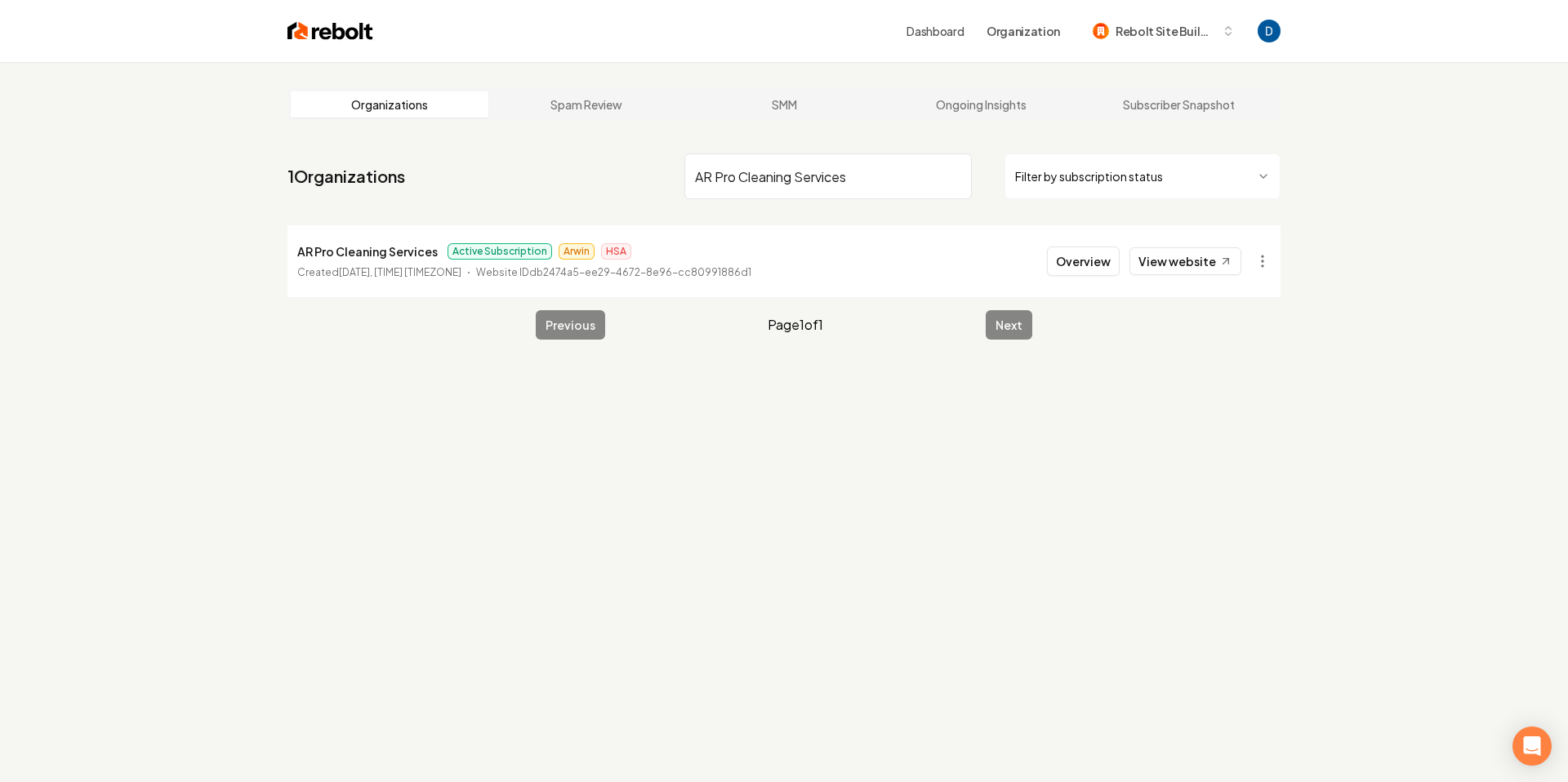 click on "AR Pro Cleaning Services" at bounding box center [368, 251] 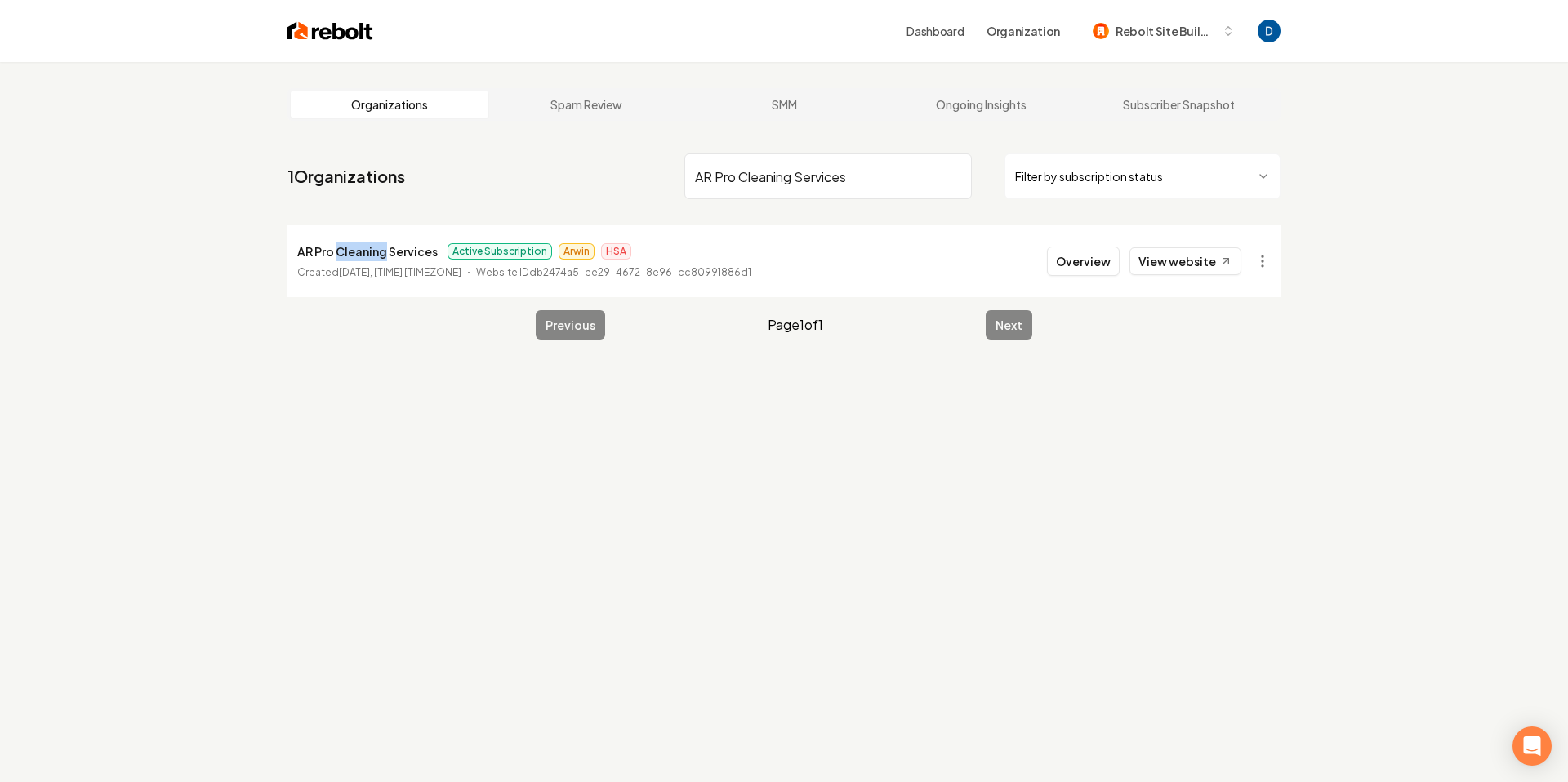 click on "AR Pro Cleaning Services" at bounding box center [368, 251] 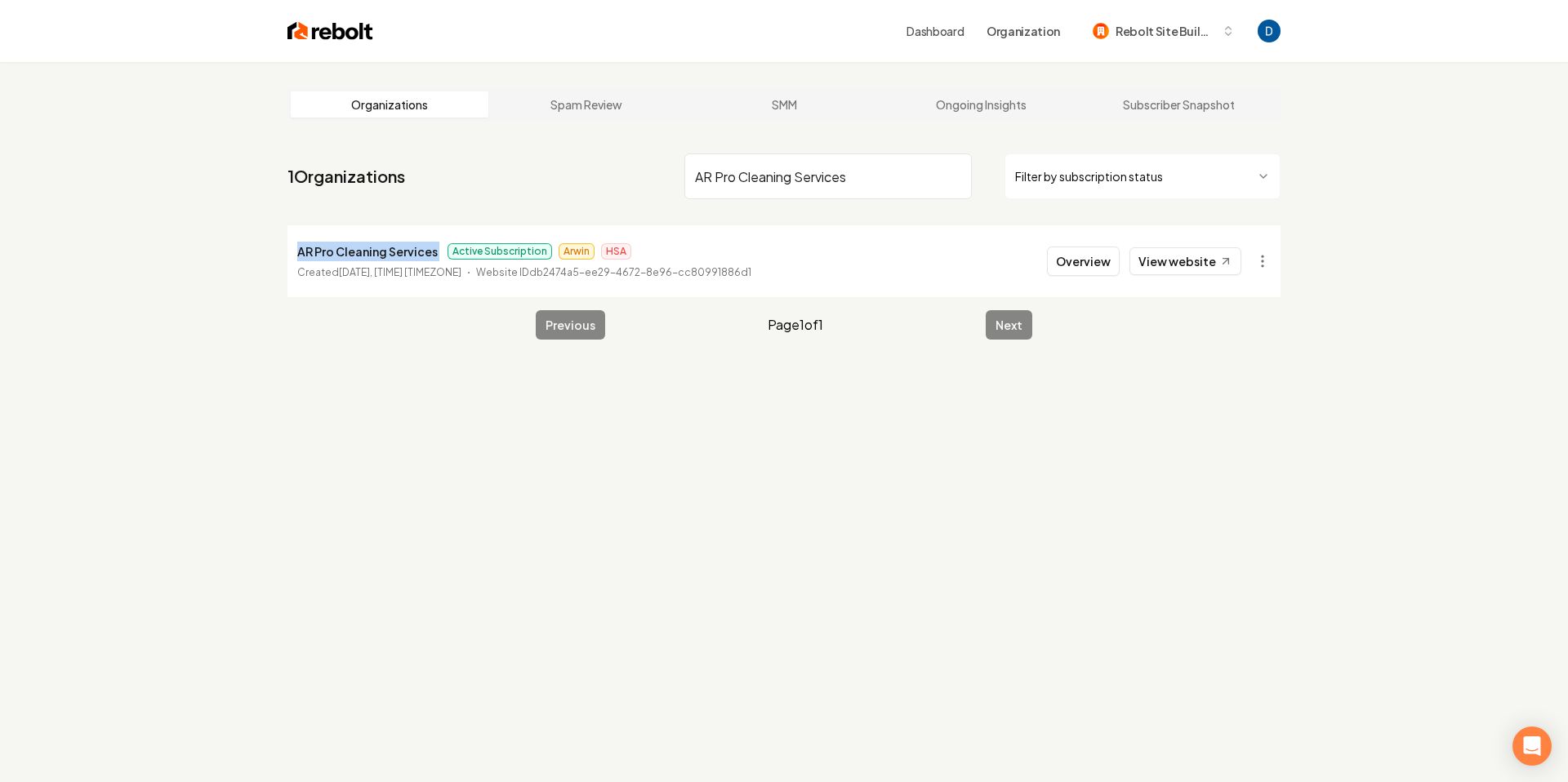 copy on "AR Pro Cleaning Services" 